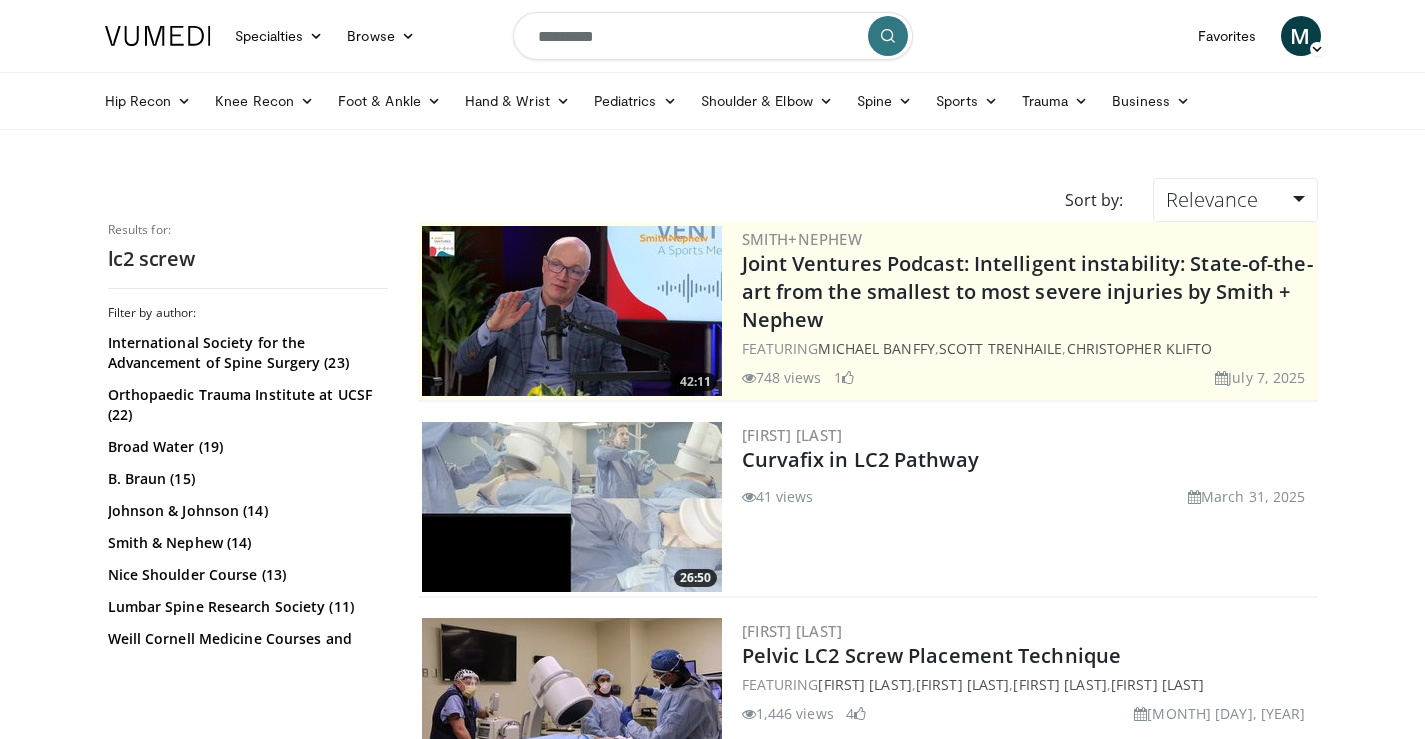 scroll, scrollTop: 0, scrollLeft: 0, axis: both 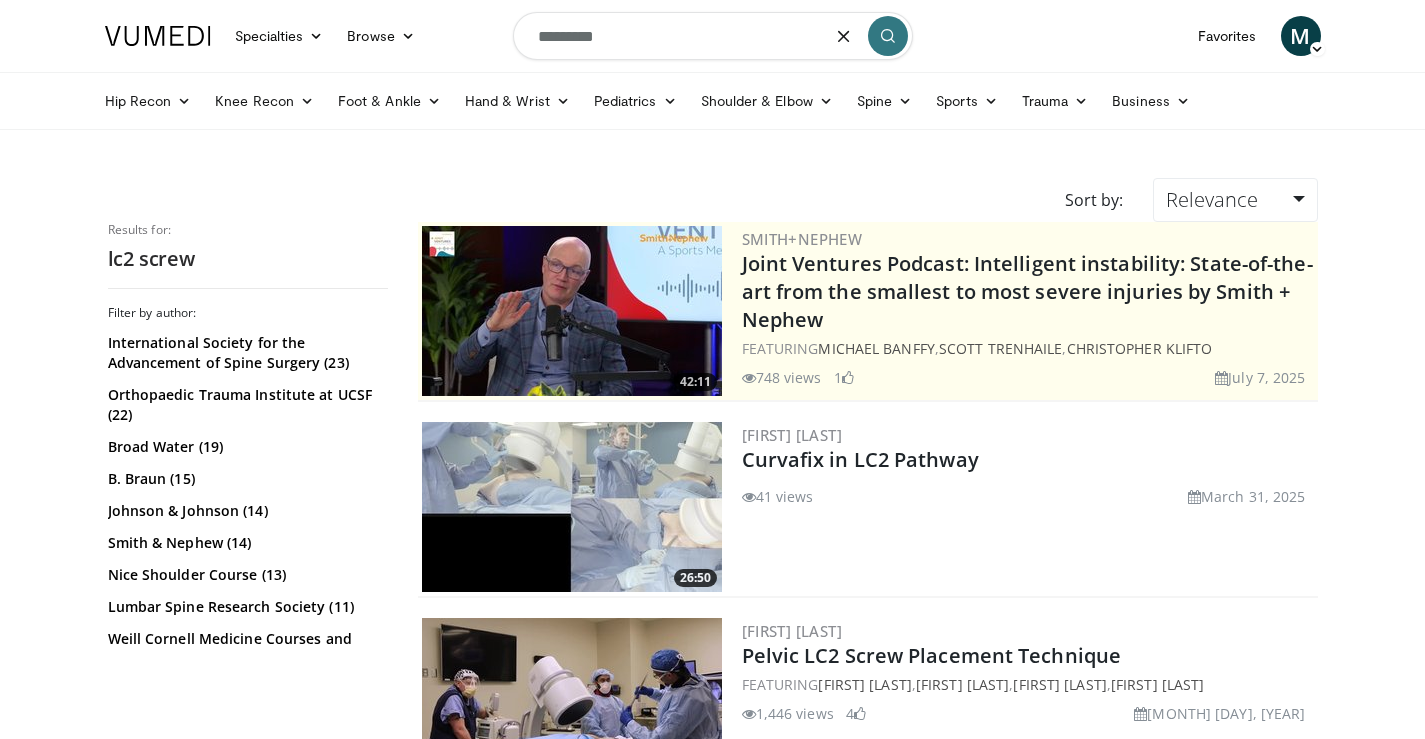 drag, startPoint x: 660, startPoint y: 39, endPoint x: 535, endPoint y: 47, distance: 125.25574 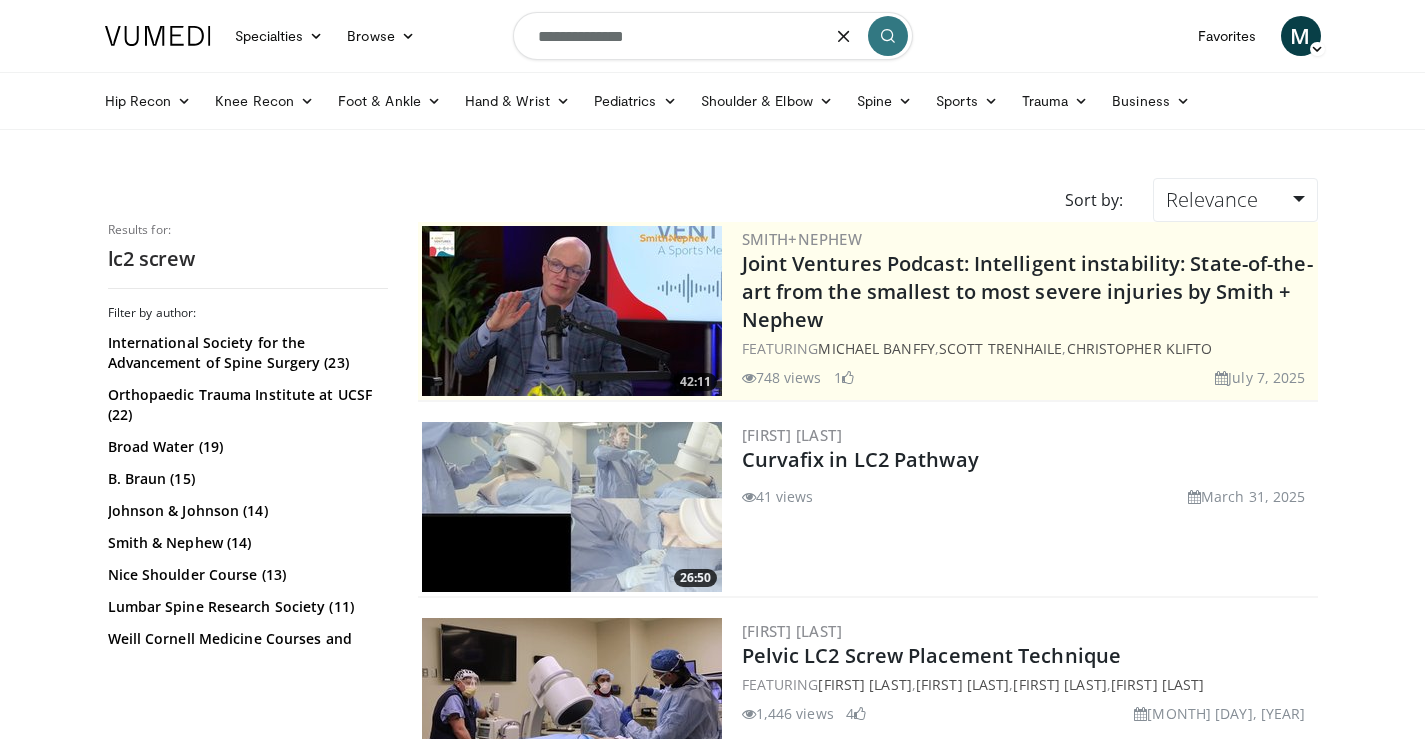 type on "**********" 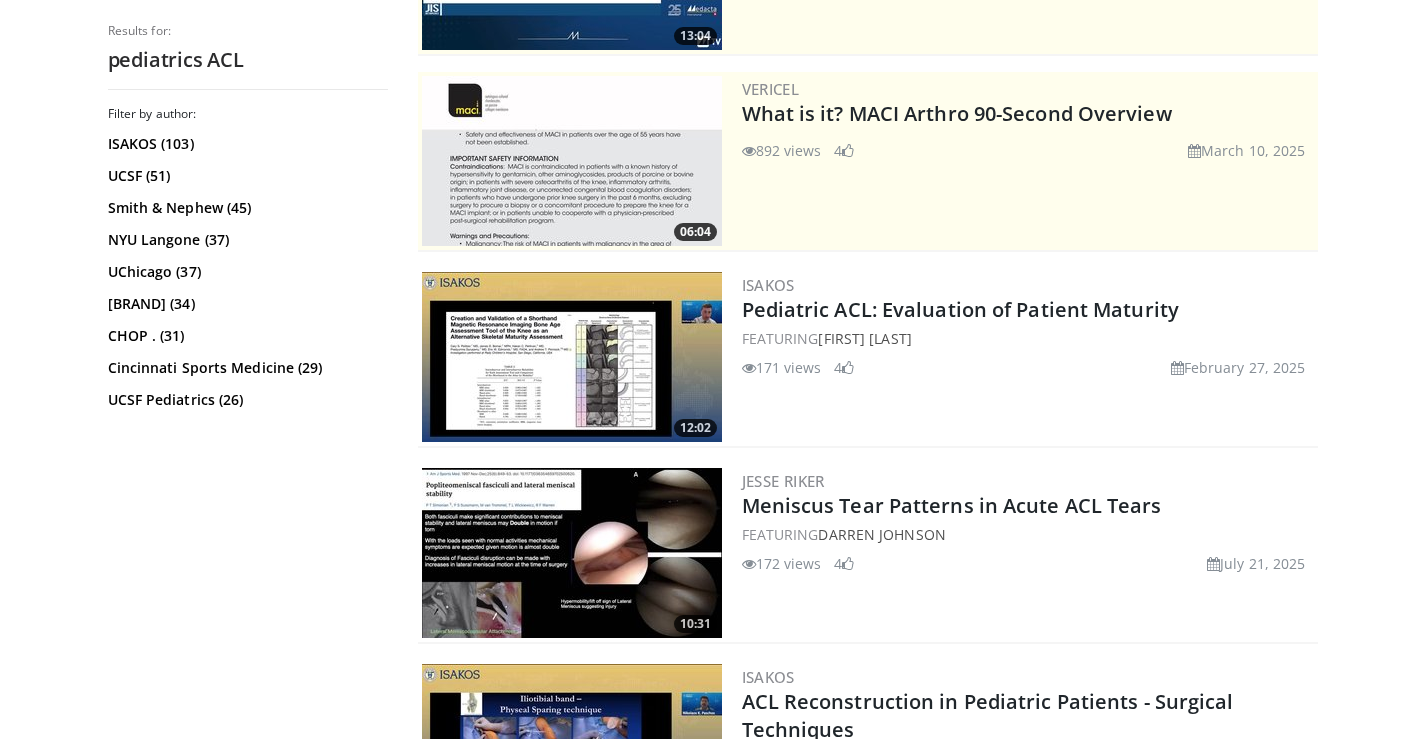 scroll, scrollTop: 500, scrollLeft: 0, axis: vertical 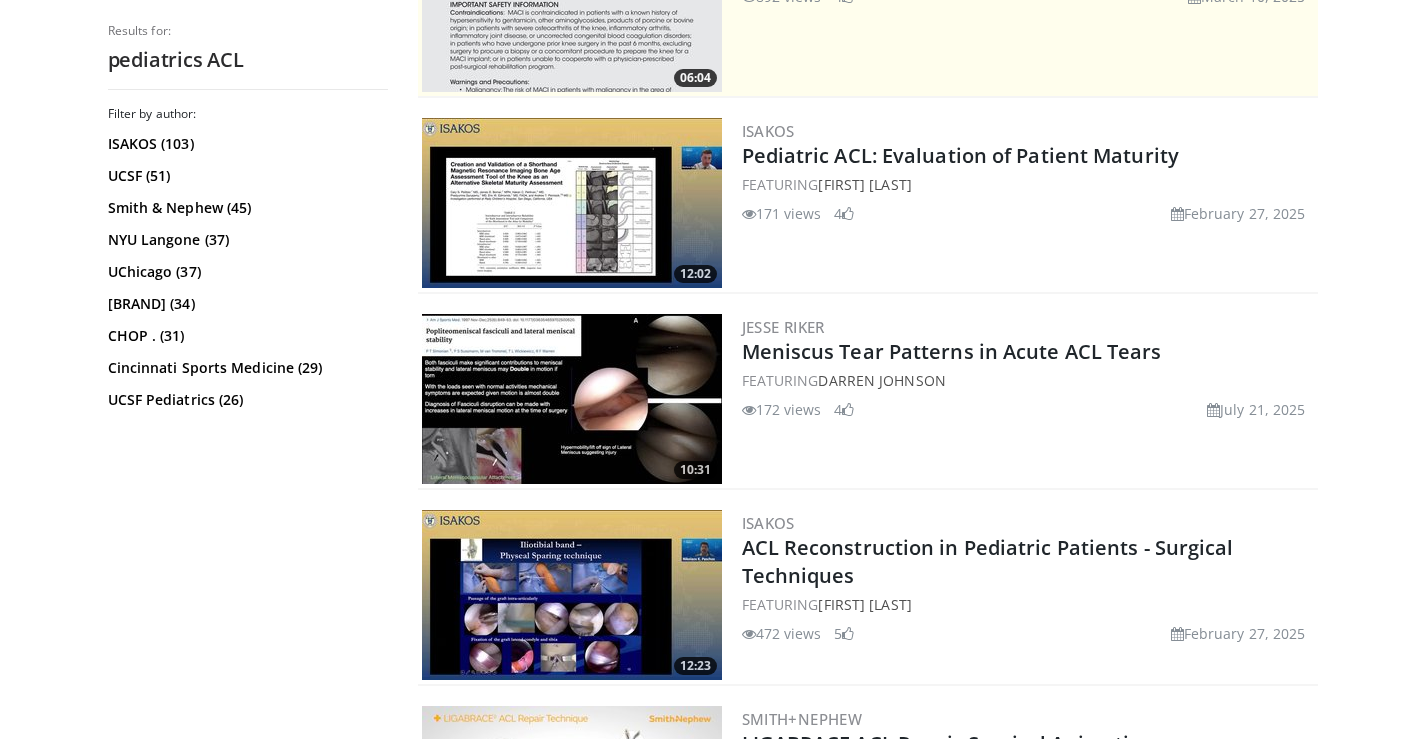 click at bounding box center (572, 595) 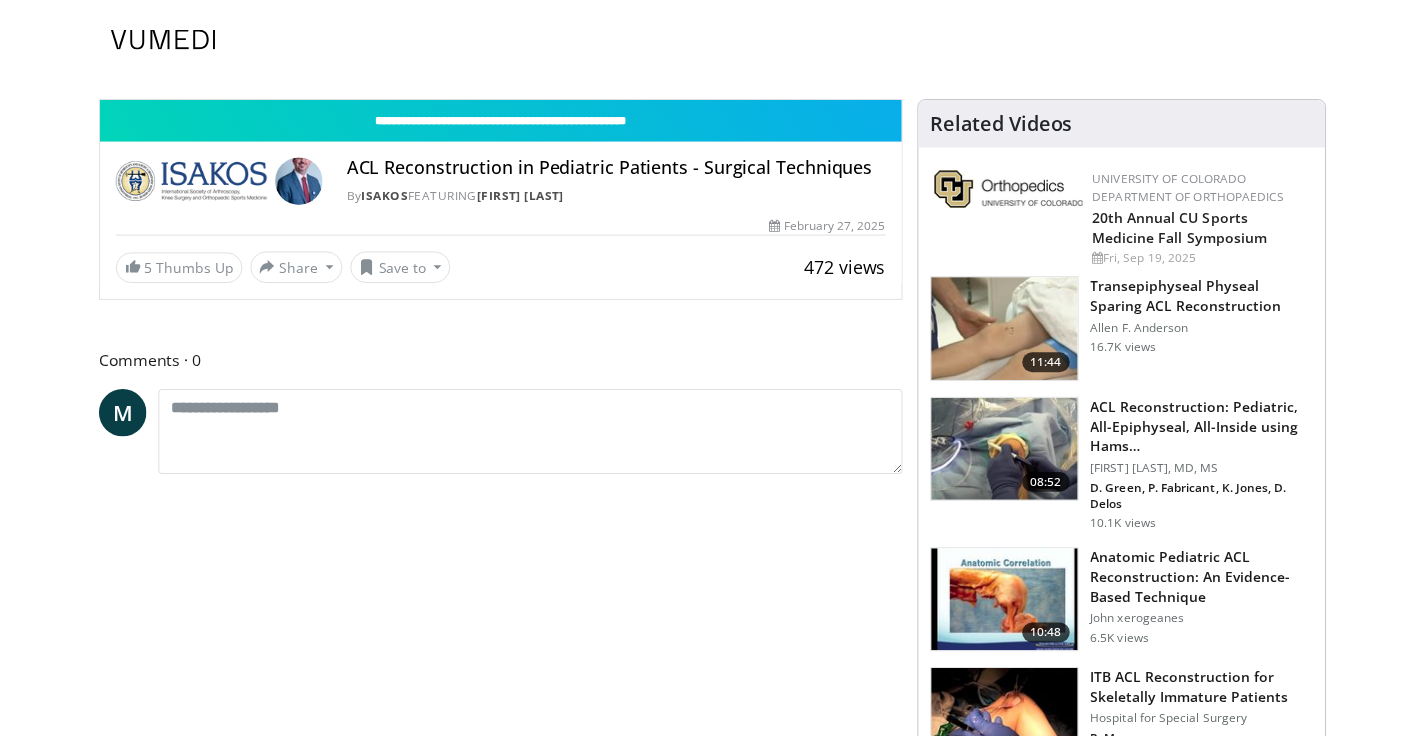 scroll, scrollTop: 0, scrollLeft: 0, axis: both 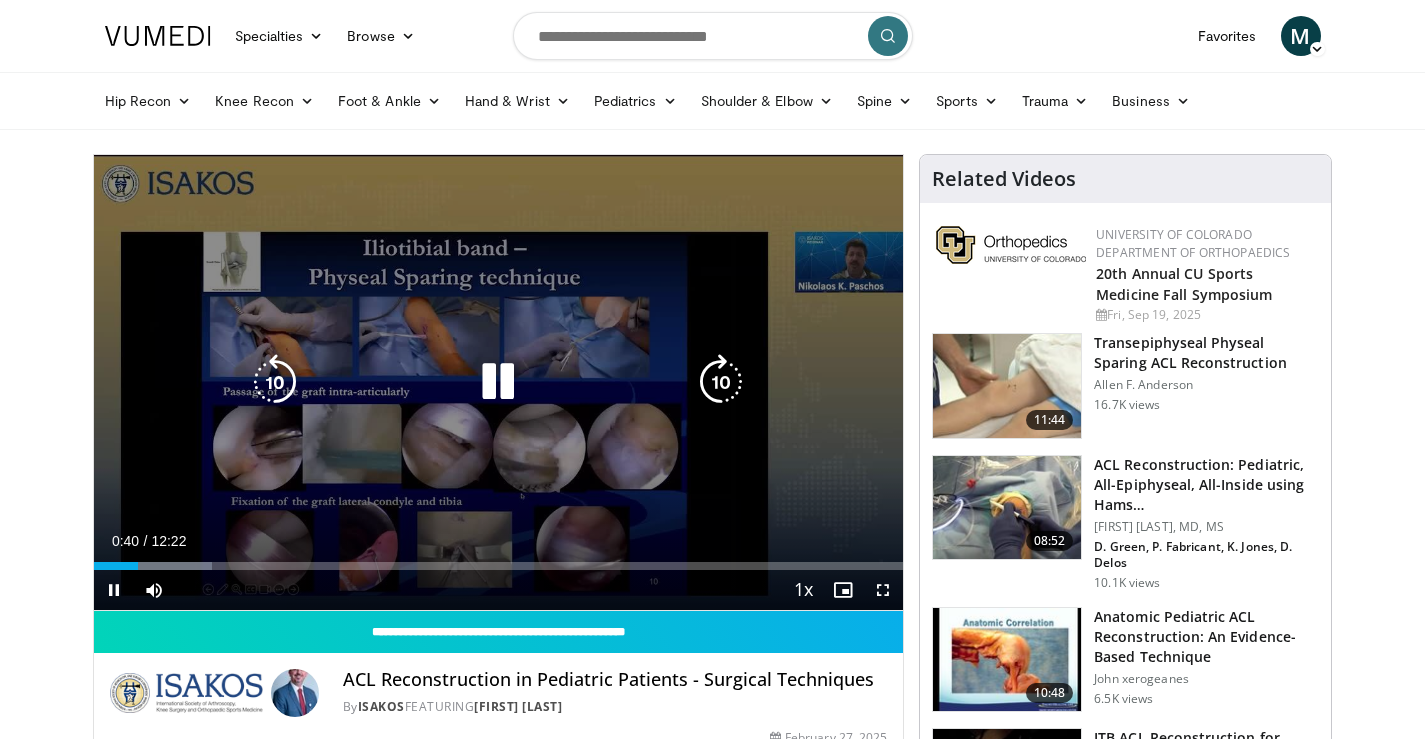 click at bounding box center [498, 382] 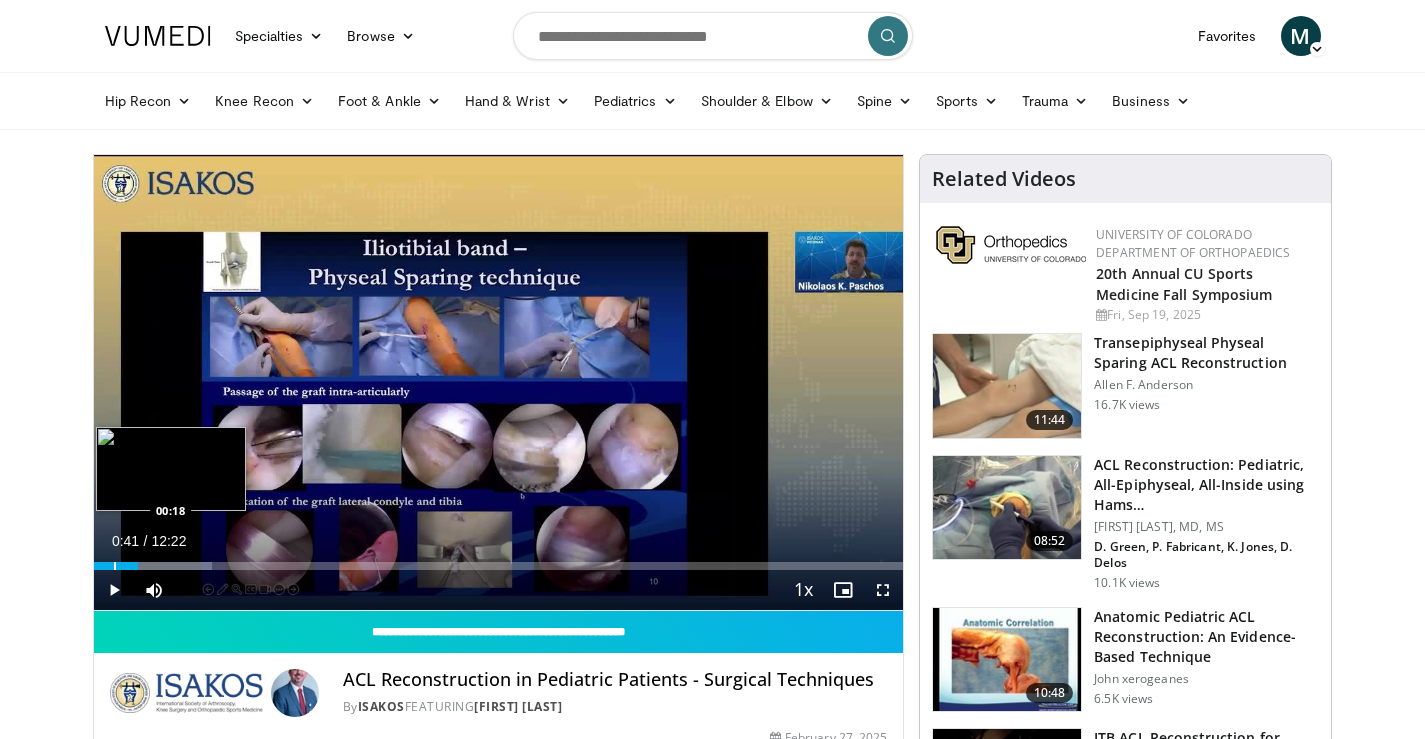 click at bounding box center (115, 566) 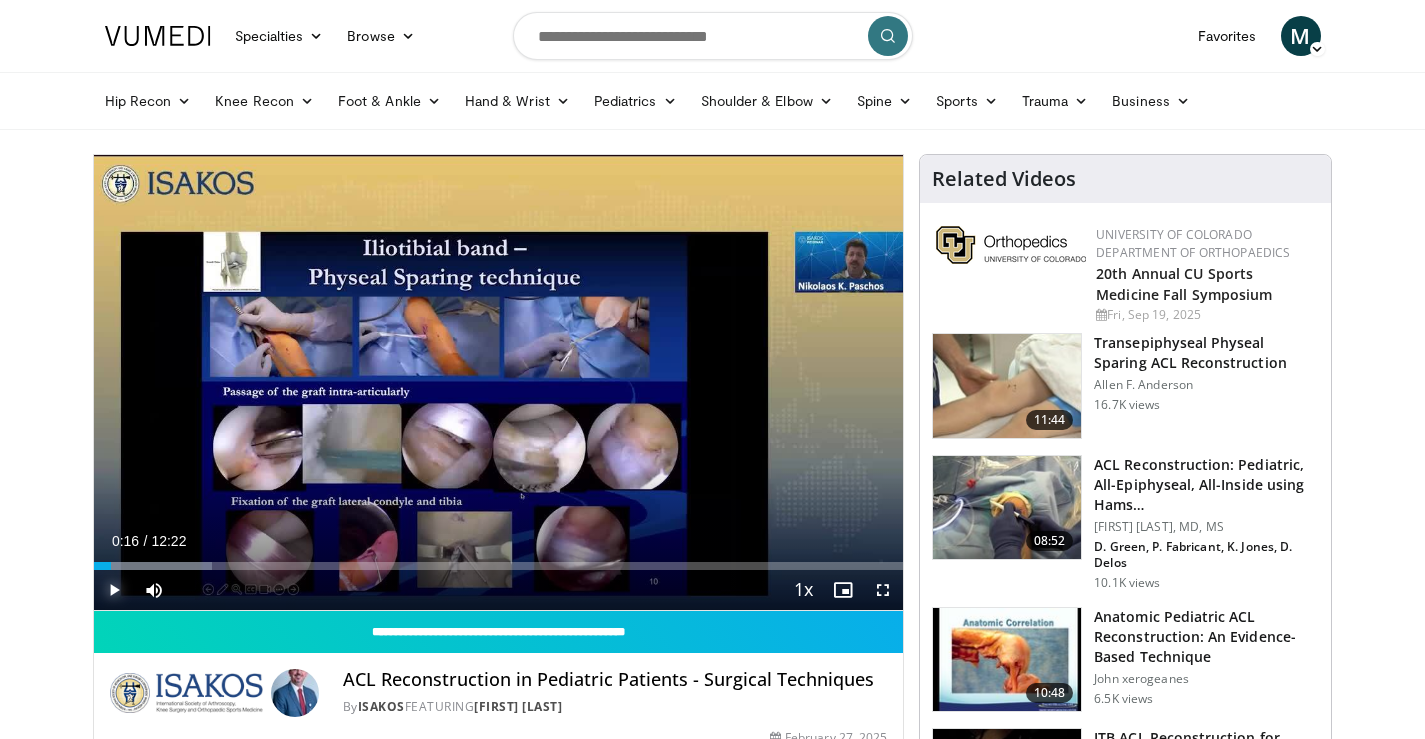 click at bounding box center (114, 590) 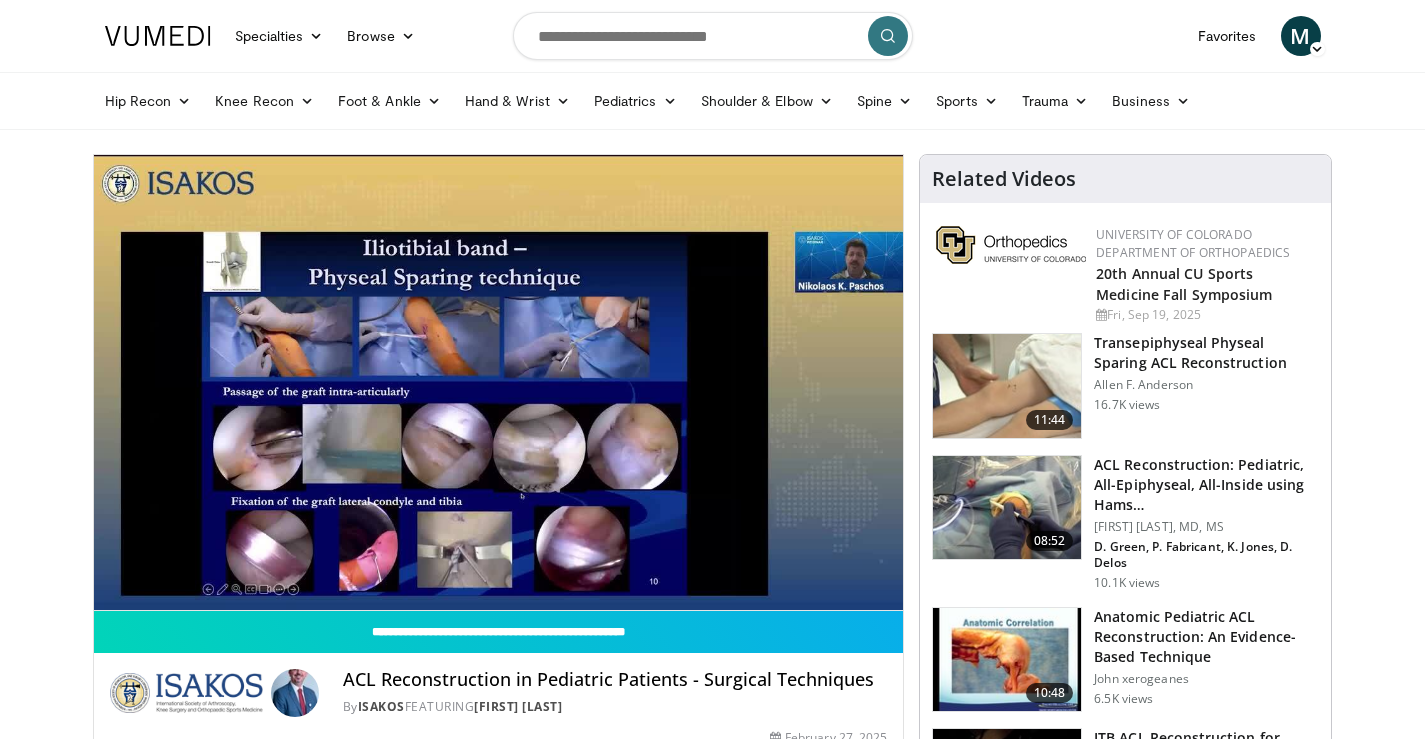 click on "Specialties
Adult & Family Medicine
Allergy, Asthma, Immunology
Anesthesiology
Cardiology
Dental
Dermatology
Endocrinology
Gastroenterology & Hepatology
General Surgery
Hematology & Oncology
Infectious Disease
Nephrology
Neurology
Neurosurgery
Obstetrics & Gynecology
Ophthalmology
Oral Maxillofacial
Orthopaedics
Otolaryngology
Pediatrics
Plastic Surgery
Podiatry
Psychiatry
Pulmonology
Radiation Oncology
Radiology
Rheumatology
Urology" at bounding box center (712, 1610) 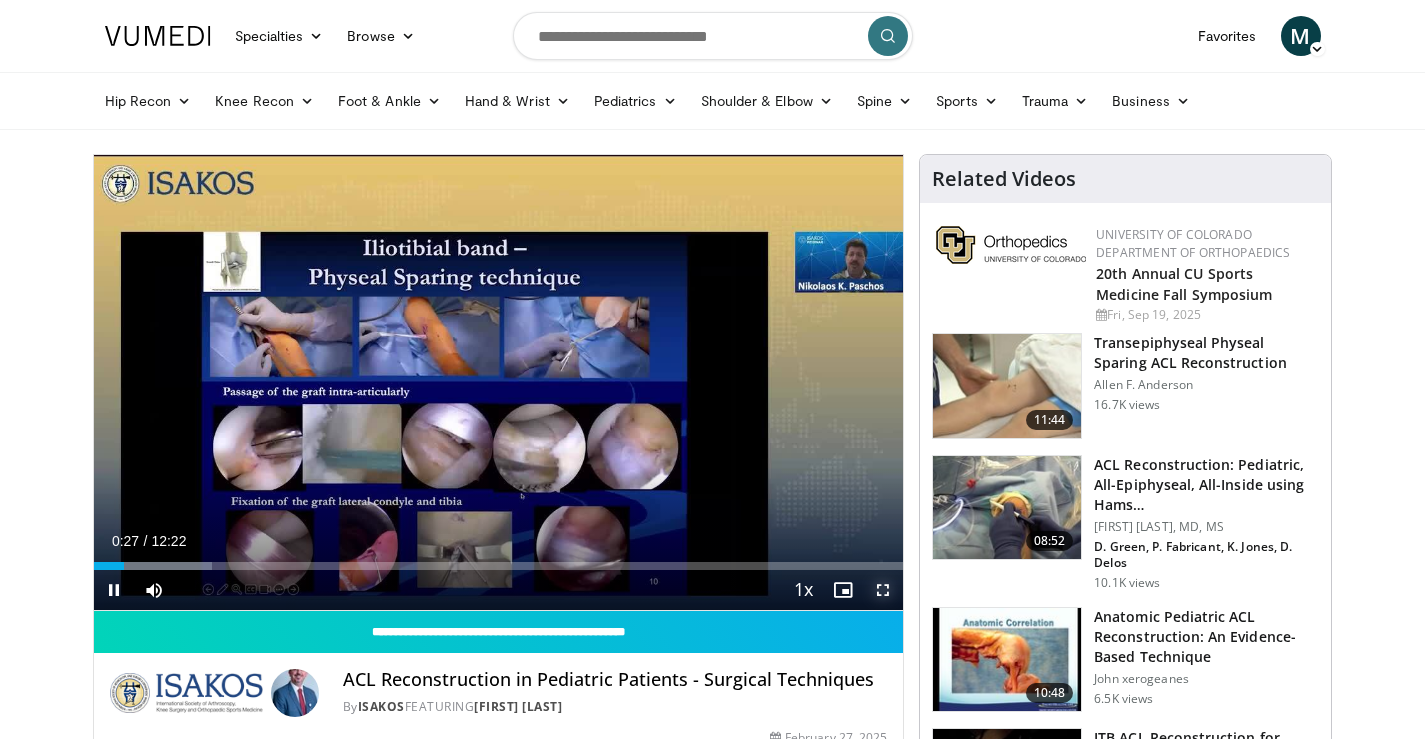 click at bounding box center [883, 590] 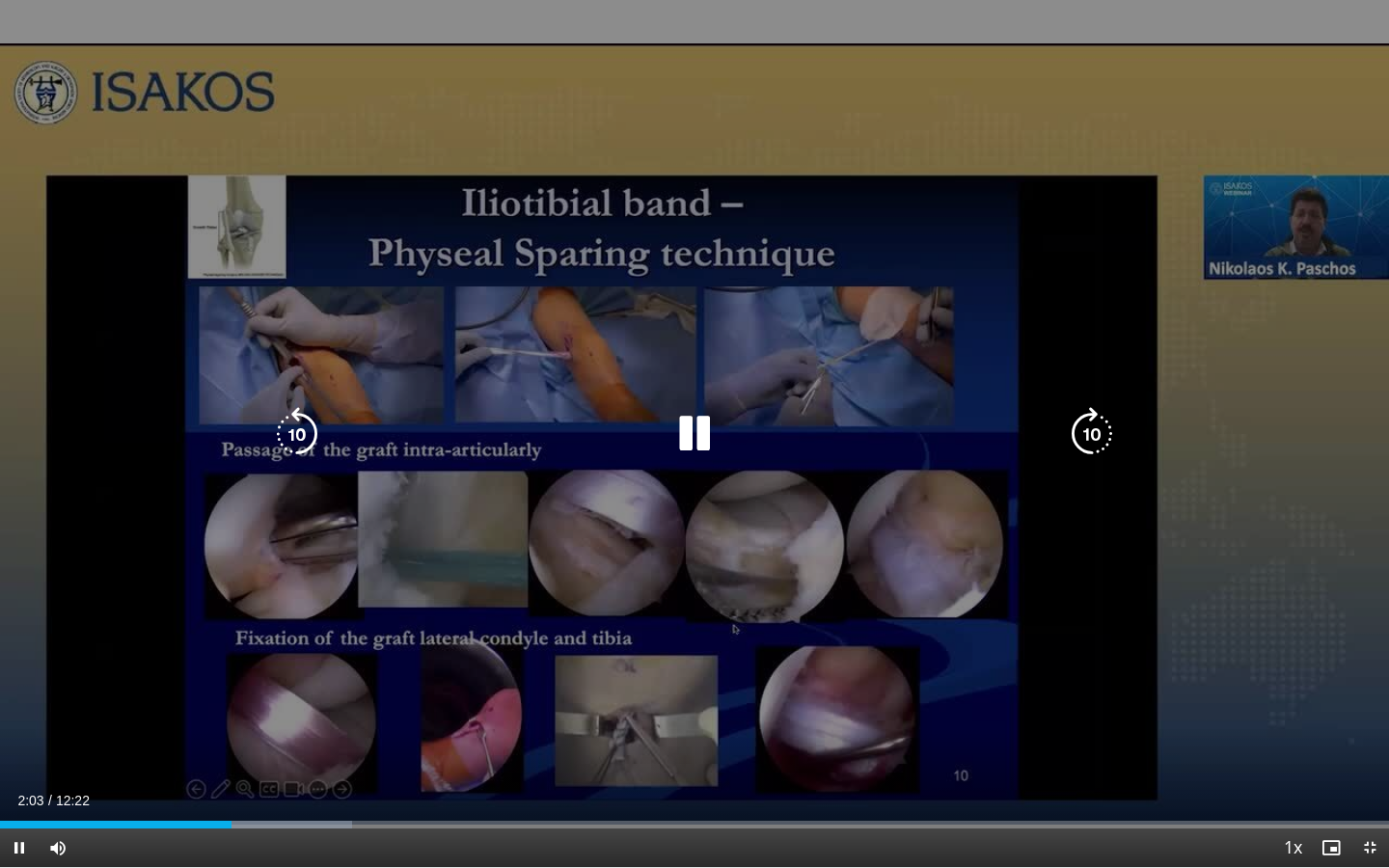 click at bounding box center (694, 434) 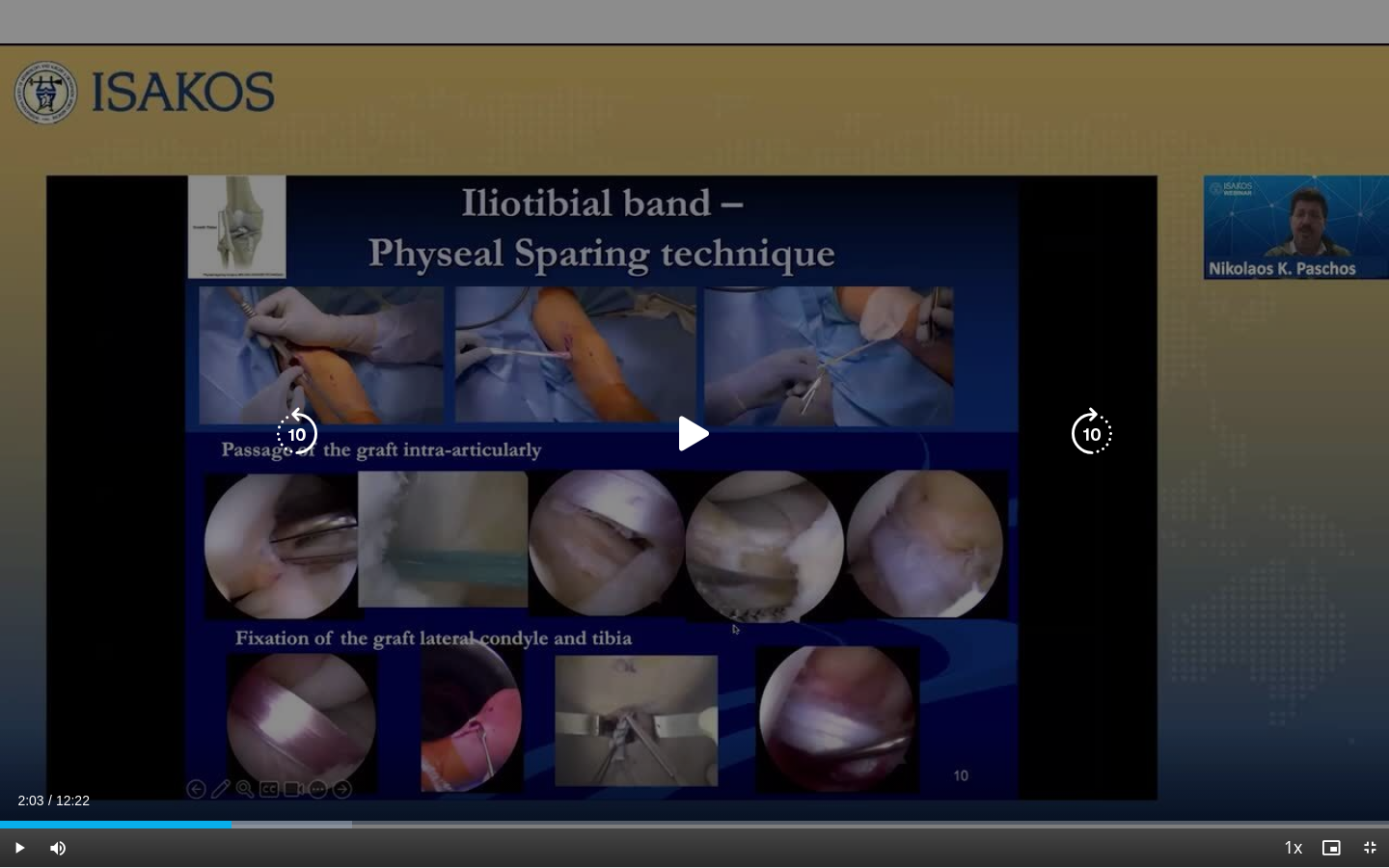 click at bounding box center (694, 434) 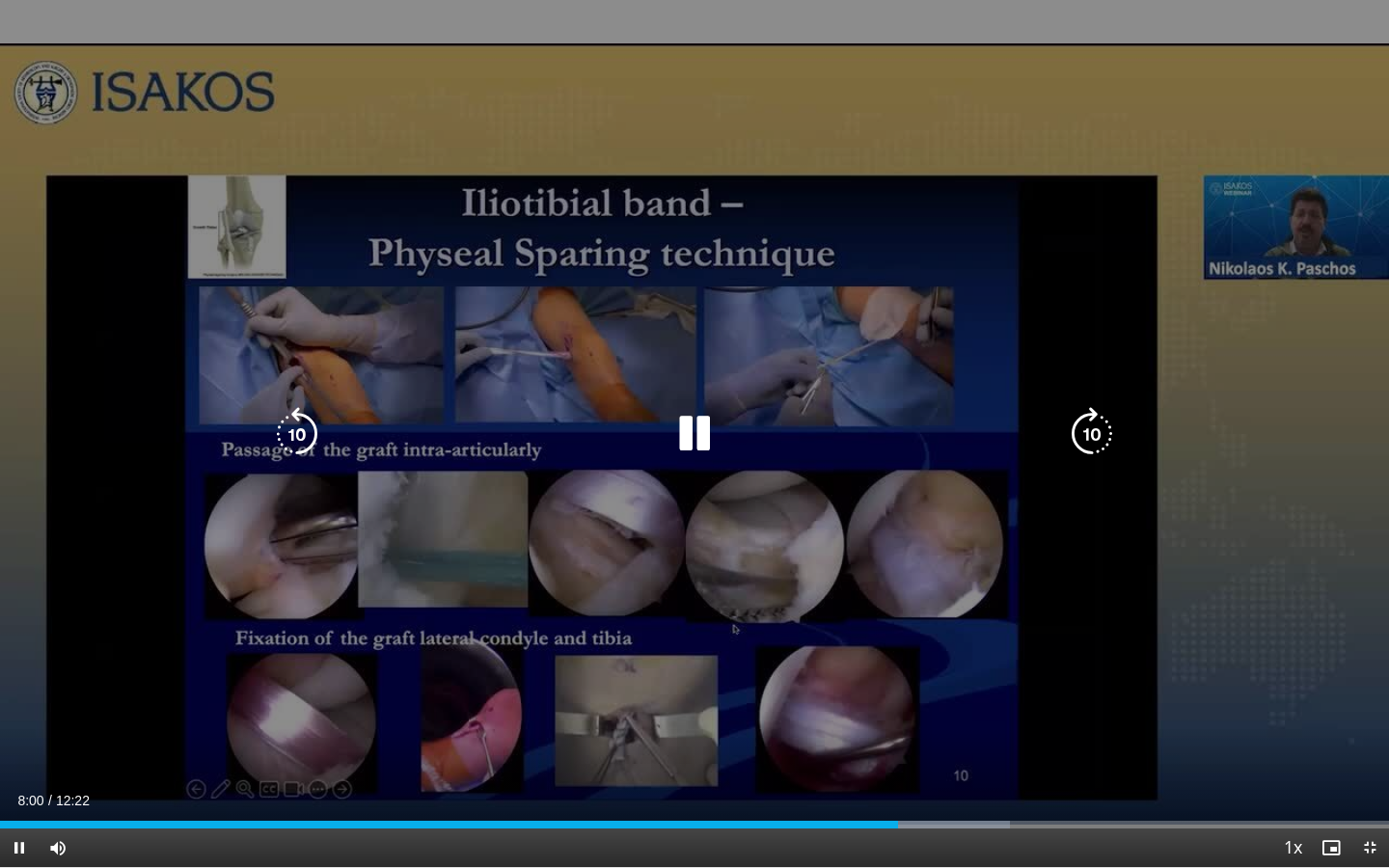 click at bounding box center (297, 434) 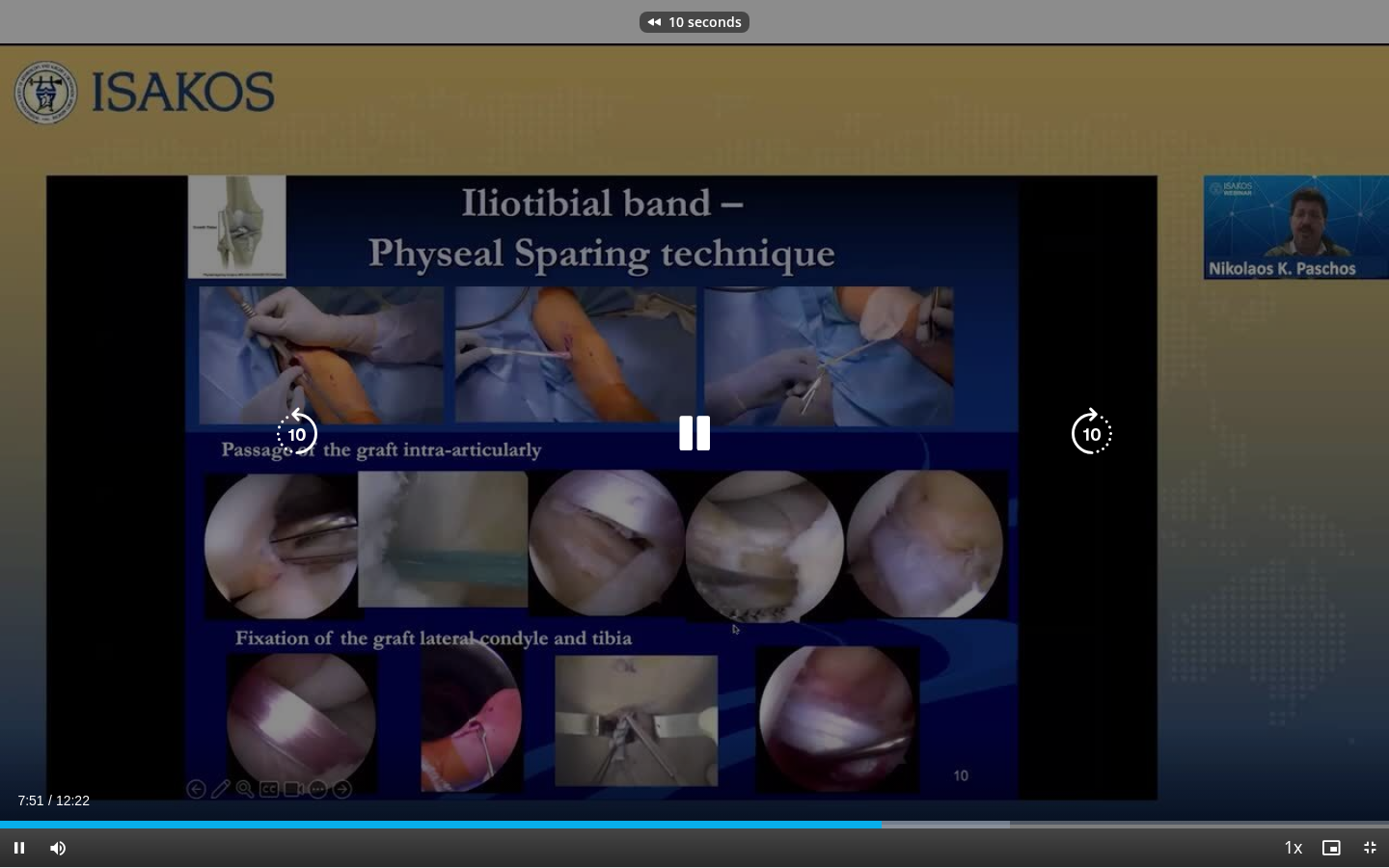 click at bounding box center (297, 434) 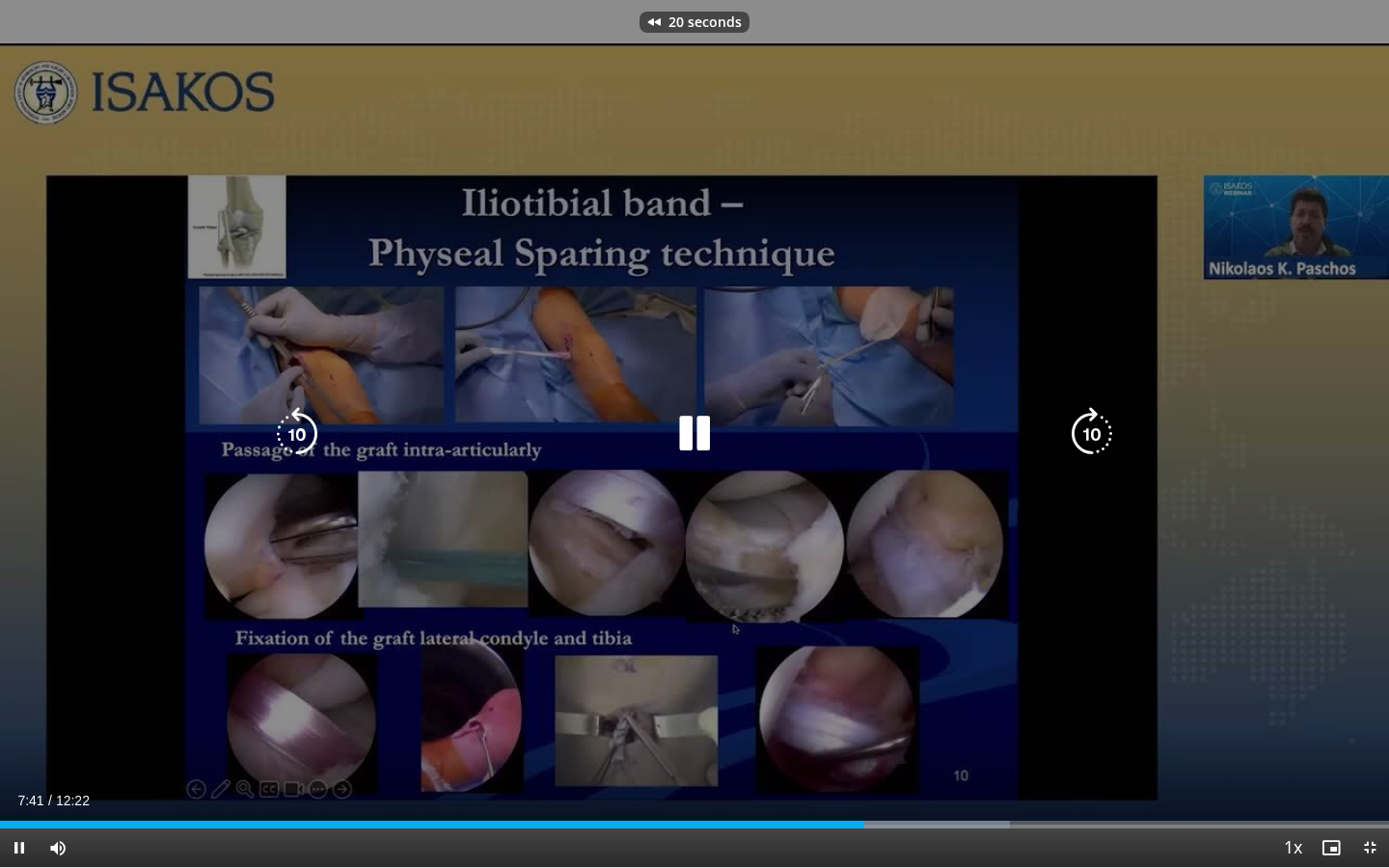 click at bounding box center [297, 434] 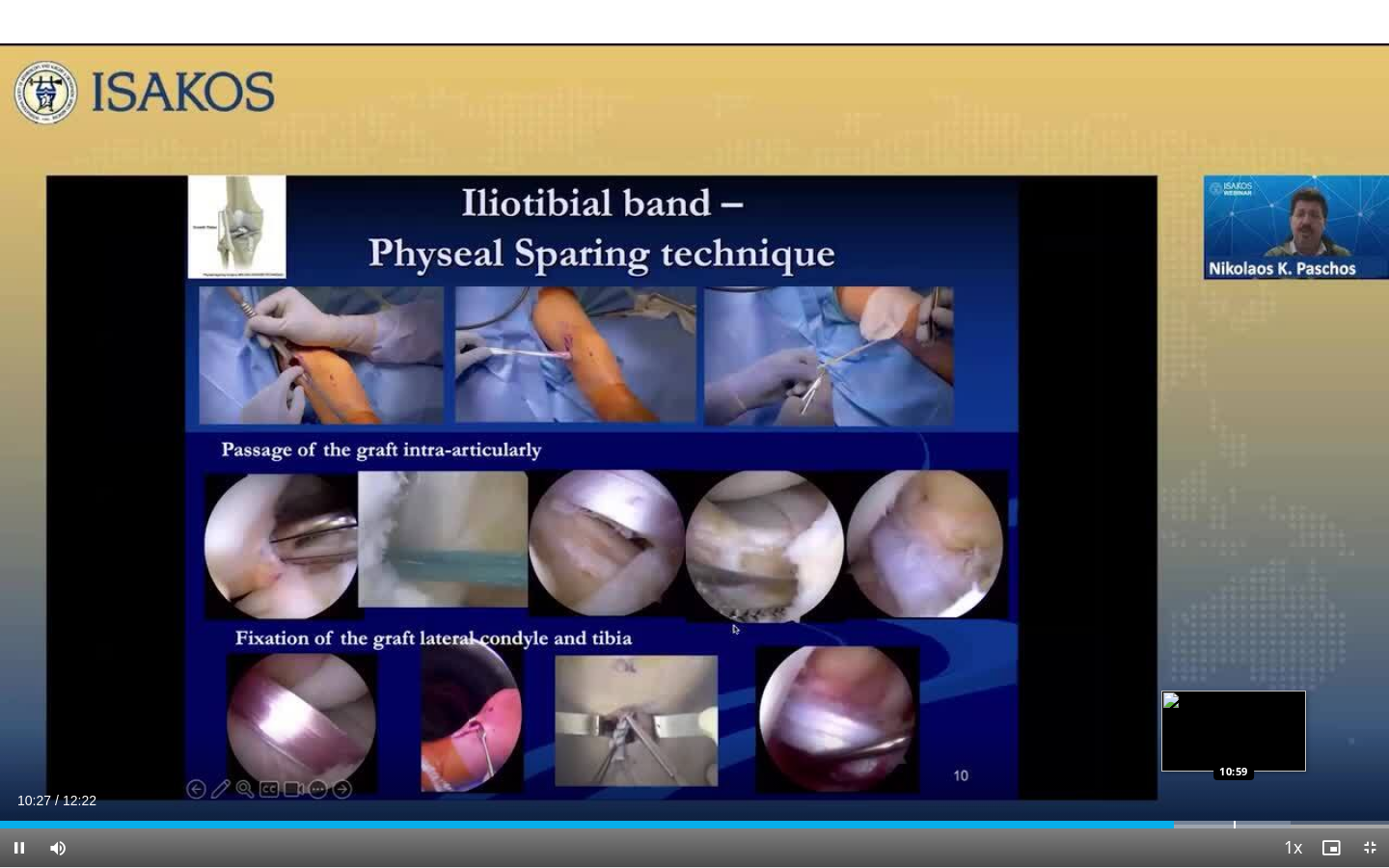 click on "Loaded :  92.91% 10:27 10:59" at bounding box center [694, 819] 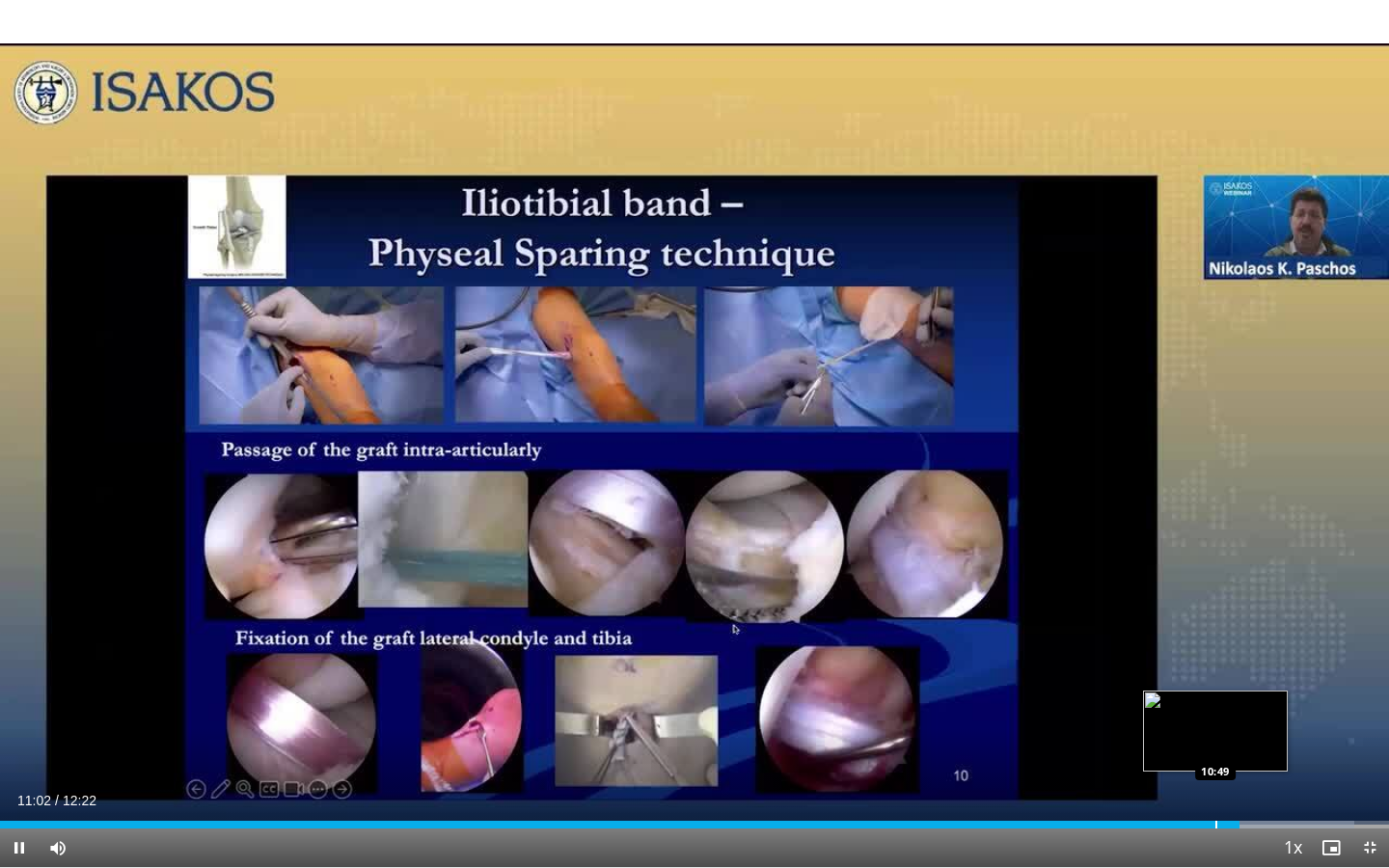 click on "Loaded :  97.50% 11:02 10:49" at bounding box center [694, 819] 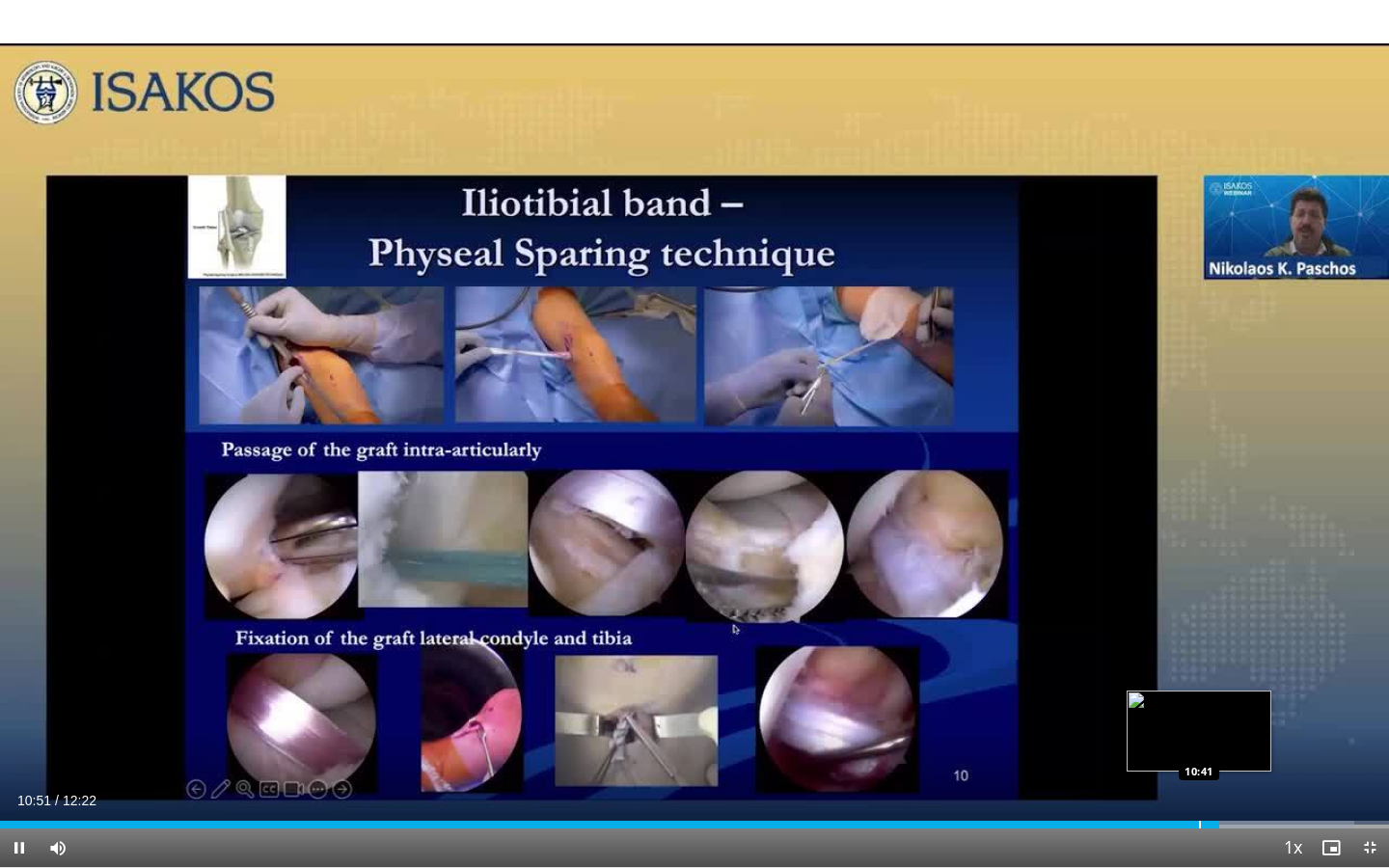 click at bounding box center (1200, 825) 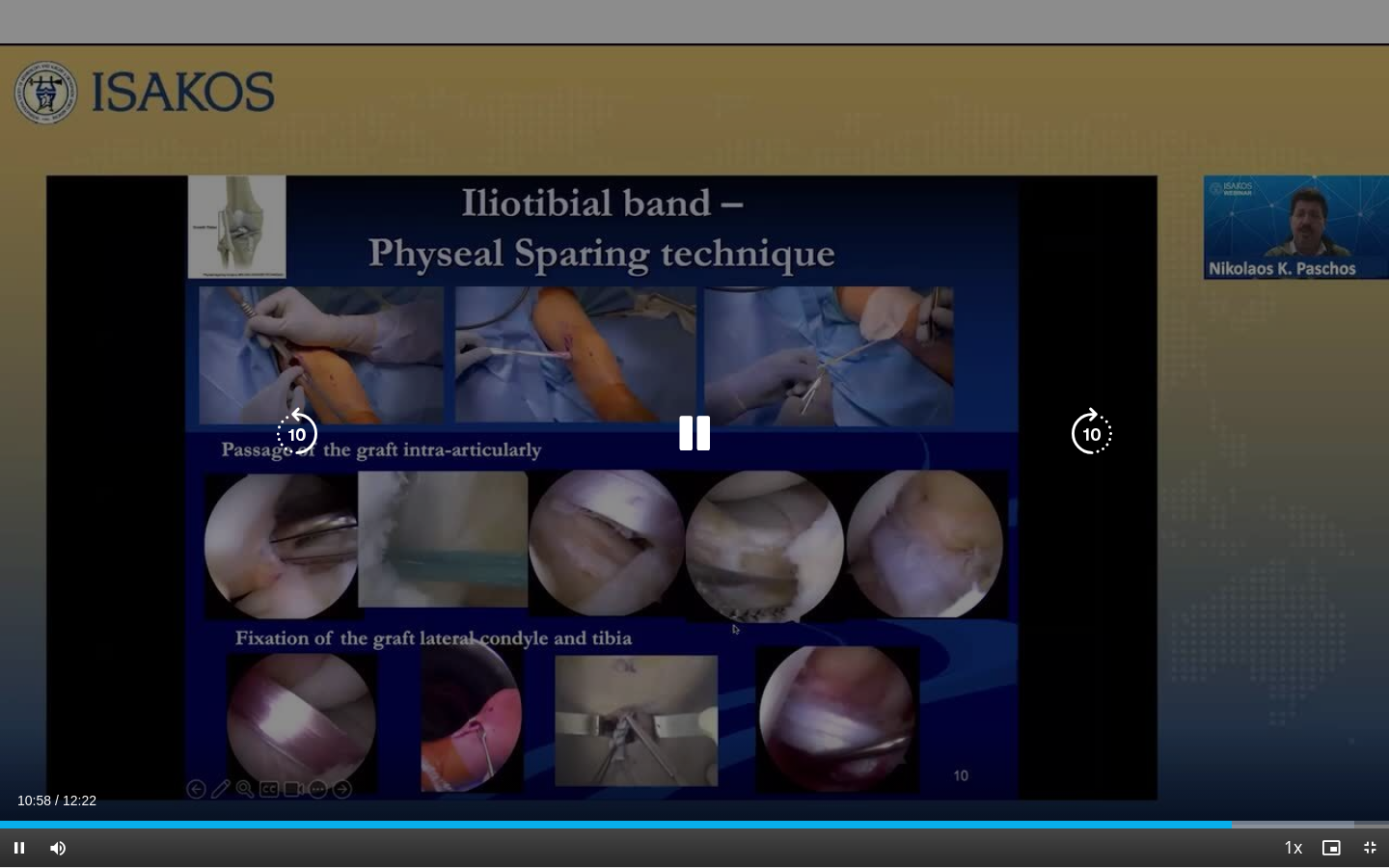 click at bounding box center (694, 434) 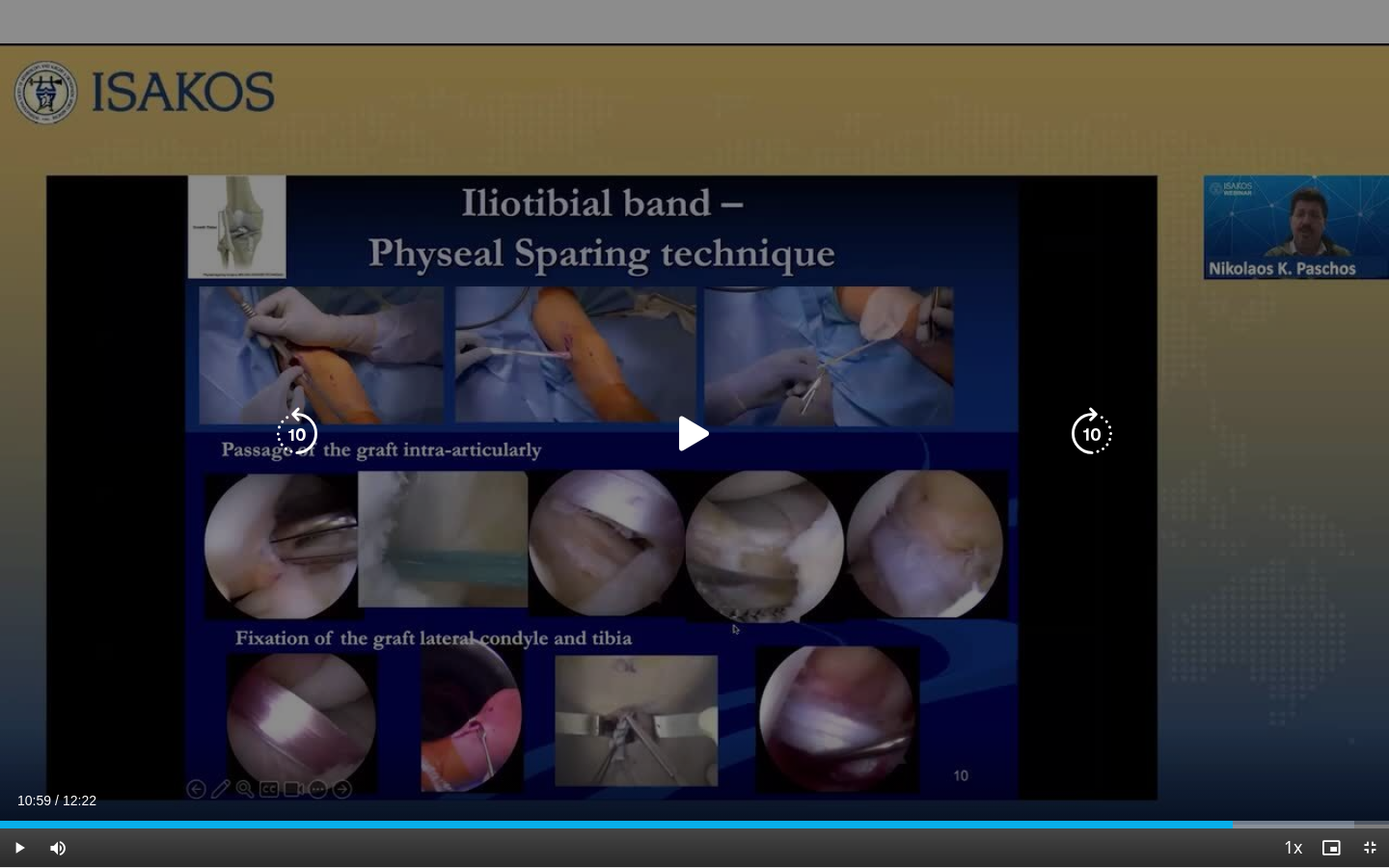 click at bounding box center [694, 434] 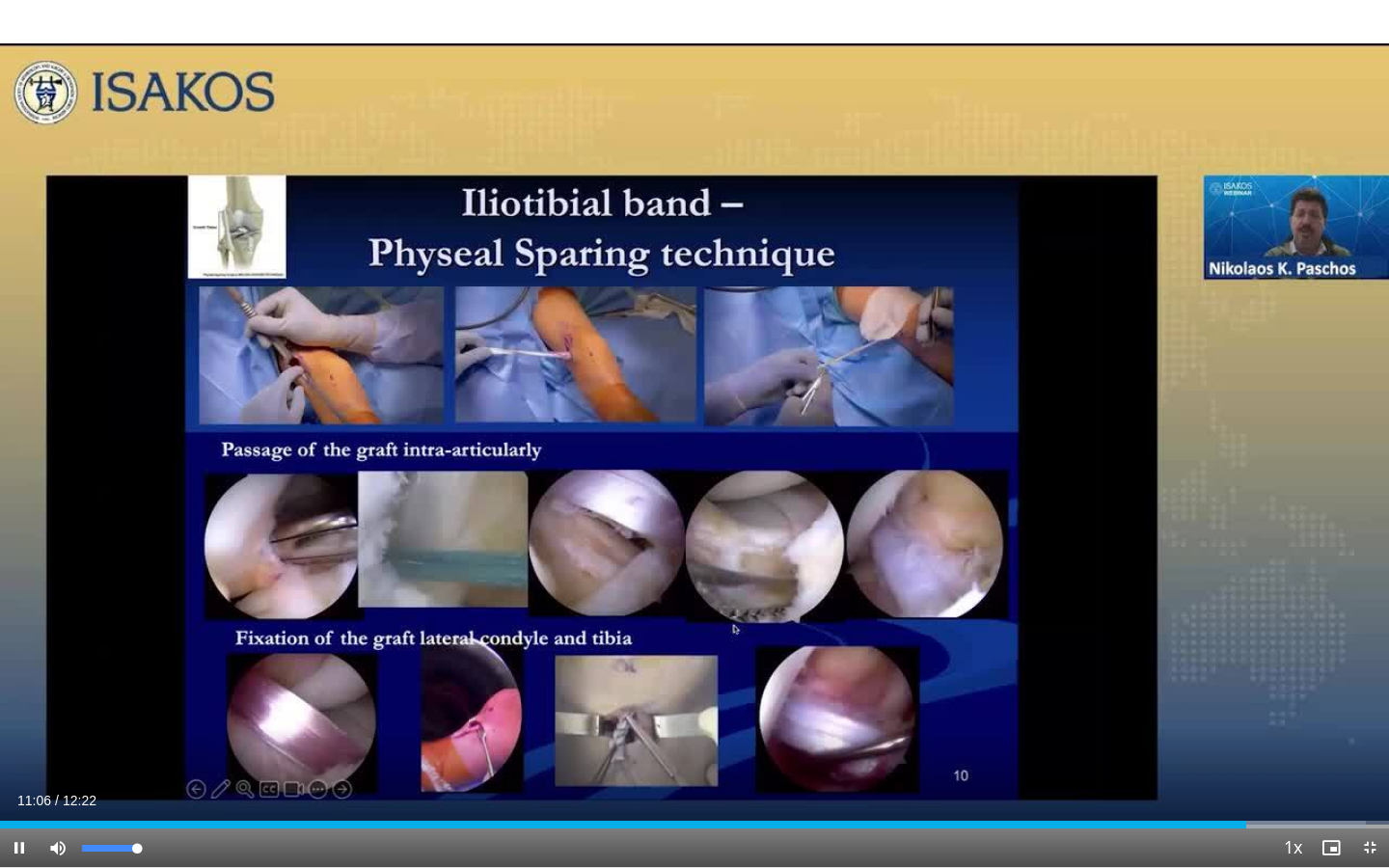 drag, startPoint x: 136, startPoint y: 848, endPoint x: 180, endPoint y: 854, distance: 44.40721 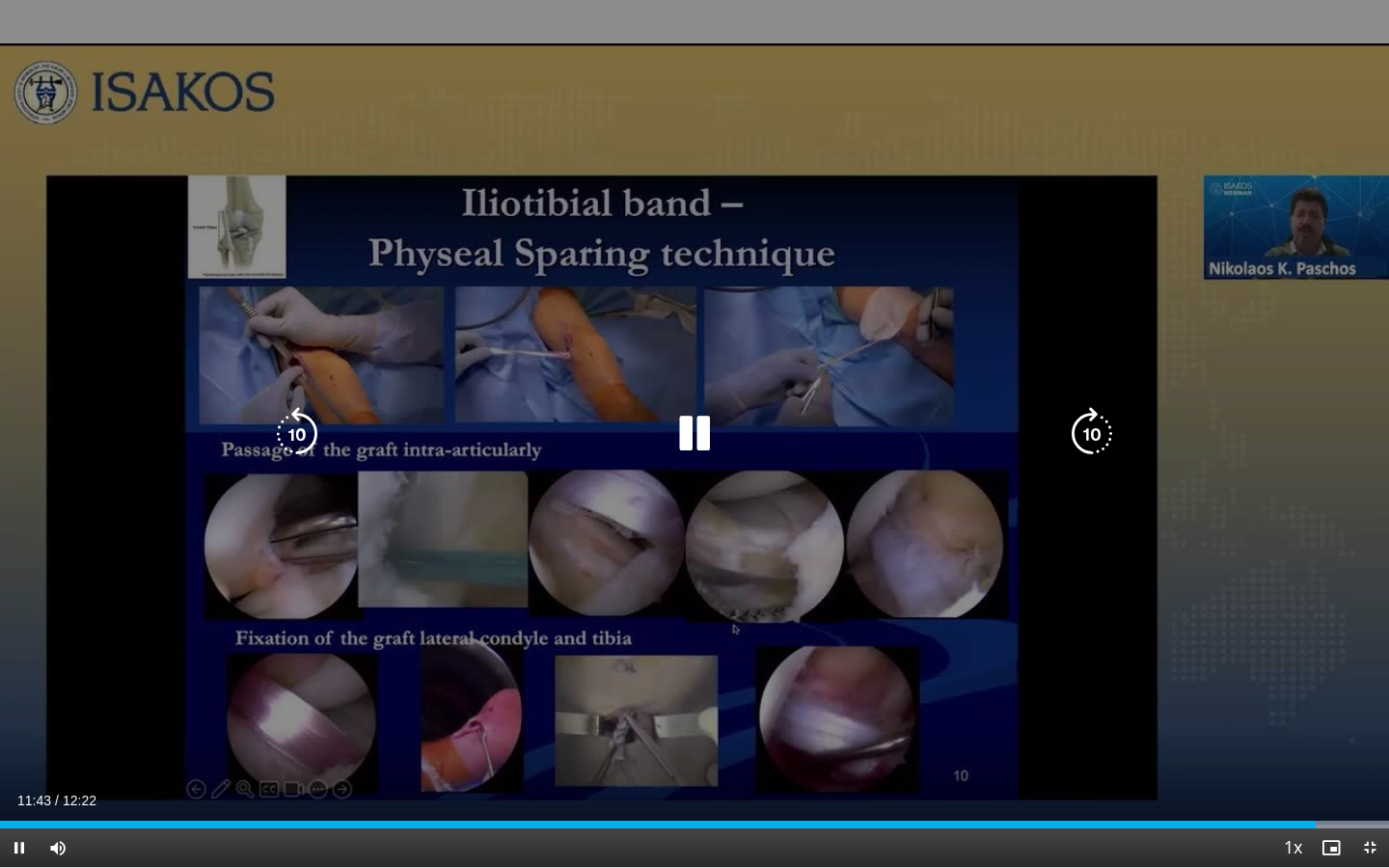 click at bounding box center (694, 434) 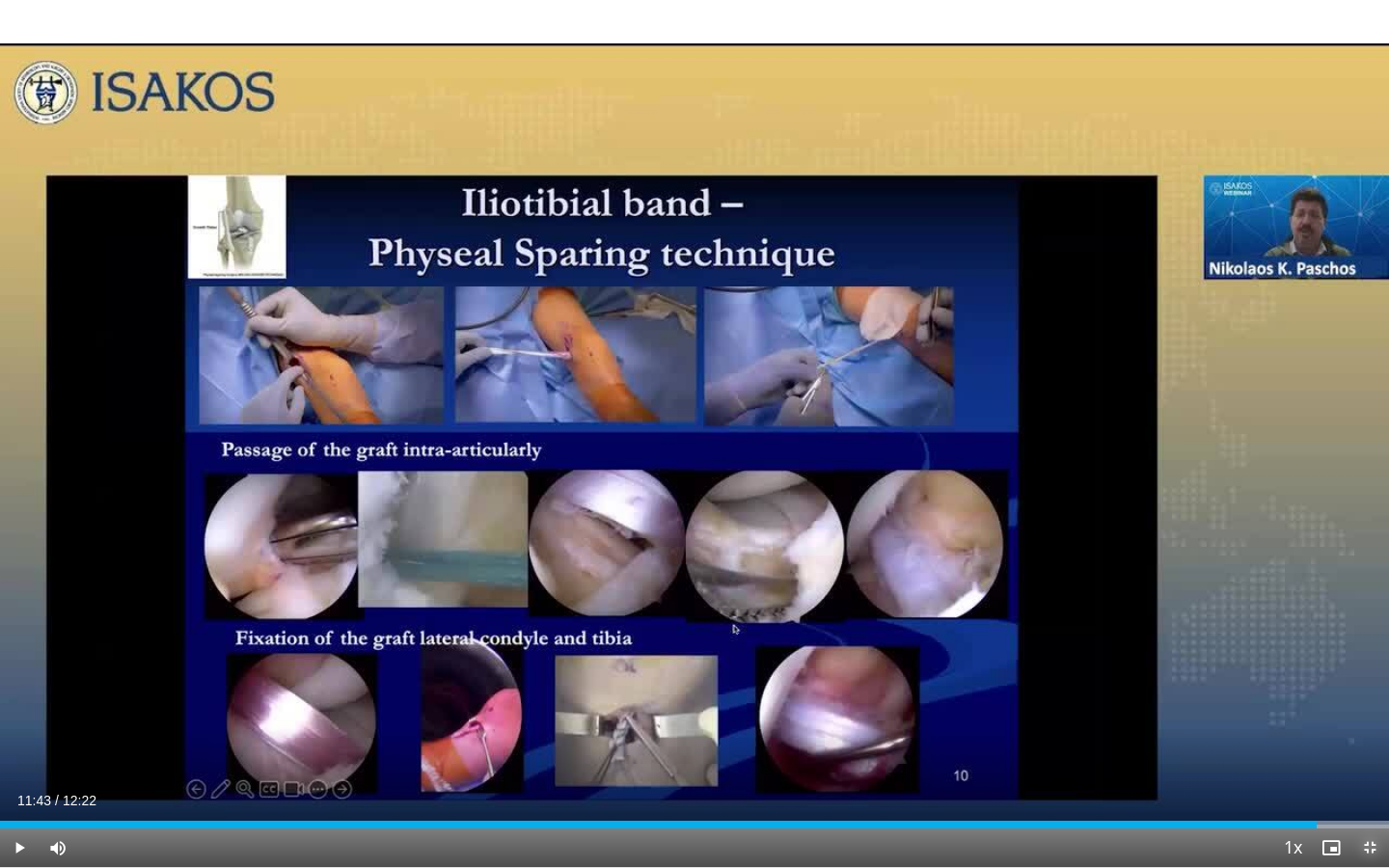 click at bounding box center (1370, 848) 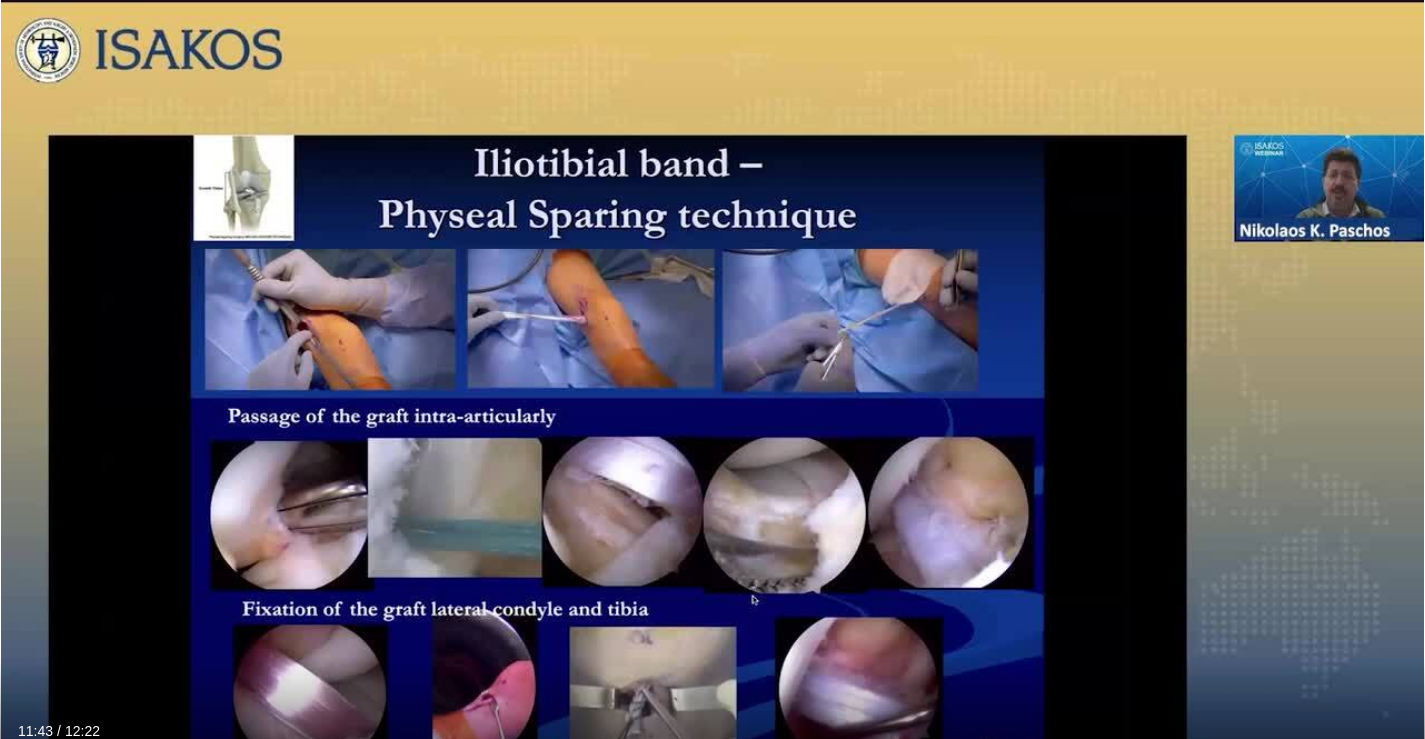scroll, scrollTop: 200, scrollLeft: 0, axis: vertical 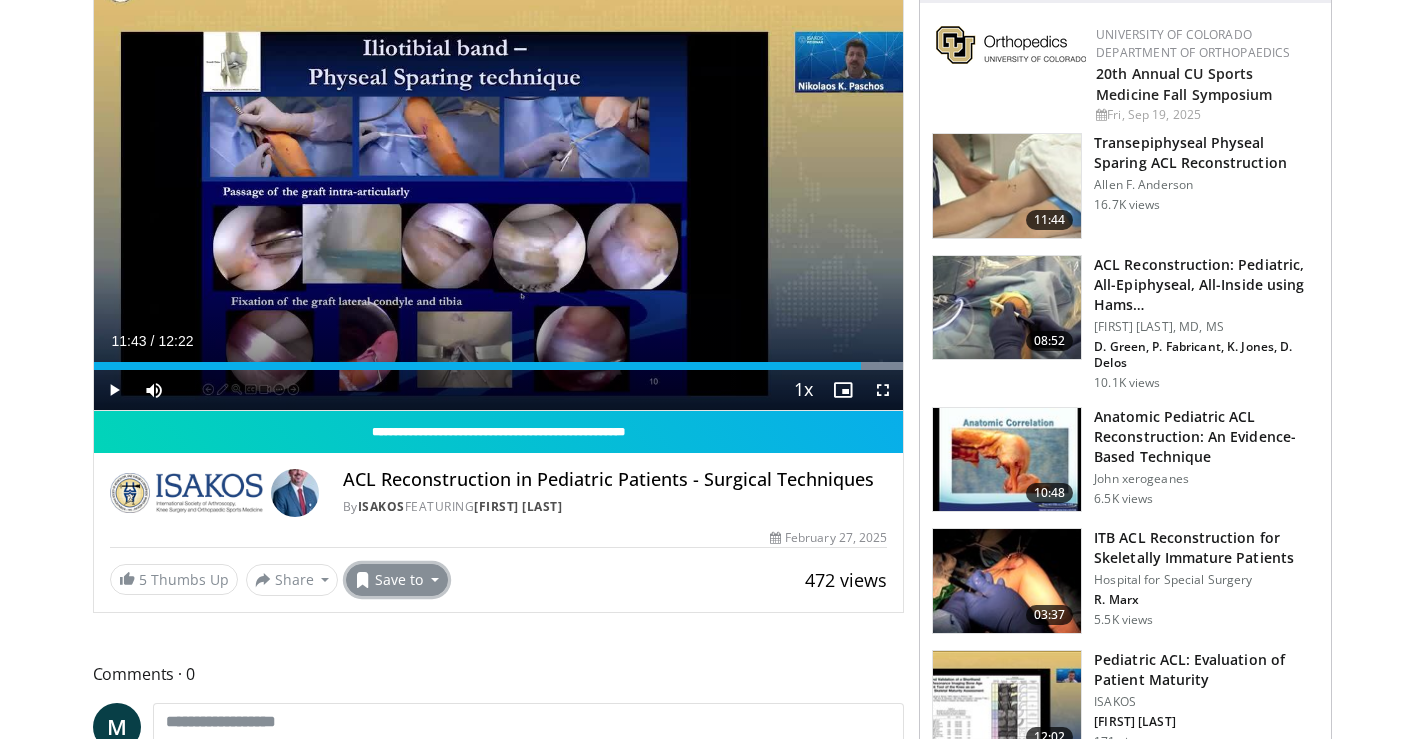 click on "Save to" at bounding box center [397, 580] 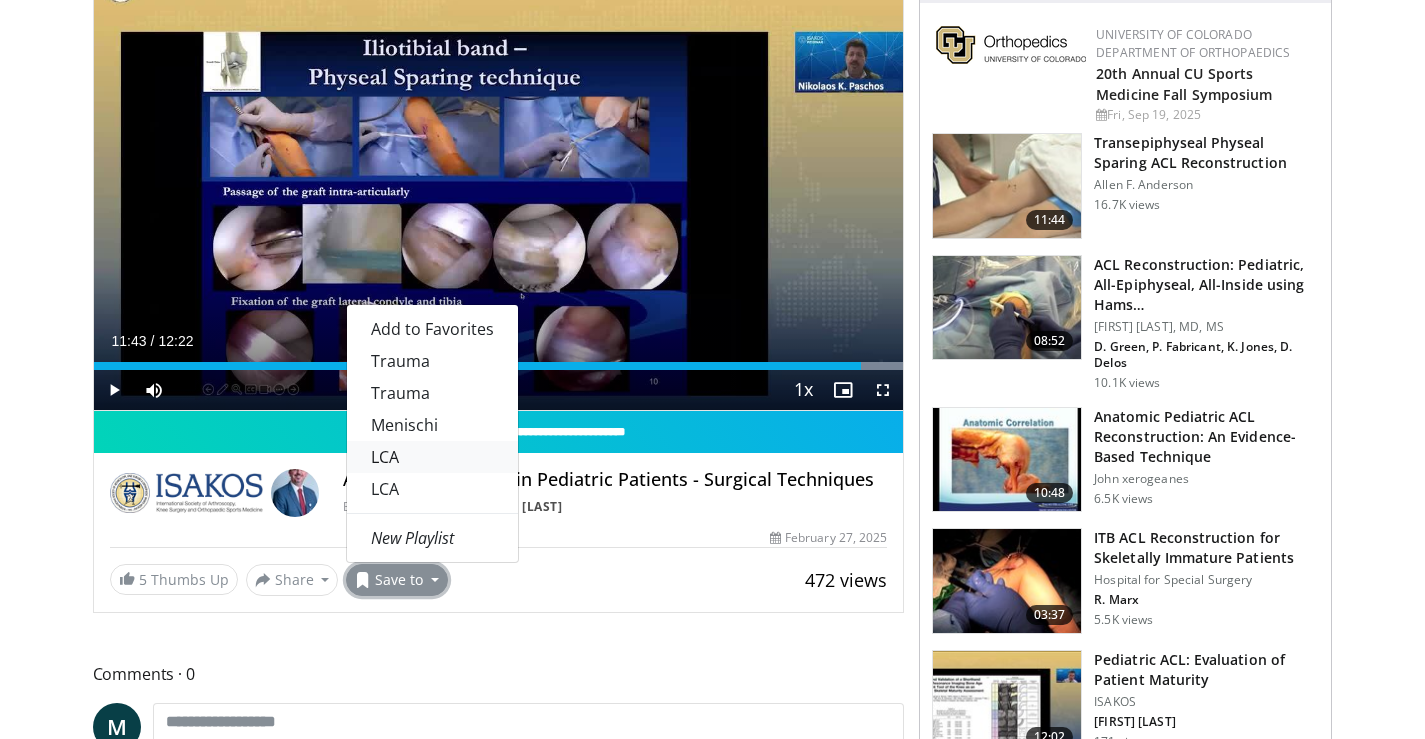 click on "LCA" at bounding box center [432, 457] 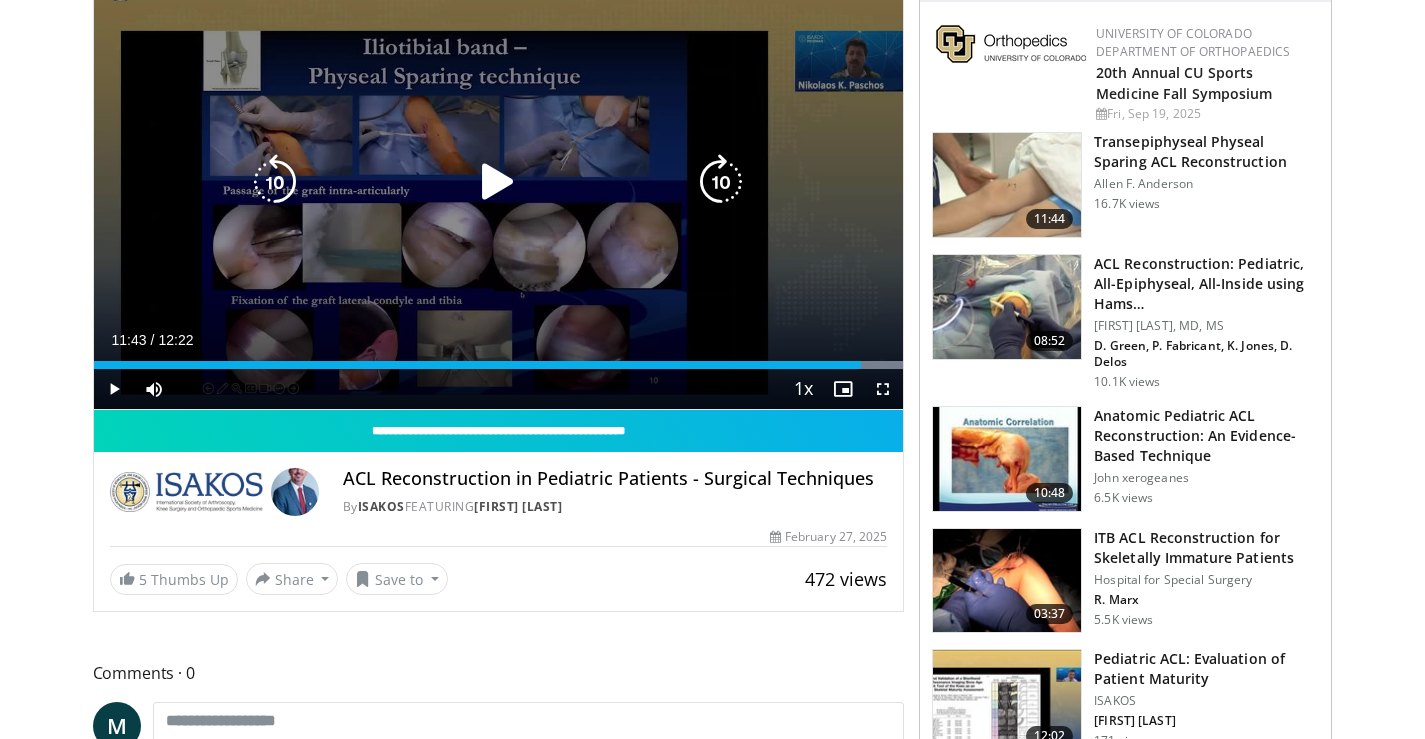 scroll, scrollTop: 252, scrollLeft: 0, axis: vertical 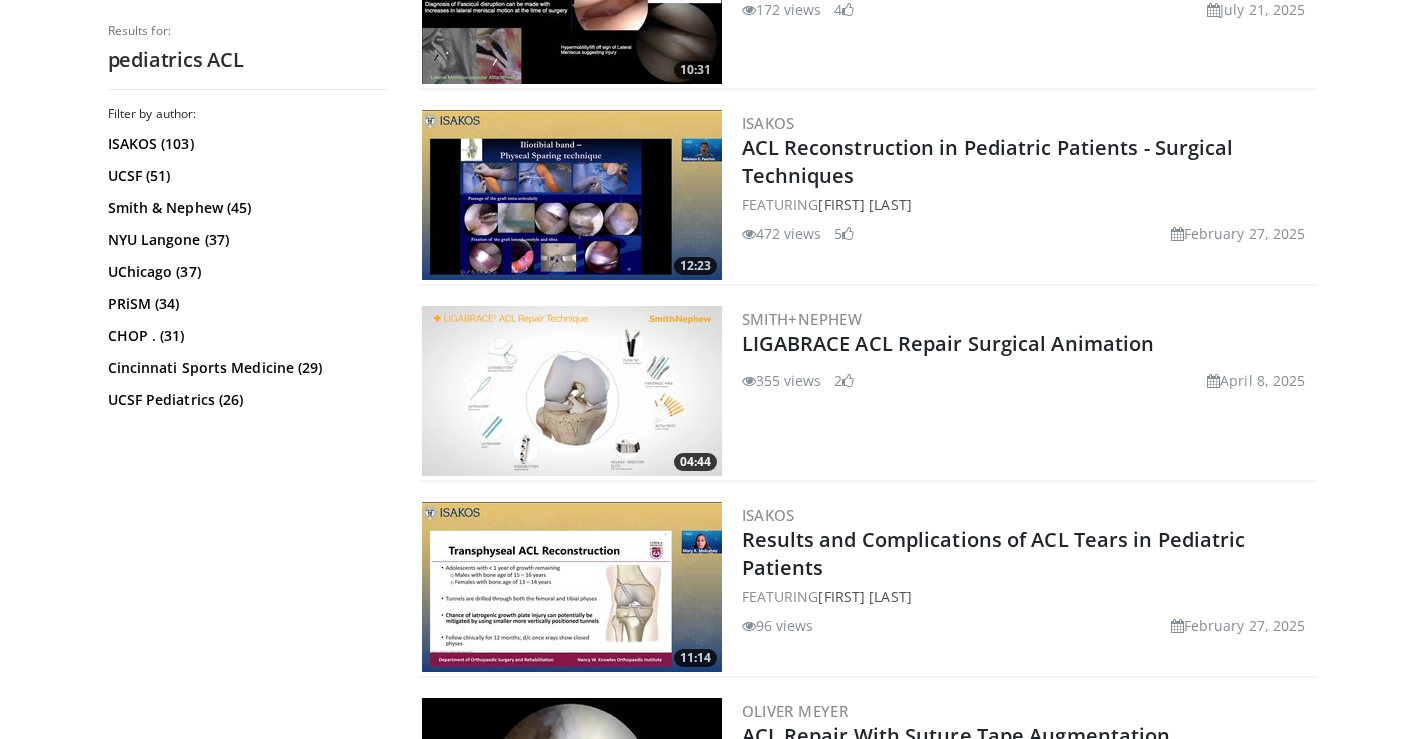 click at bounding box center [572, 391] 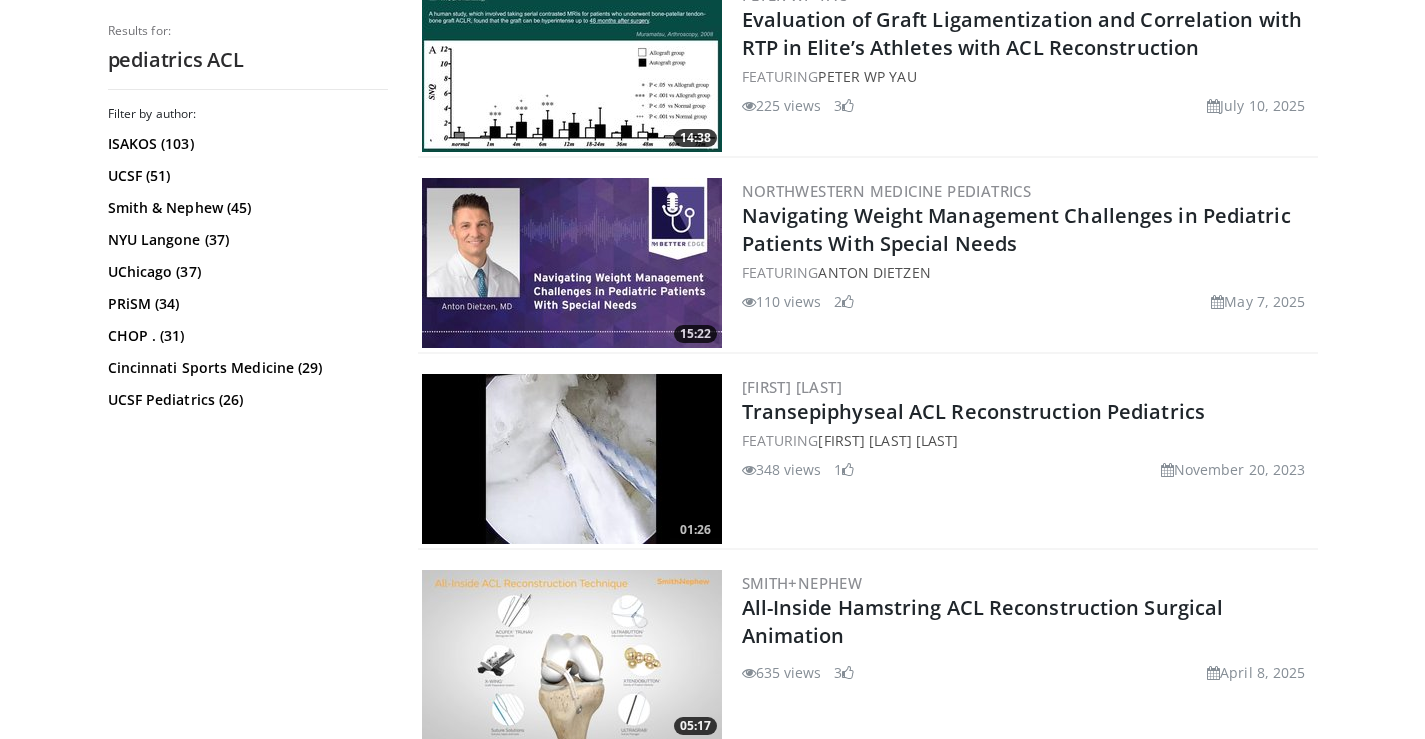 scroll, scrollTop: 2500, scrollLeft: 0, axis: vertical 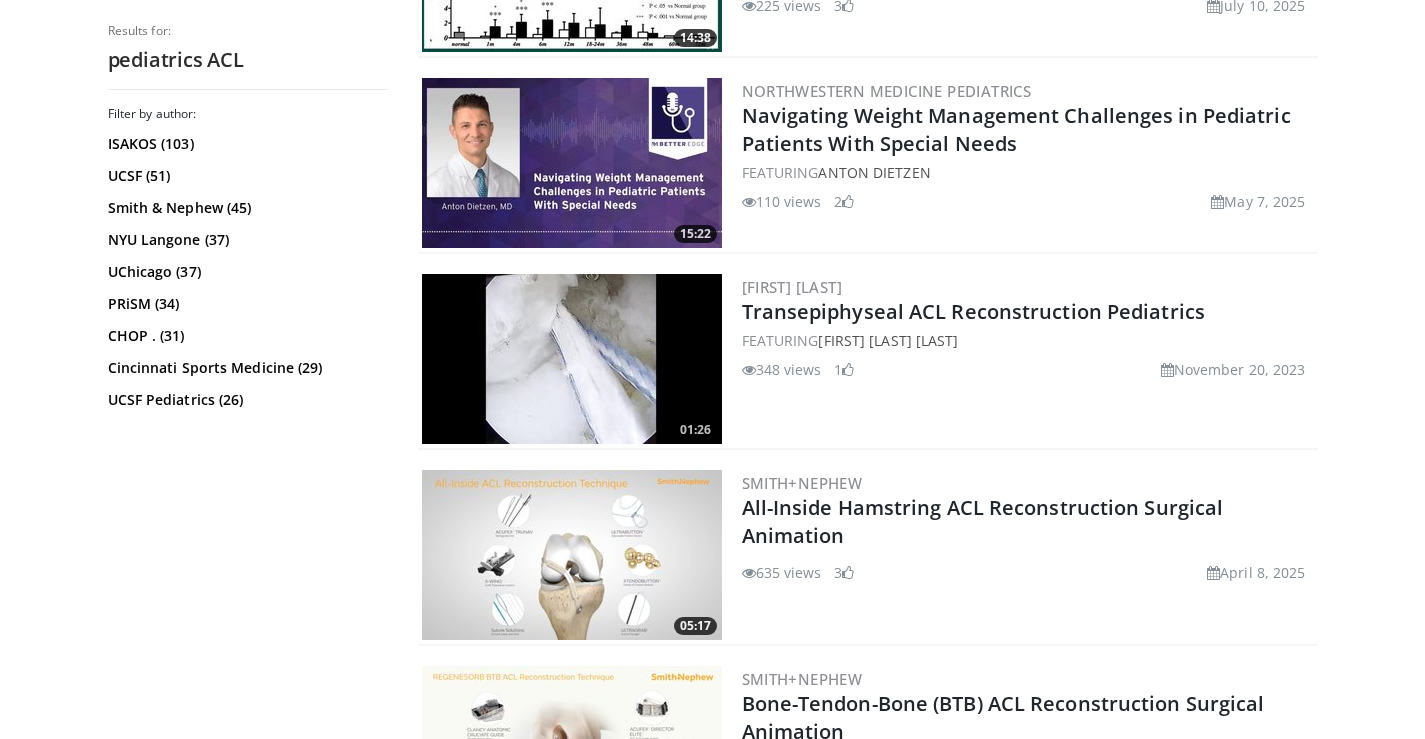 click at bounding box center (572, 555) 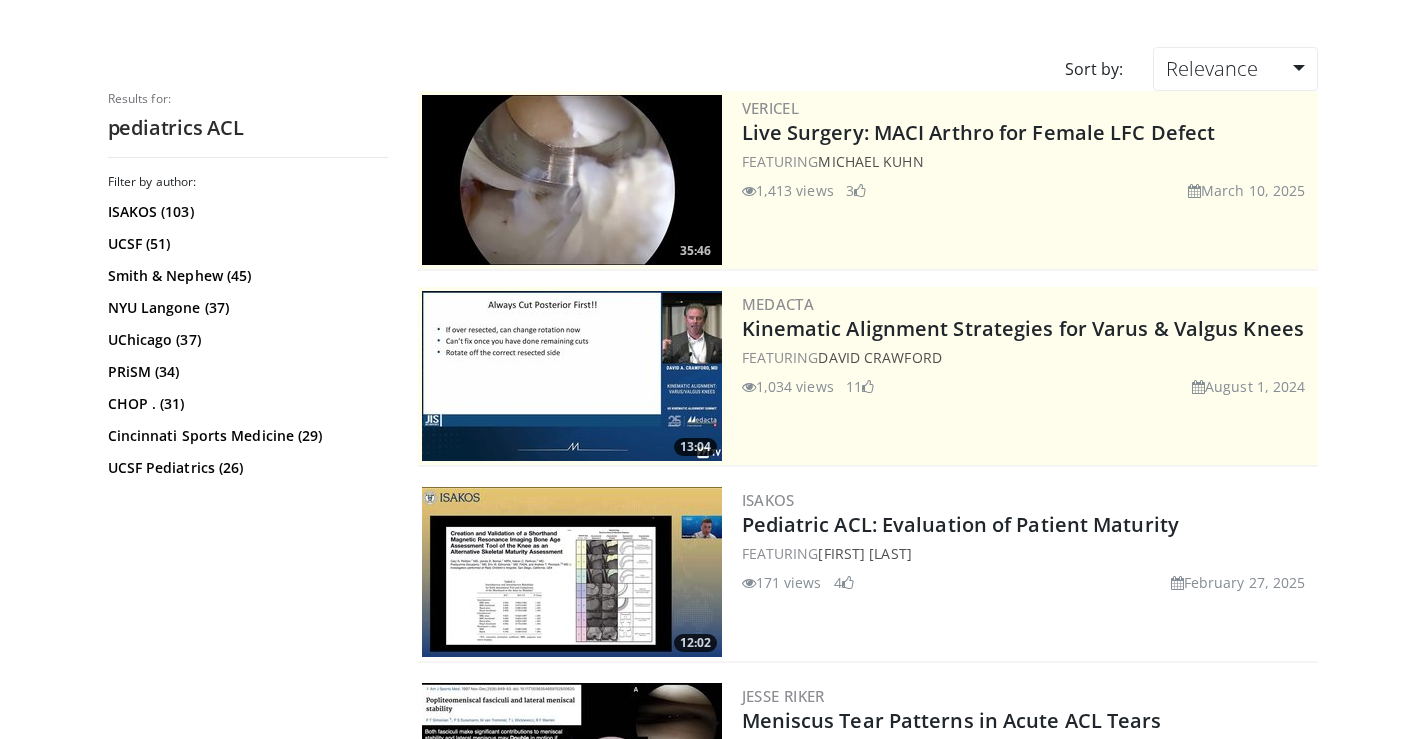 scroll, scrollTop: 0, scrollLeft: 0, axis: both 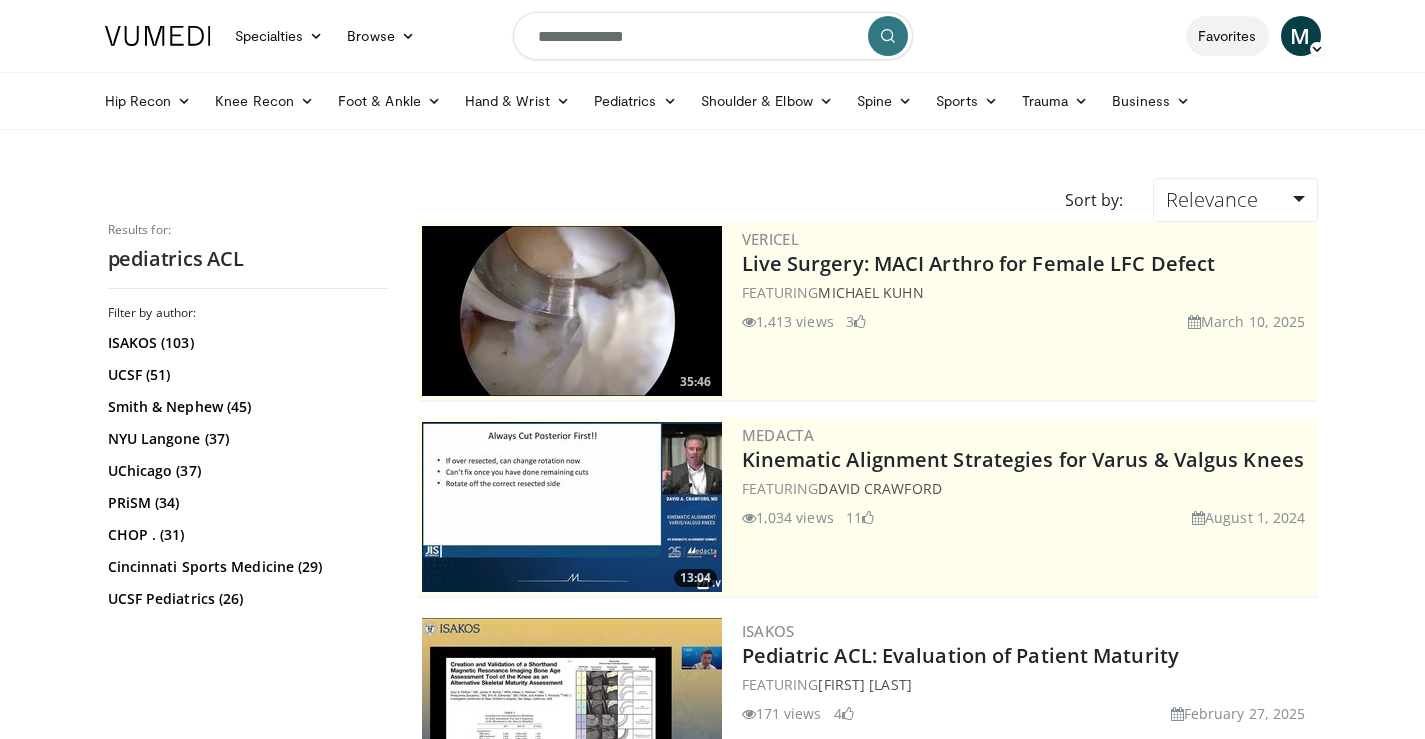click on "Favorites" at bounding box center (1227, 36) 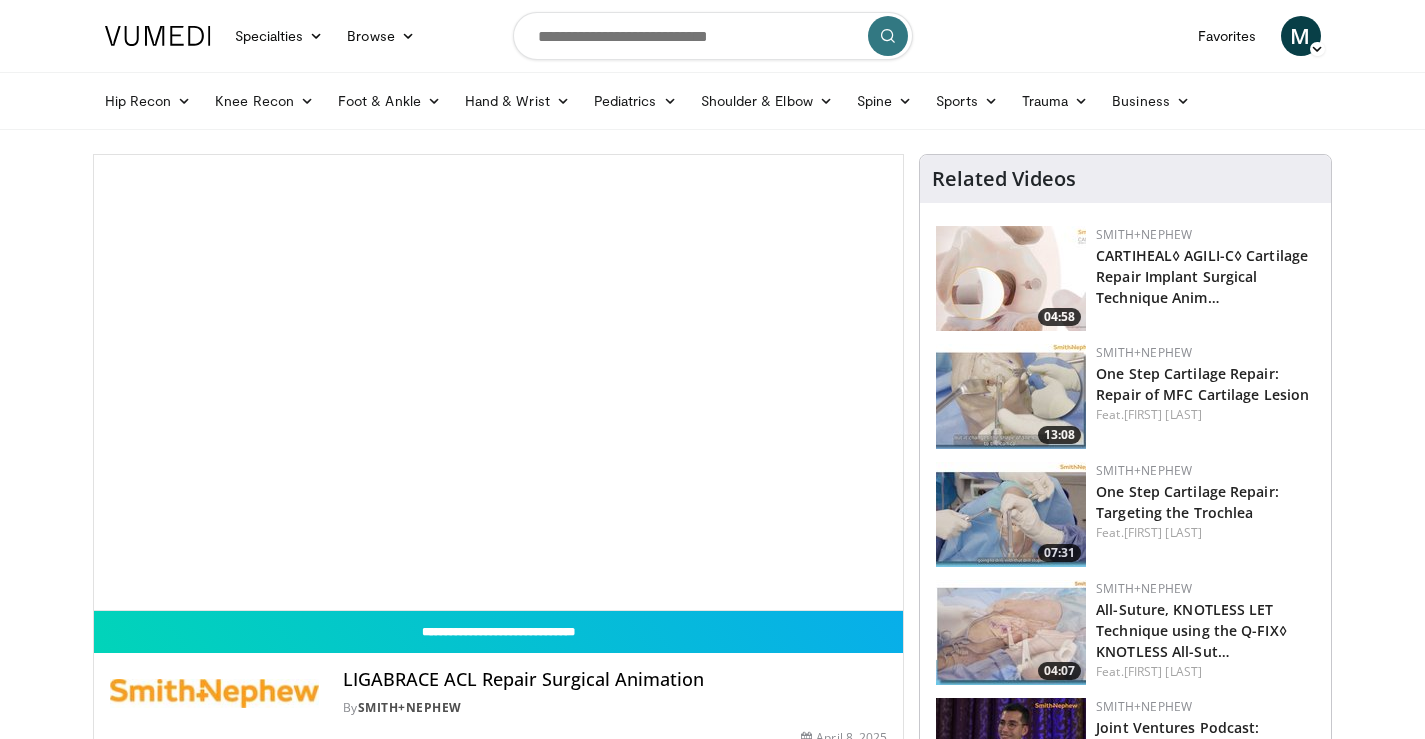 scroll, scrollTop: 0, scrollLeft: 0, axis: both 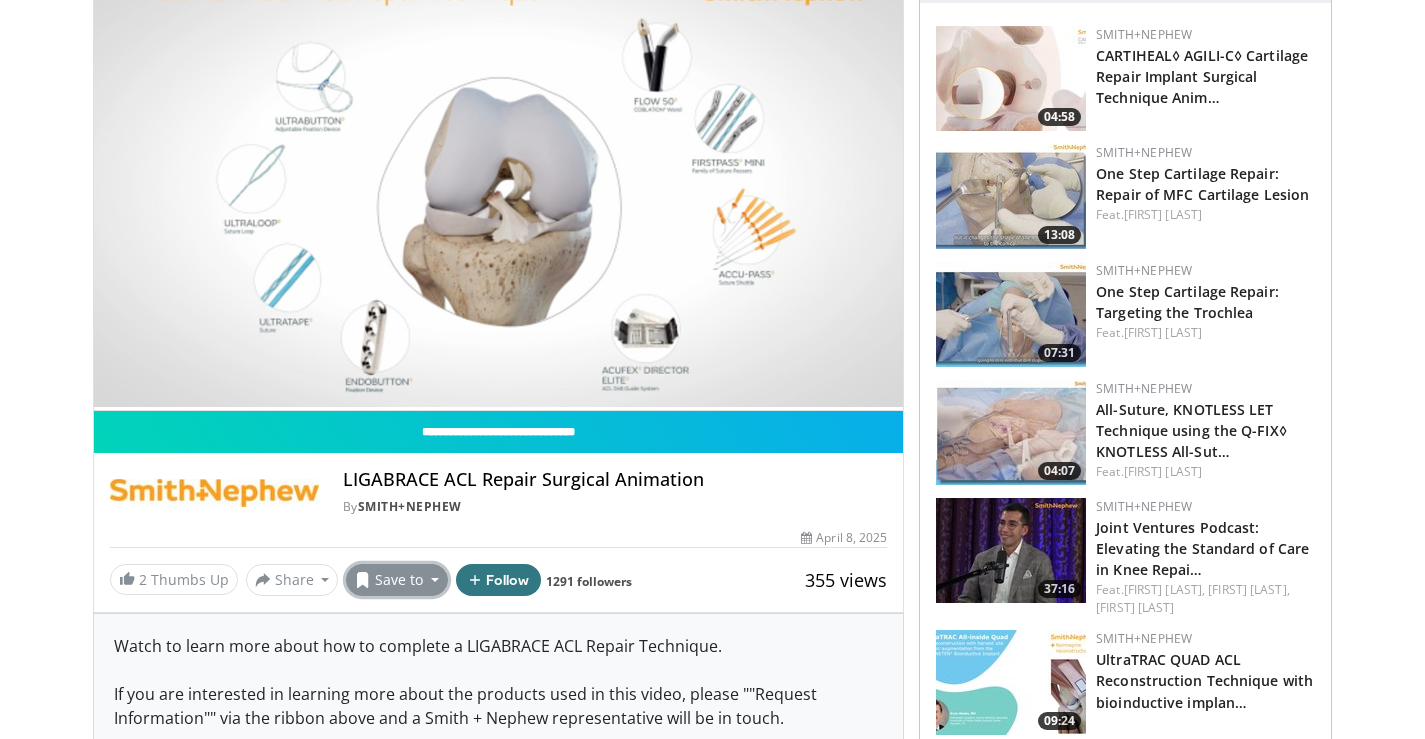 click on "Save to" at bounding box center [397, 580] 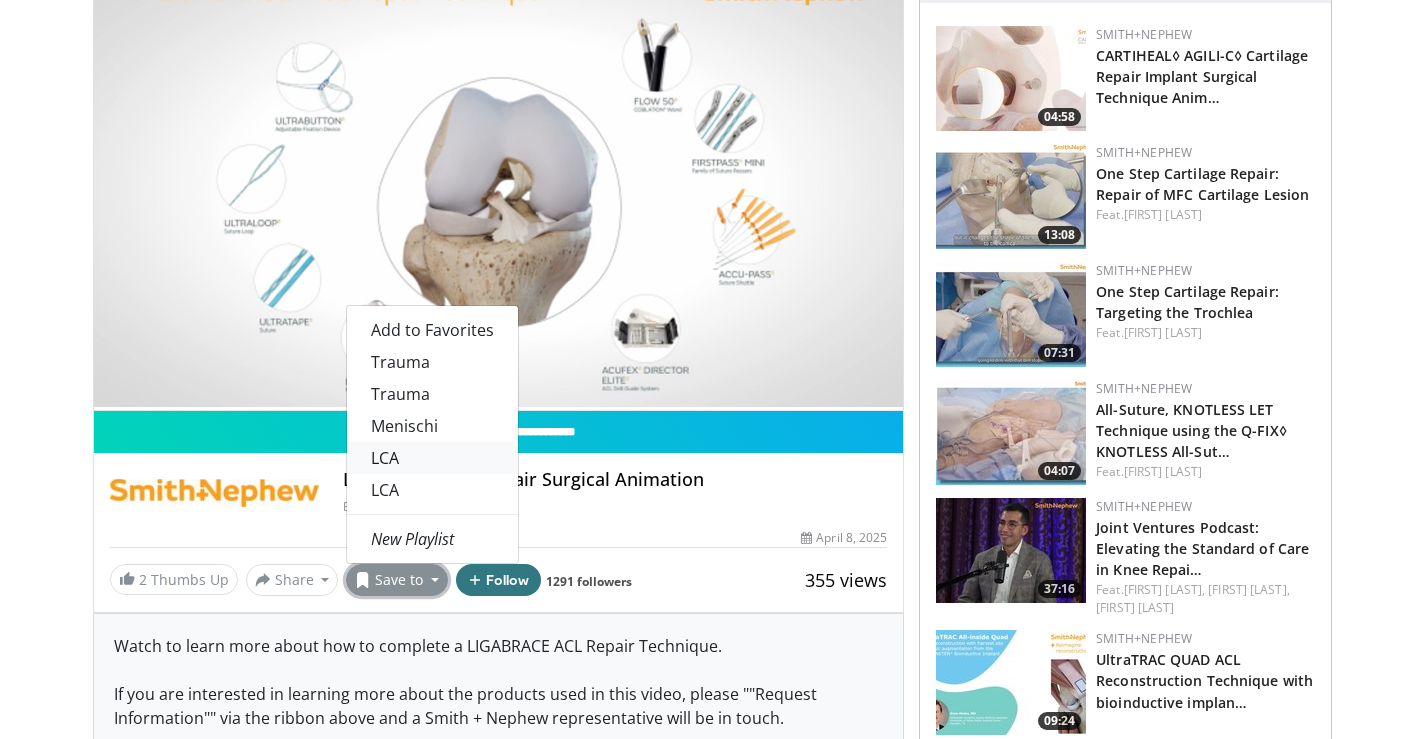 click on "LCA" at bounding box center (432, 458) 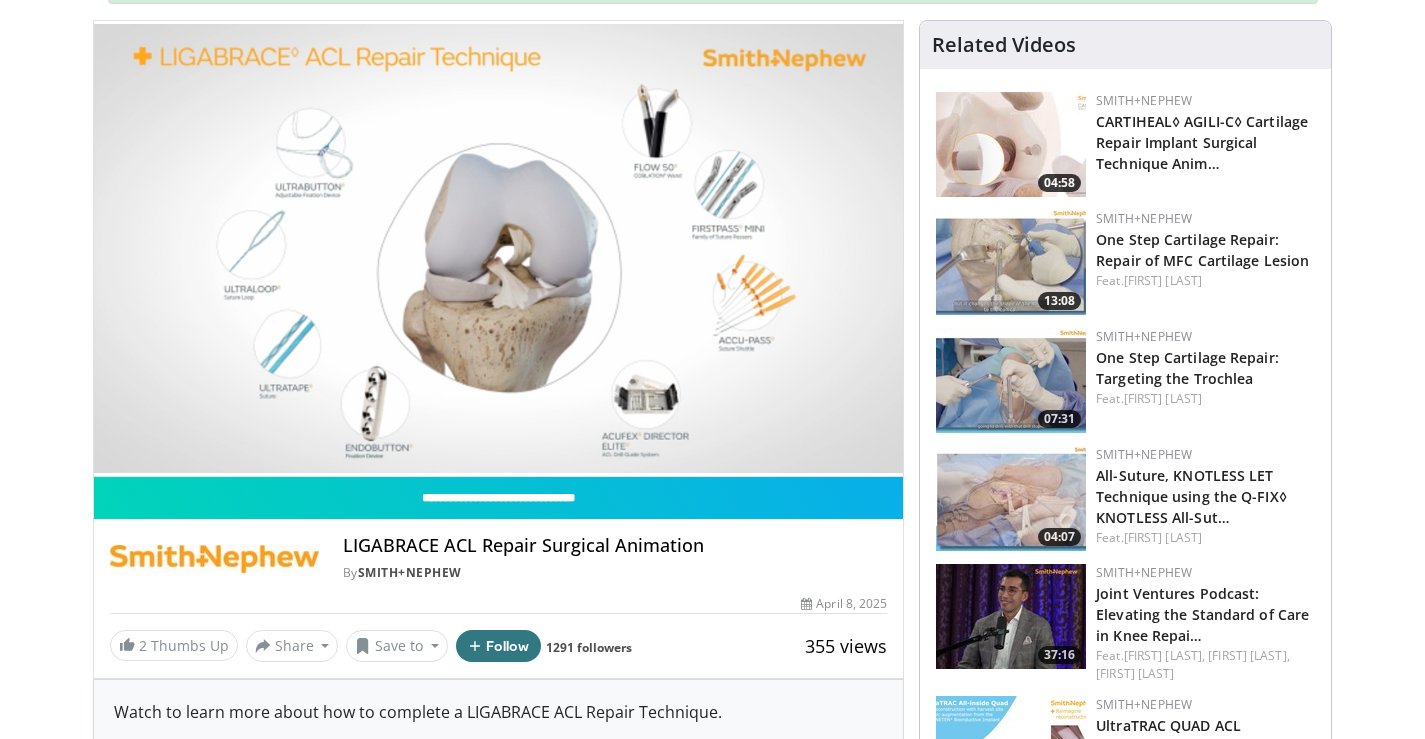 scroll, scrollTop: 266, scrollLeft: 0, axis: vertical 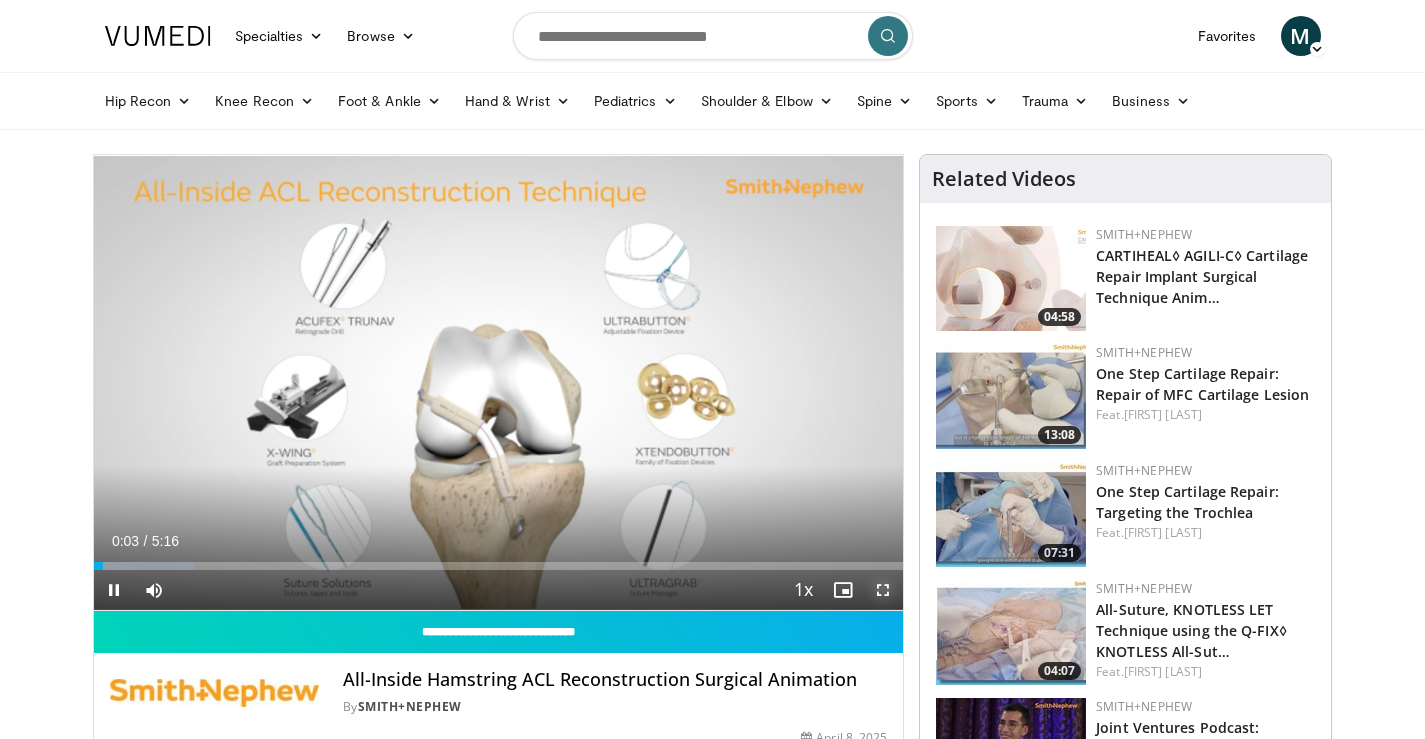click at bounding box center [883, 590] 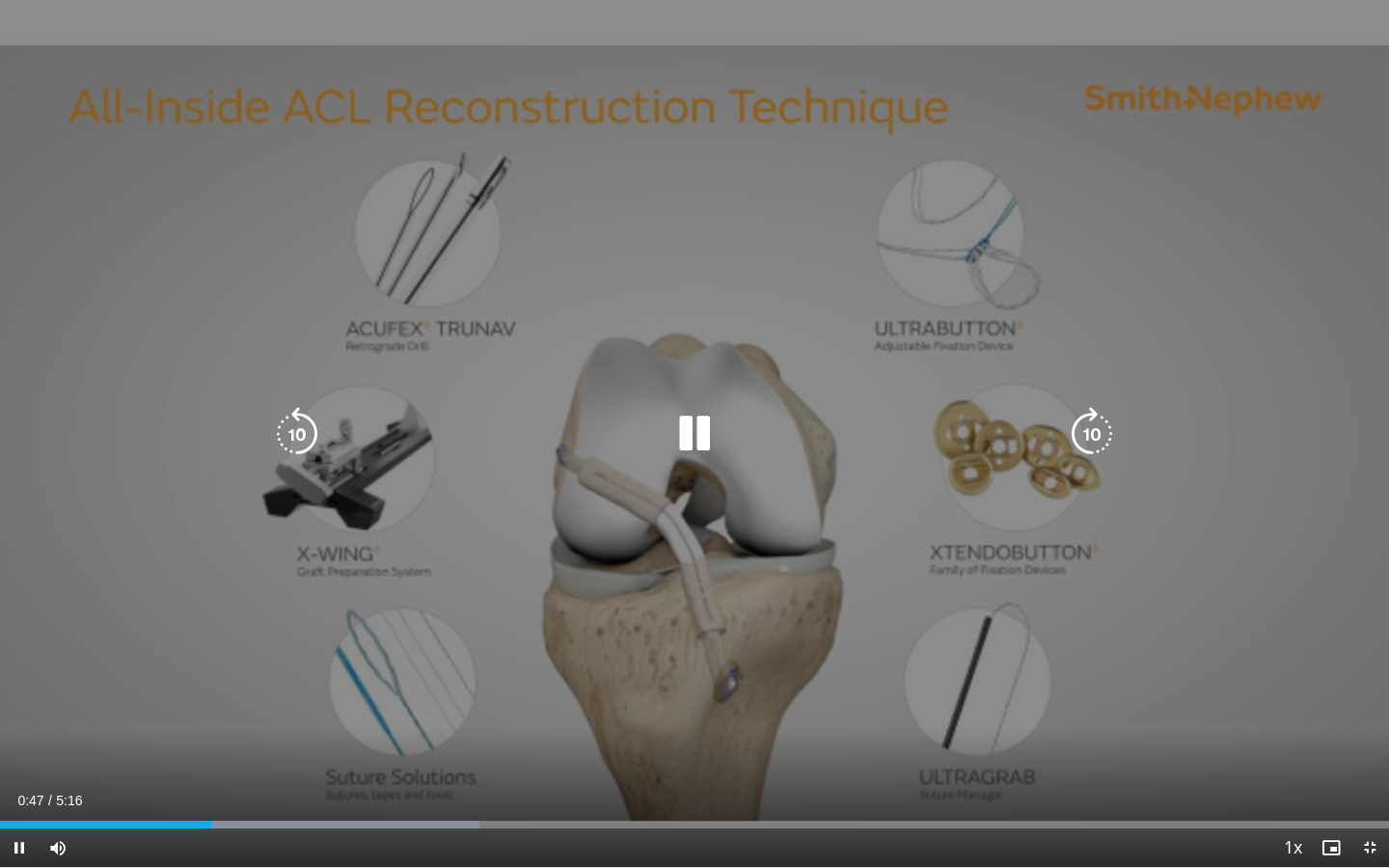 click at bounding box center [694, 434] 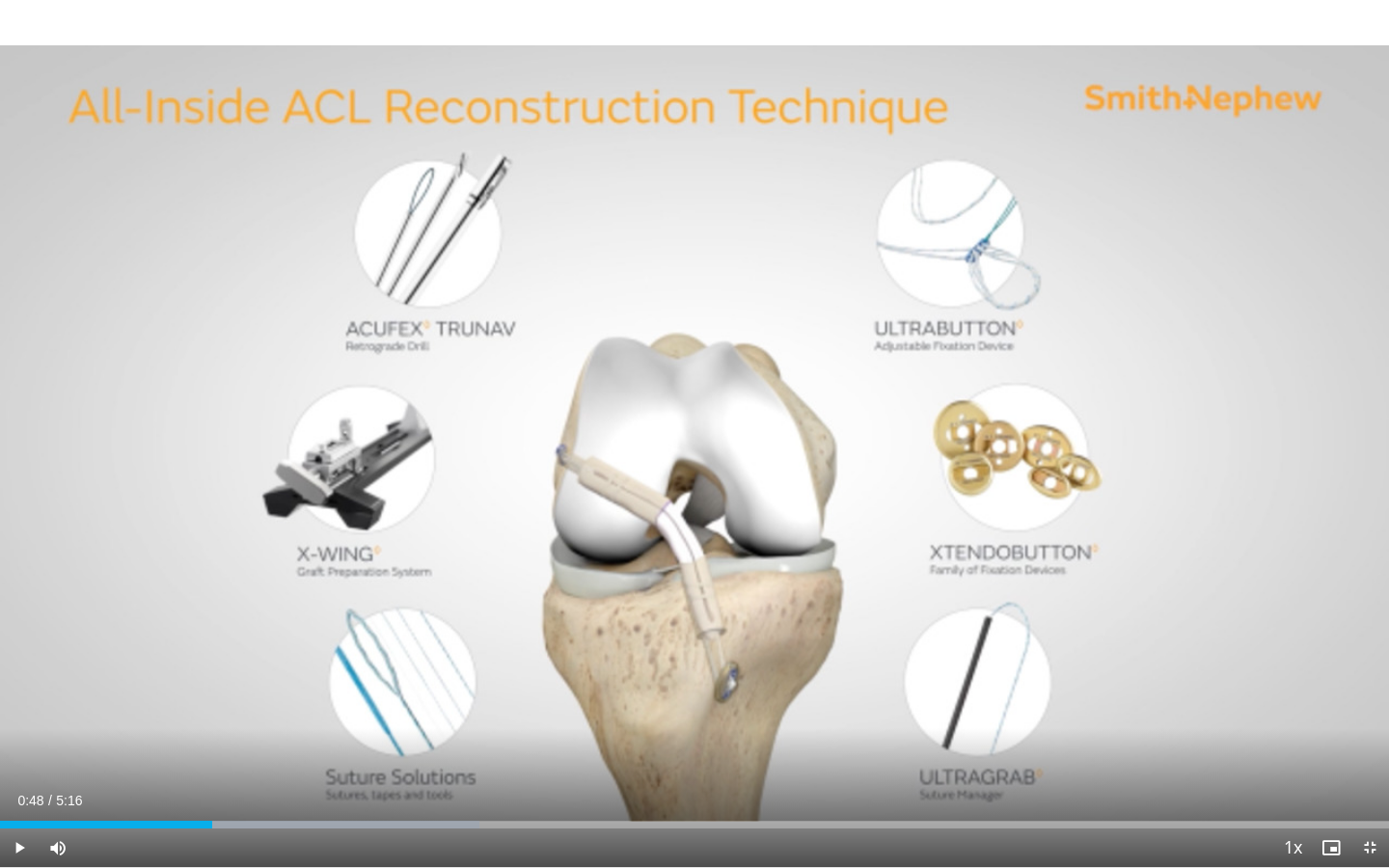 click on "10 seconds
Tap to unmute" at bounding box center [694, 433] 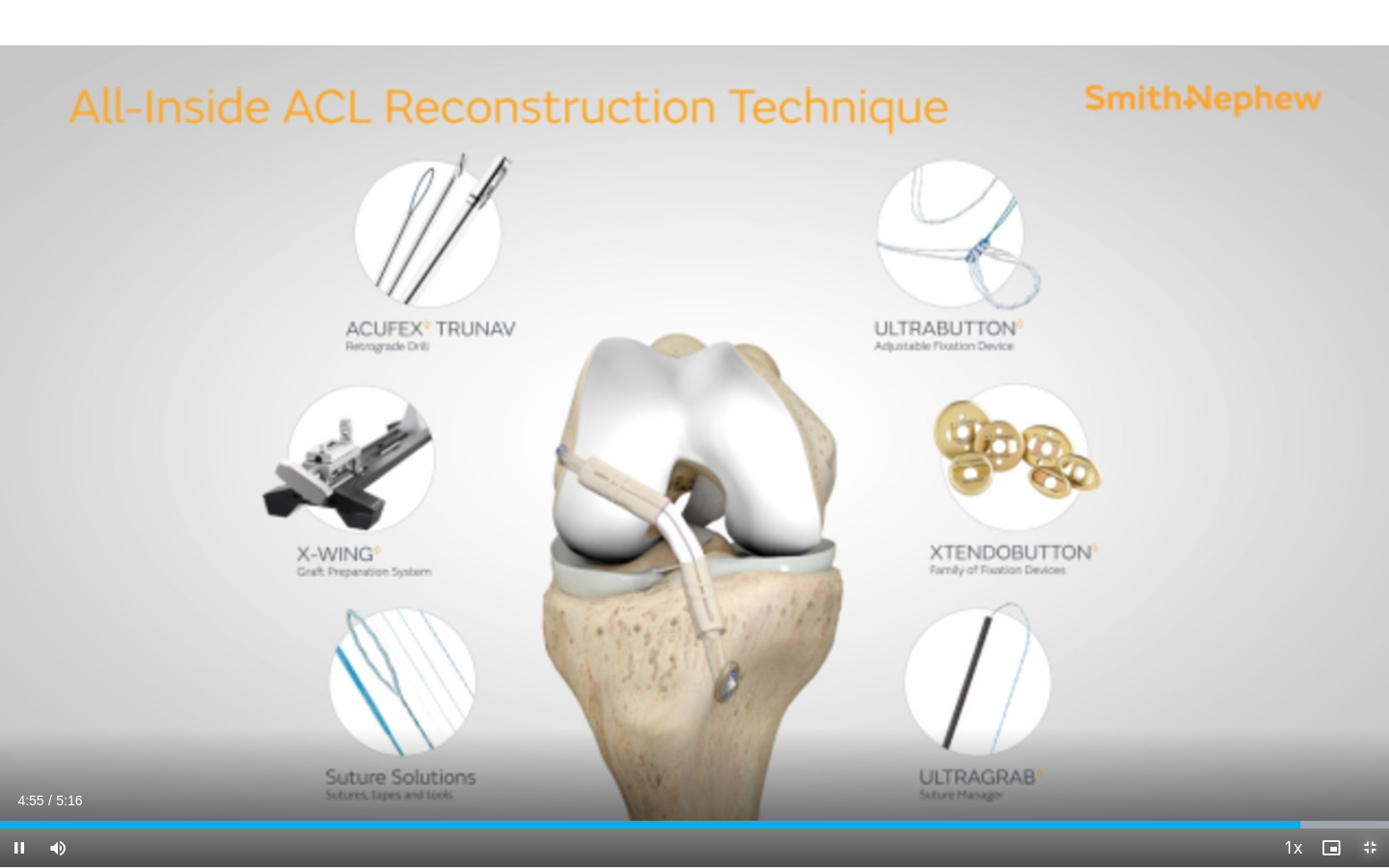 click at bounding box center (1370, 848) 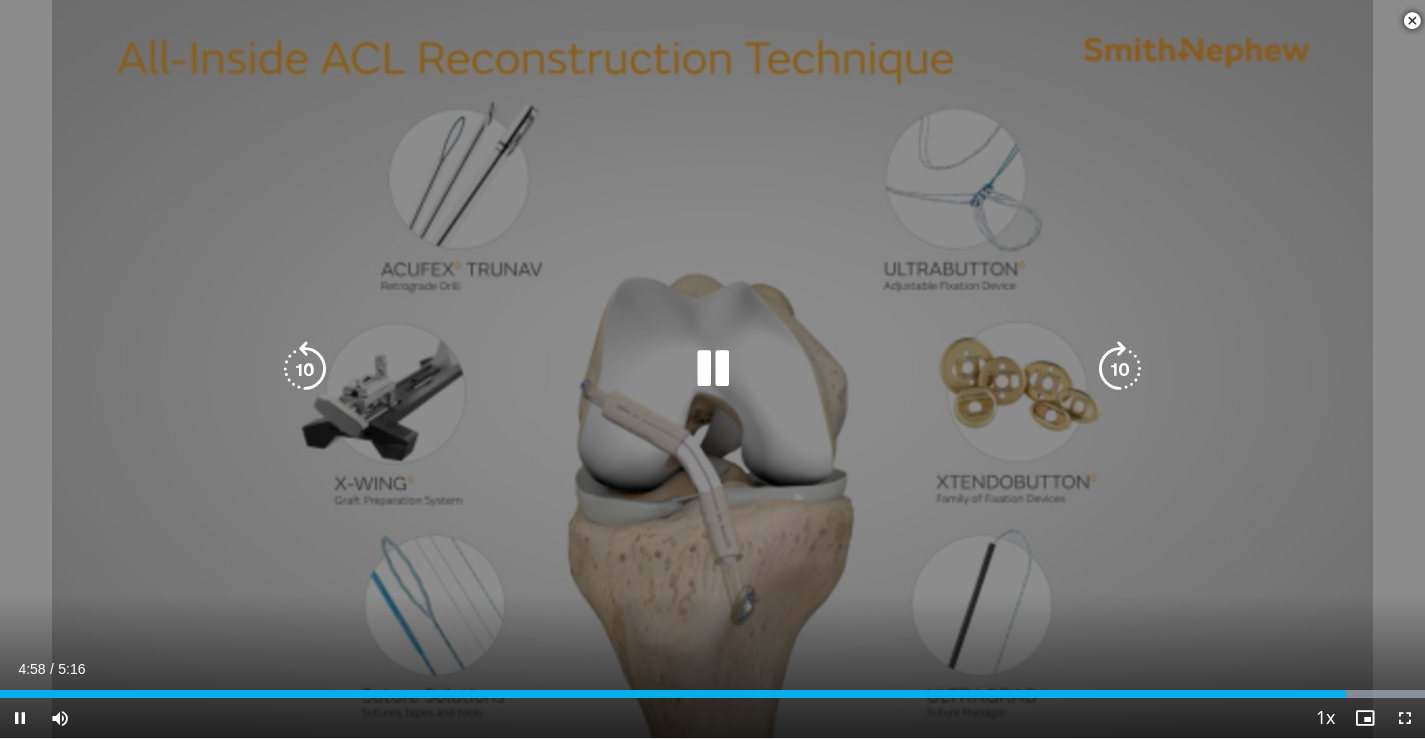 scroll, scrollTop: 400, scrollLeft: 0, axis: vertical 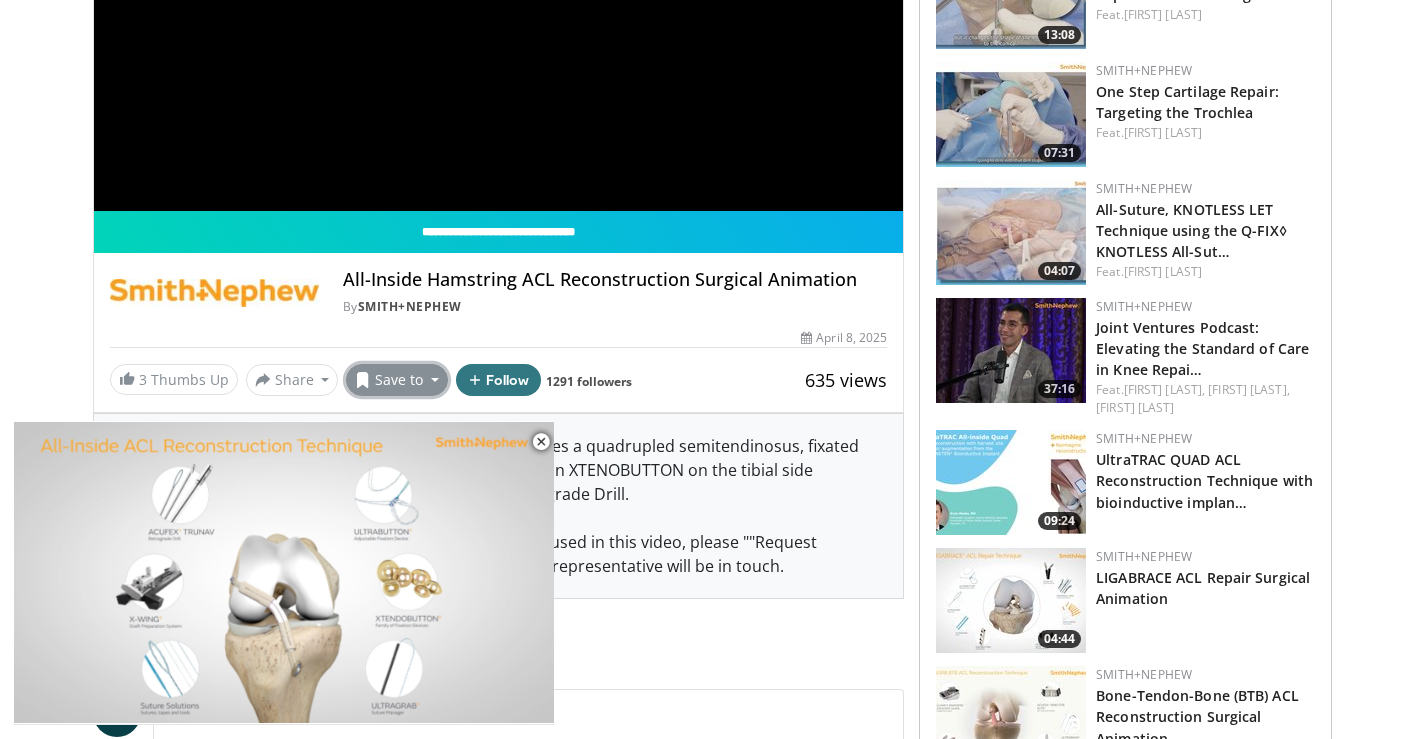 click on "Save to" at bounding box center (397, 380) 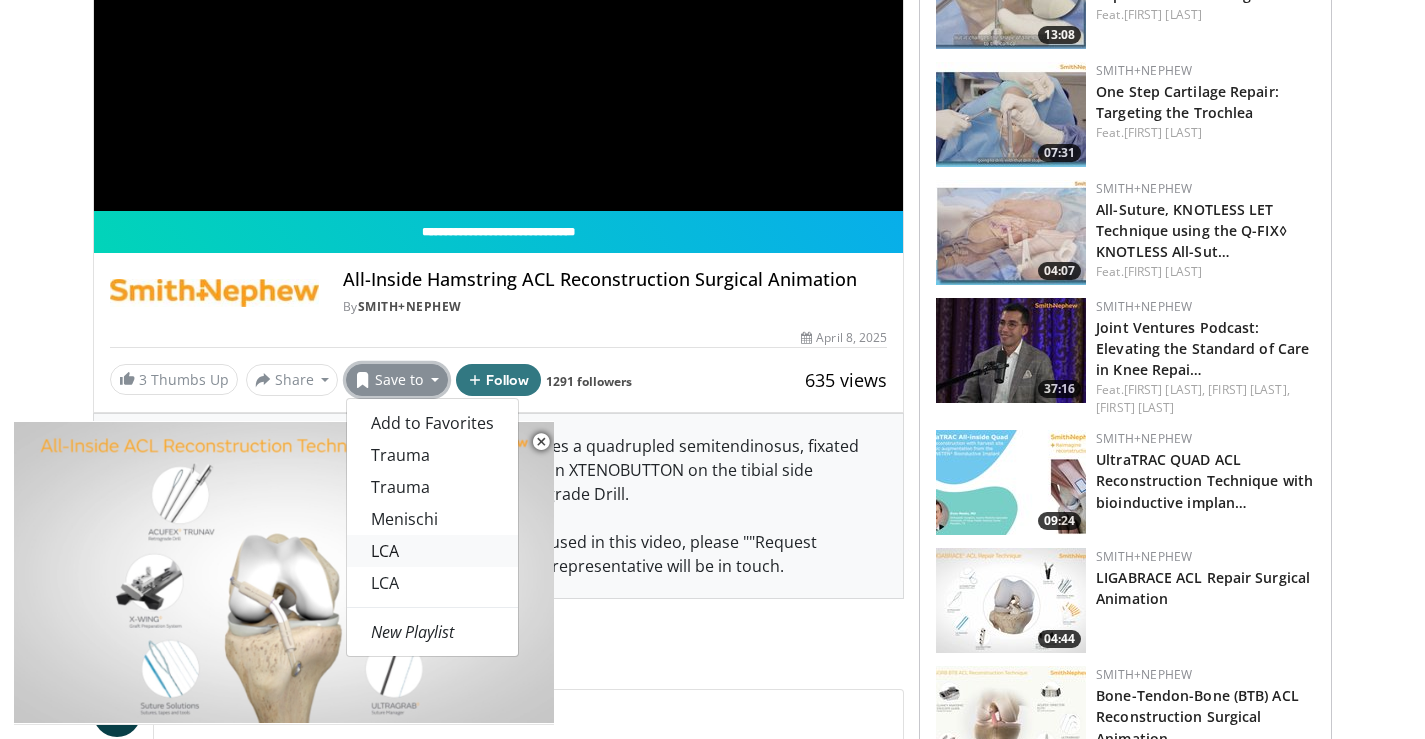 click on "LCA" at bounding box center (432, 551) 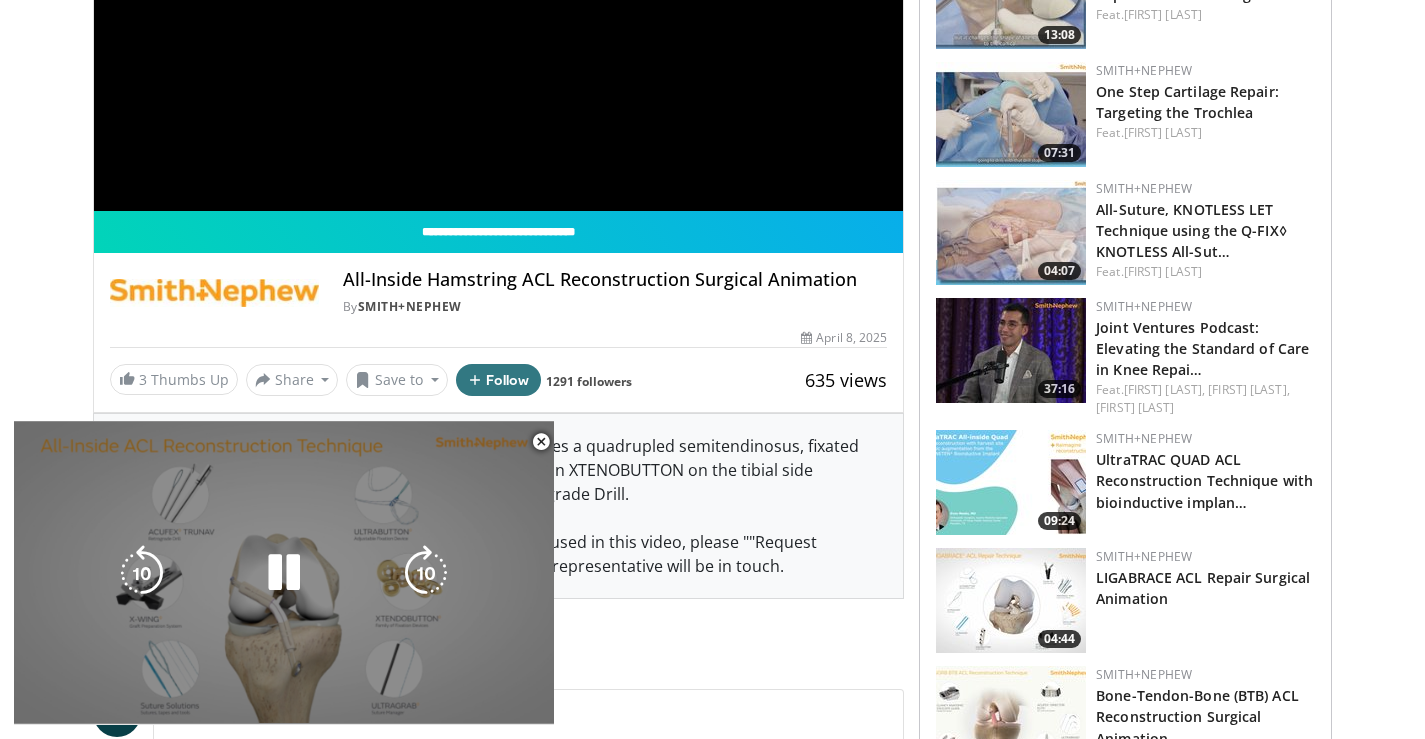 scroll, scrollTop: 466, scrollLeft: 0, axis: vertical 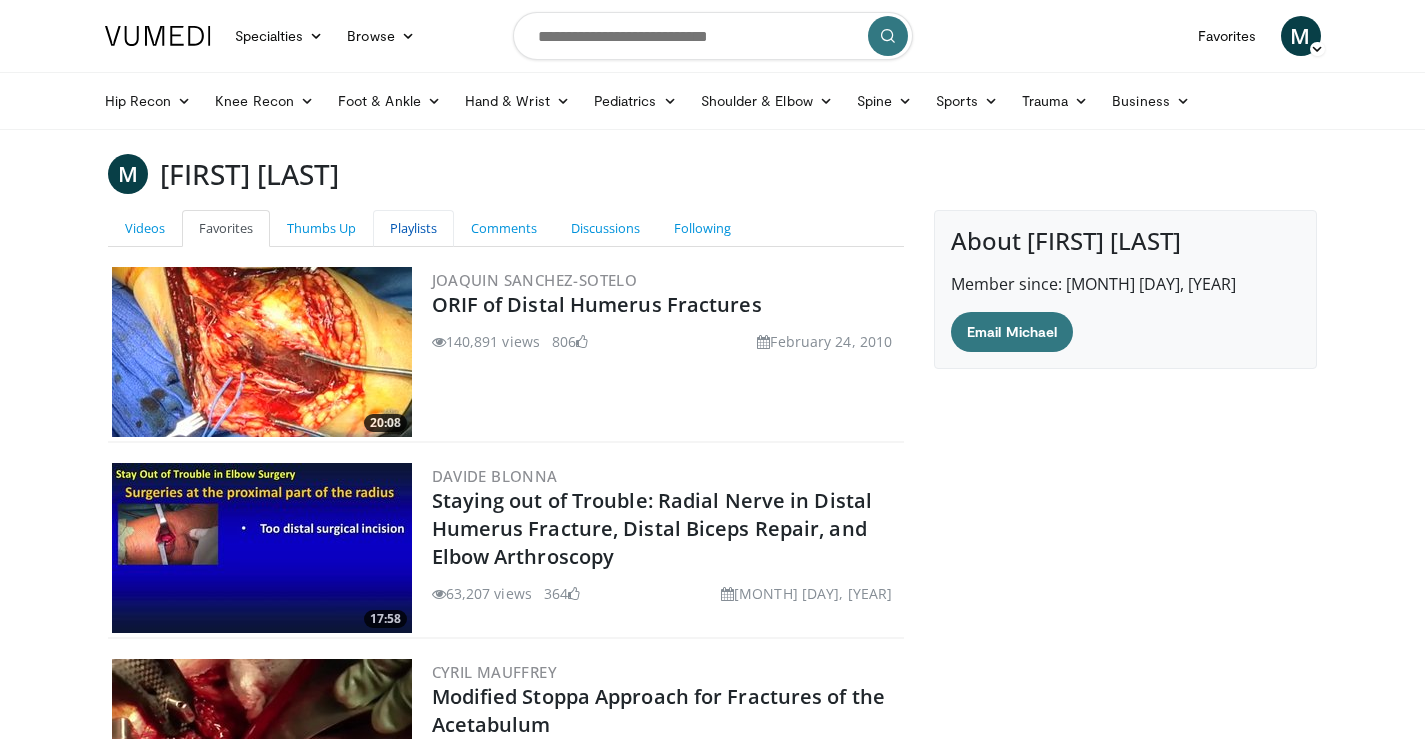 click on "Playlists" at bounding box center [413, 228] 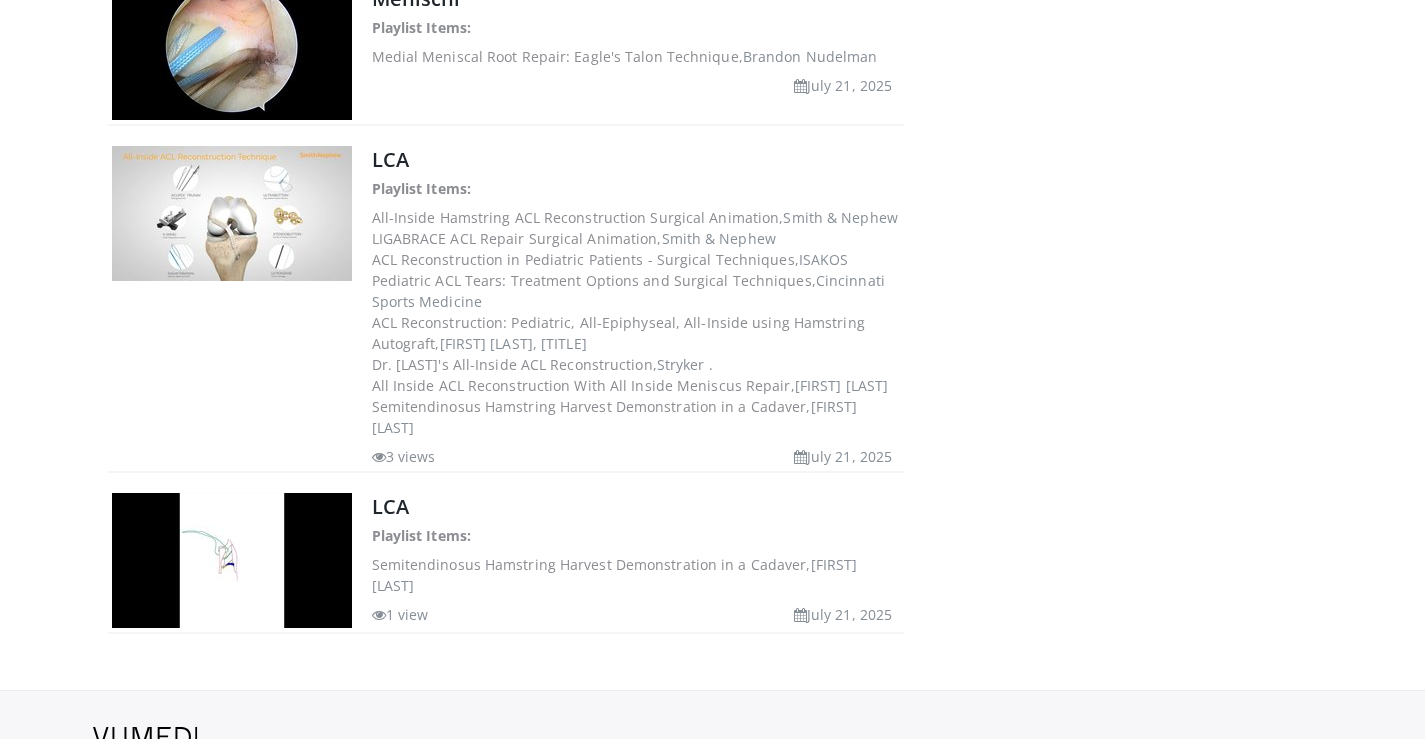 scroll, scrollTop: 692, scrollLeft: 0, axis: vertical 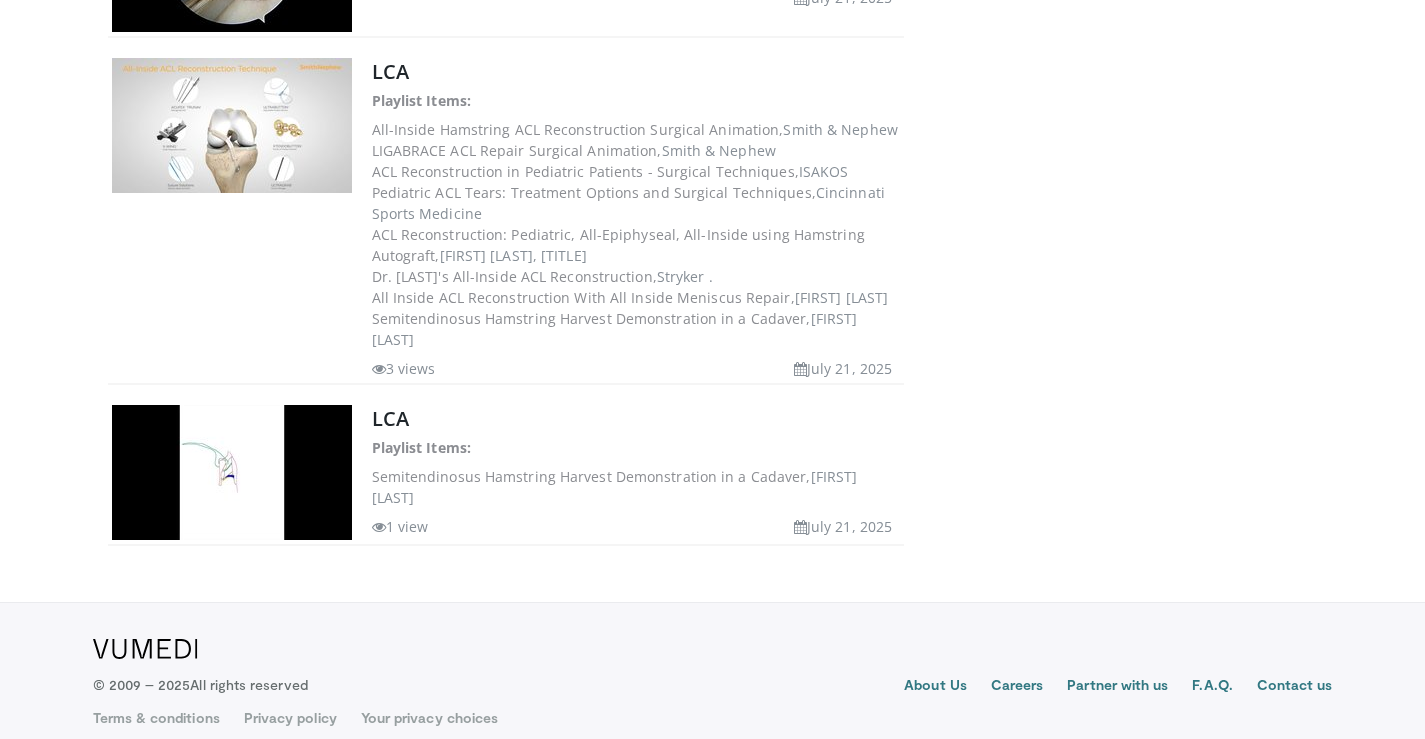 click on "LCA
Playlist Items:
All-Inside Hamstring ACL Reconstruction Surgical Animation,  Smith & Nephew
LIGABRACE ACL Repair Surgical Animation,  Smith & Nephew
ACL Reconstruction in Pediatric Patients - Surgical Techniques,  ISAKOS
Pediatric ACL Tears: Treatment Options and Surgical Techniques,  Cincinnati Sports Medicine
ACL Reconstruction: Pediatric, All-Epiphyseal, All-Inside using Hamstring Autograft,  Frank A. Cordasco, MD, MS
Dr. Lue's All-Inside ACL Reconstruction,  Stryker .
All Inside ACL Reconstruction With All Inside Meniscus Repair," at bounding box center [506, 219] 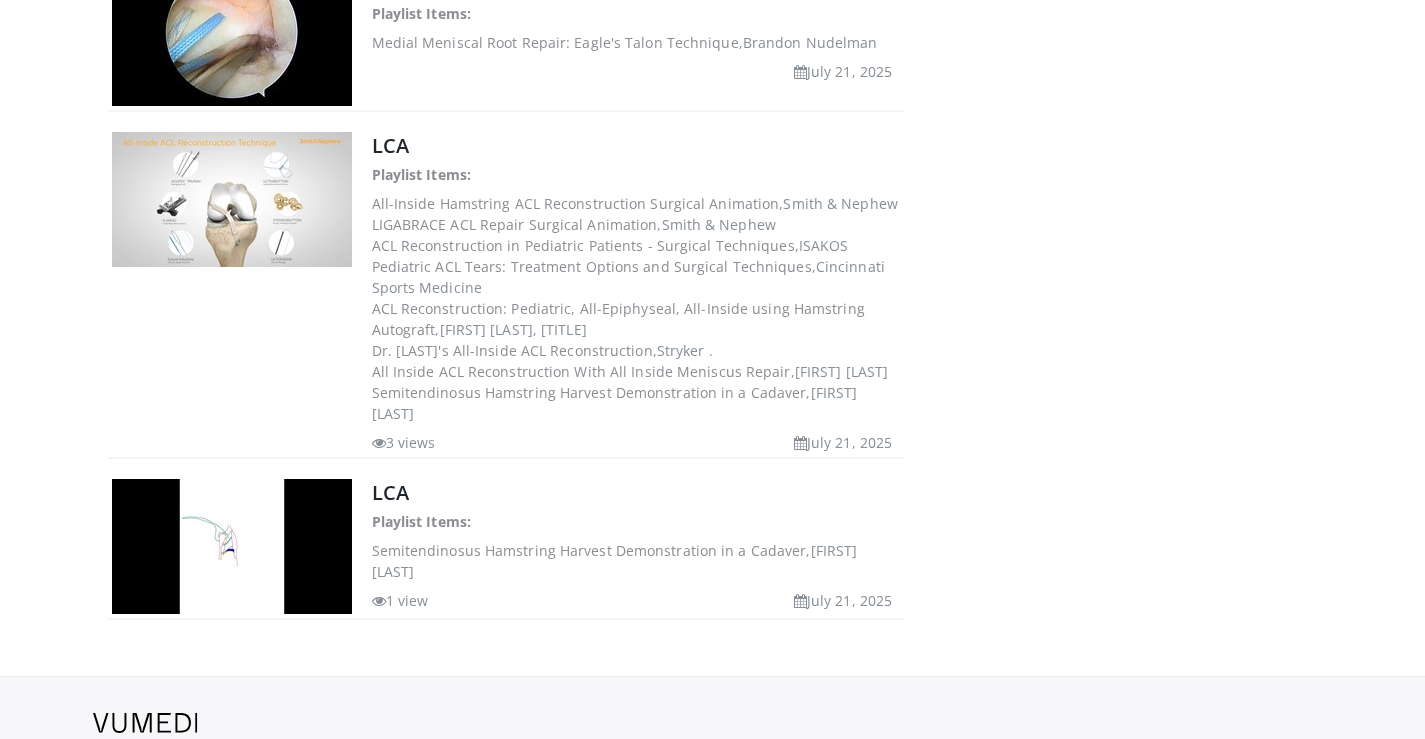 scroll, scrollTop: 492, scrollLeft: 0, axis: vertical 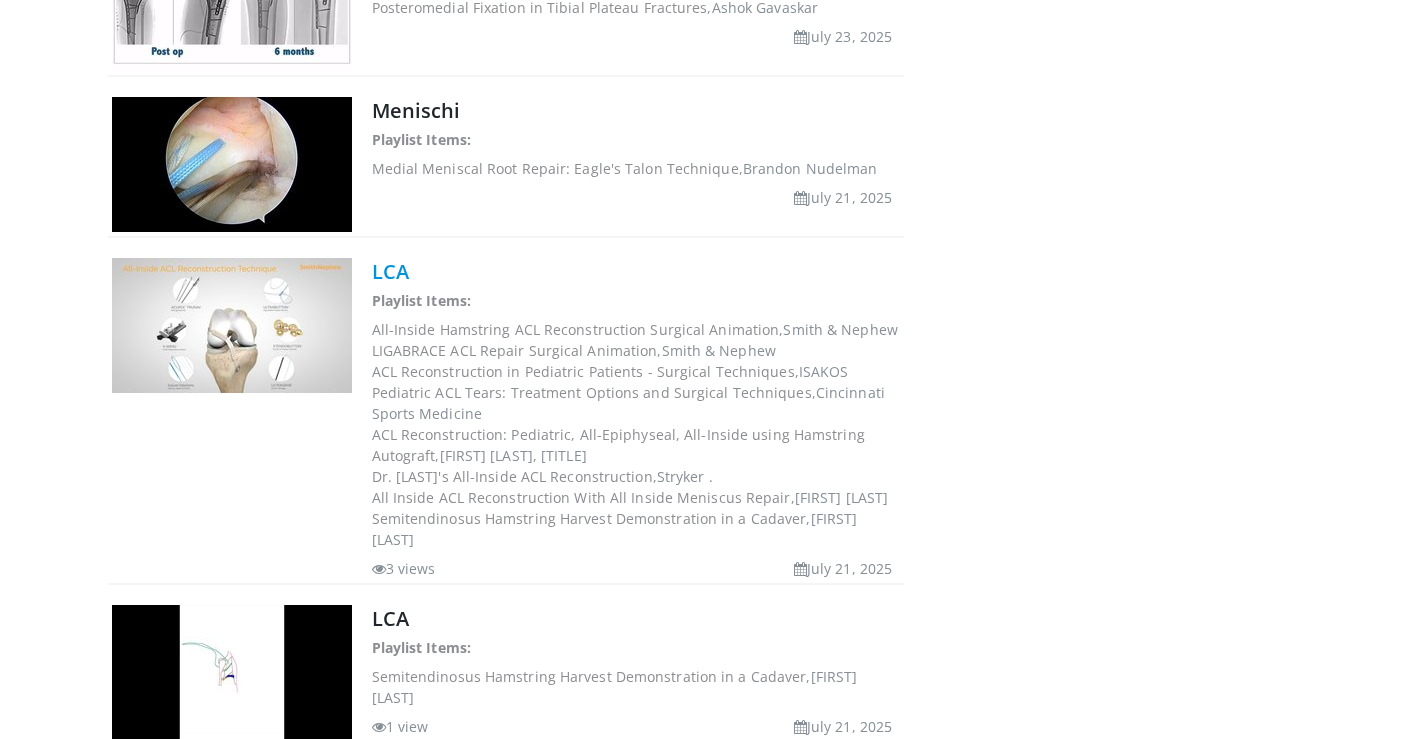click on "LCA" at bounding box center (390, 271) 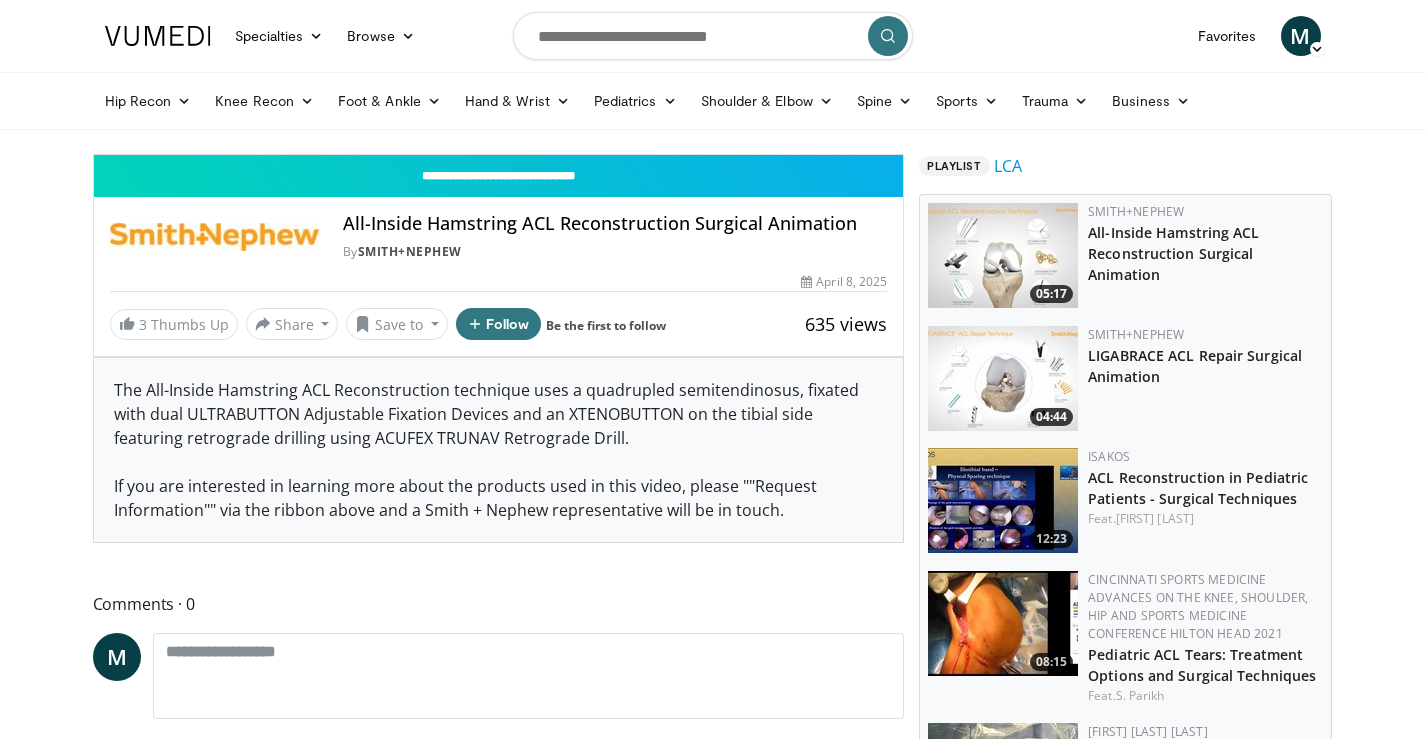 scroll, scrollTop: 0, scrollLeft: 0, axis: both 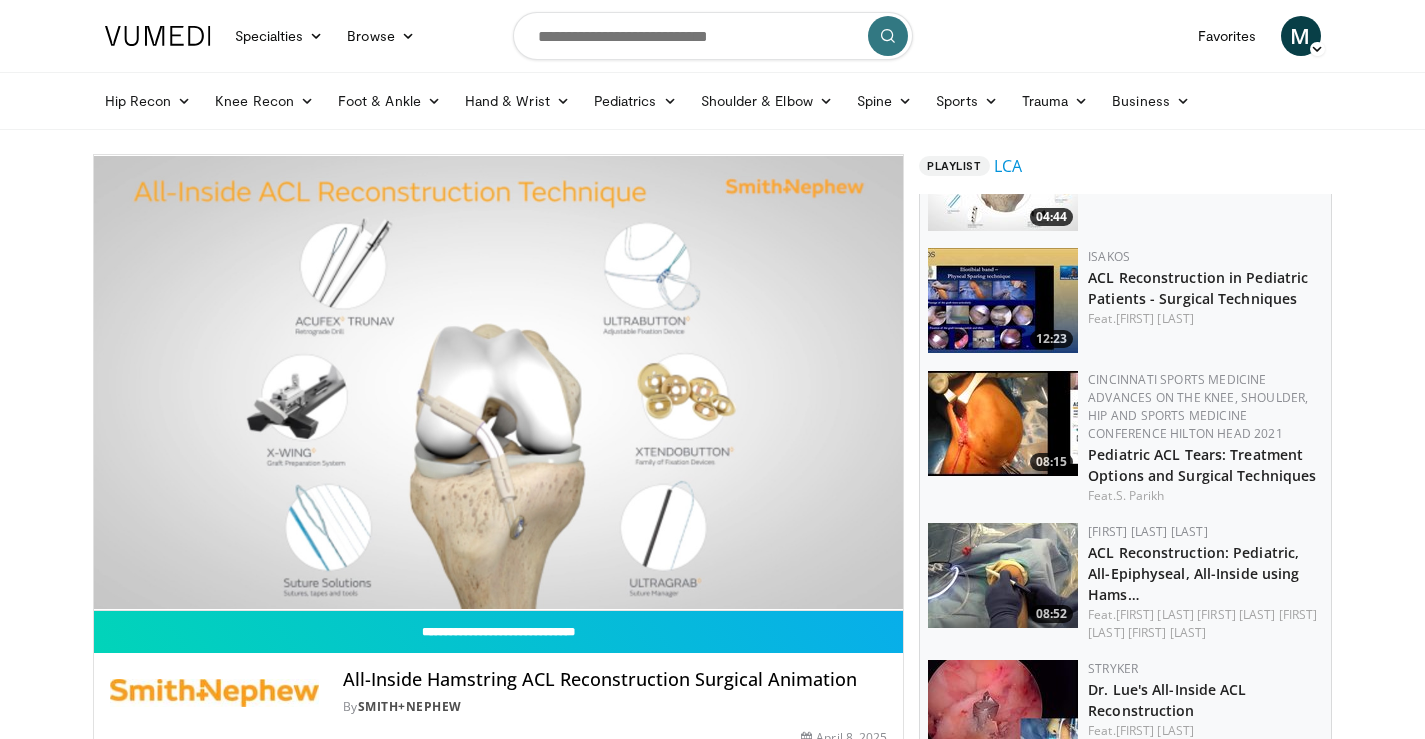 click at bounding box center [1003, 423] 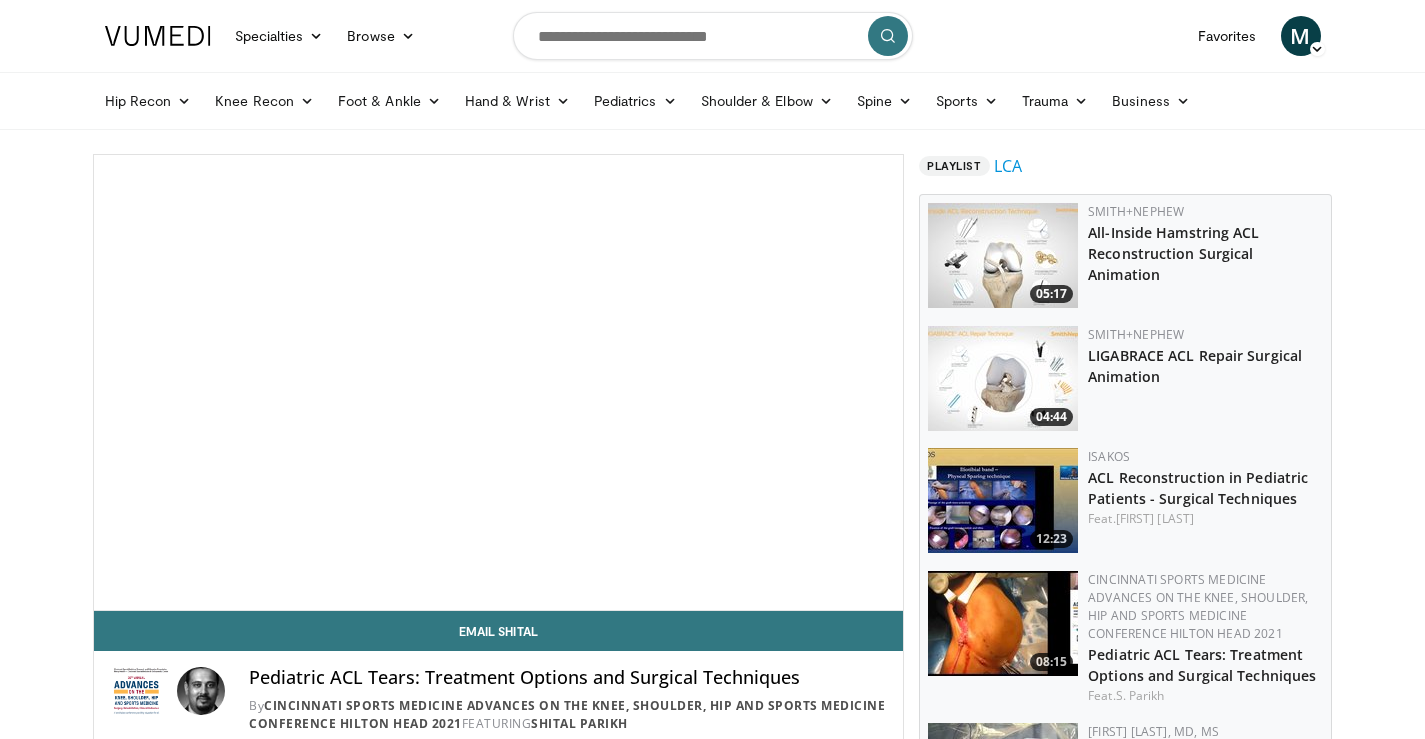 scroll, scrollTop: 0, scrollLeft: 0, axis: both 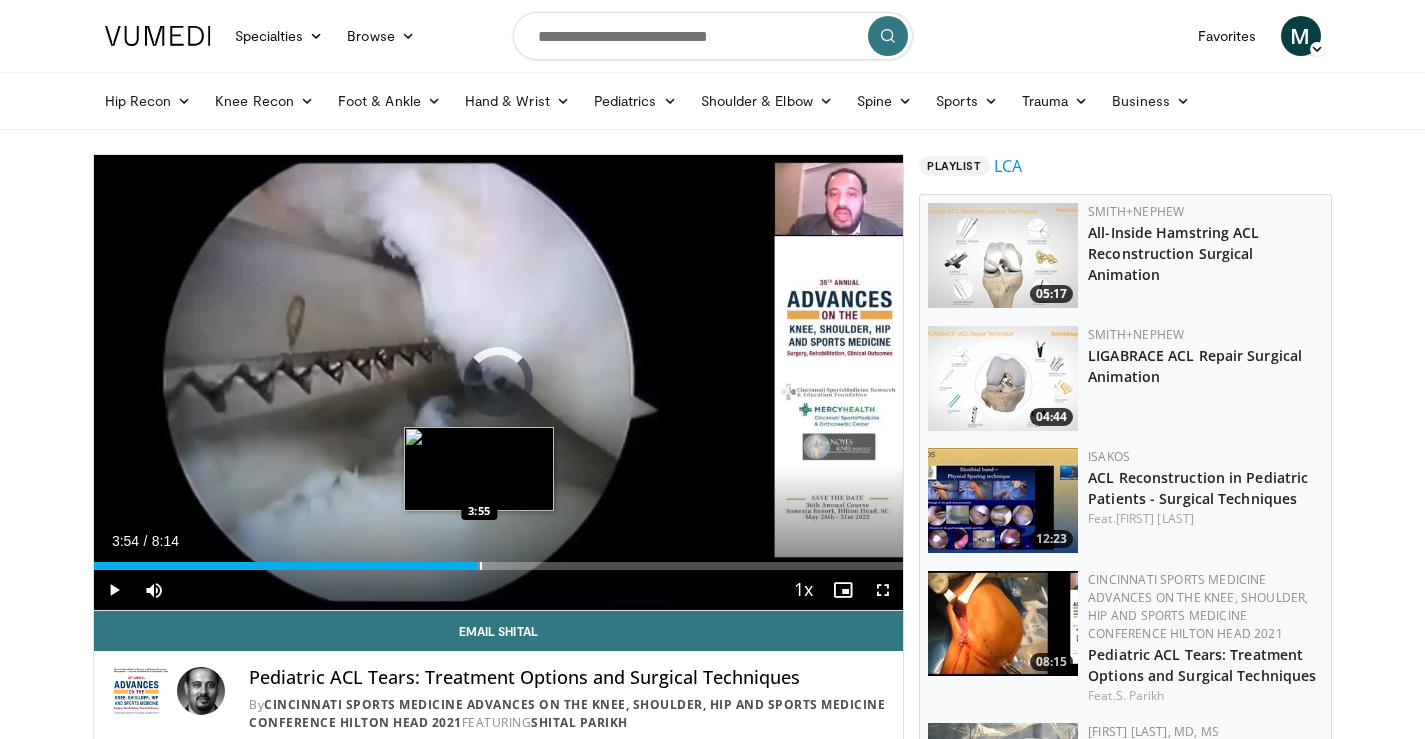 click at bounding box center [481, 566] 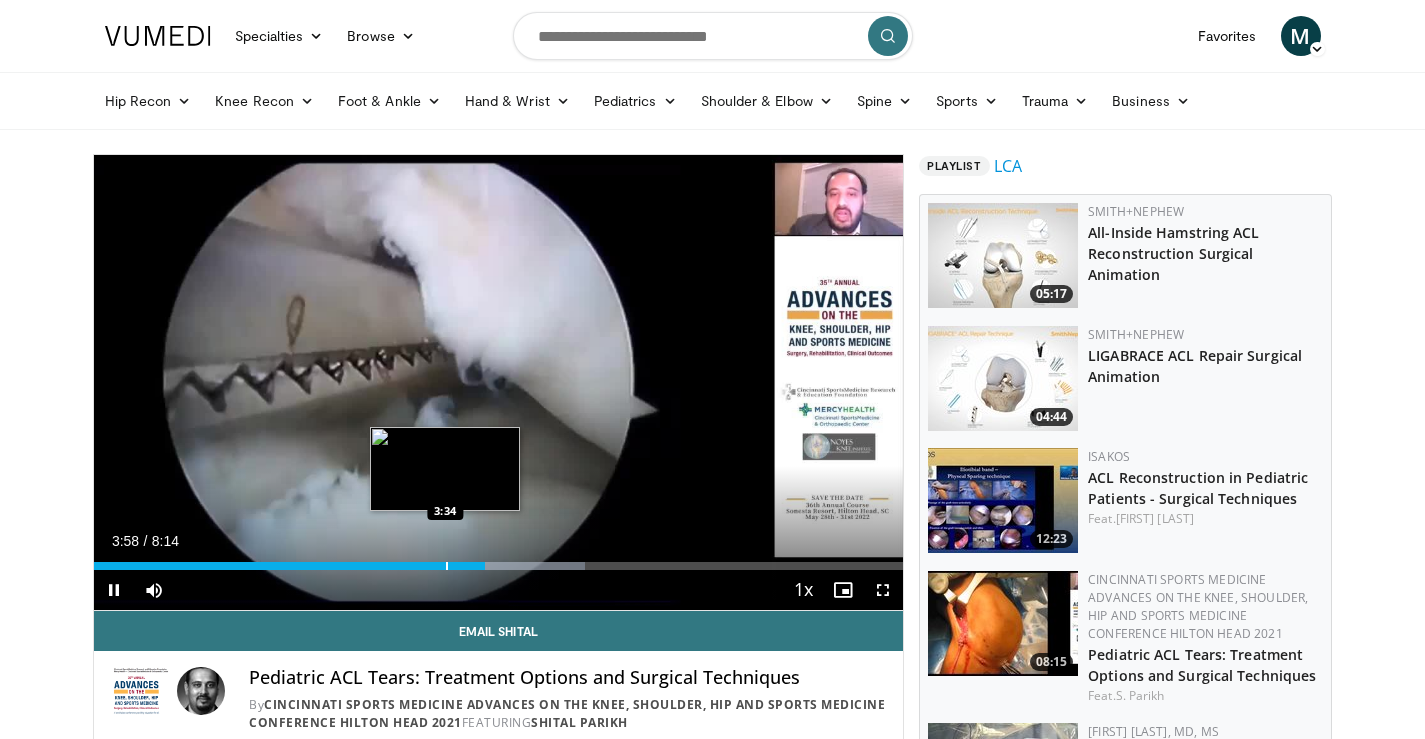 click at bounding box center (447, 566) 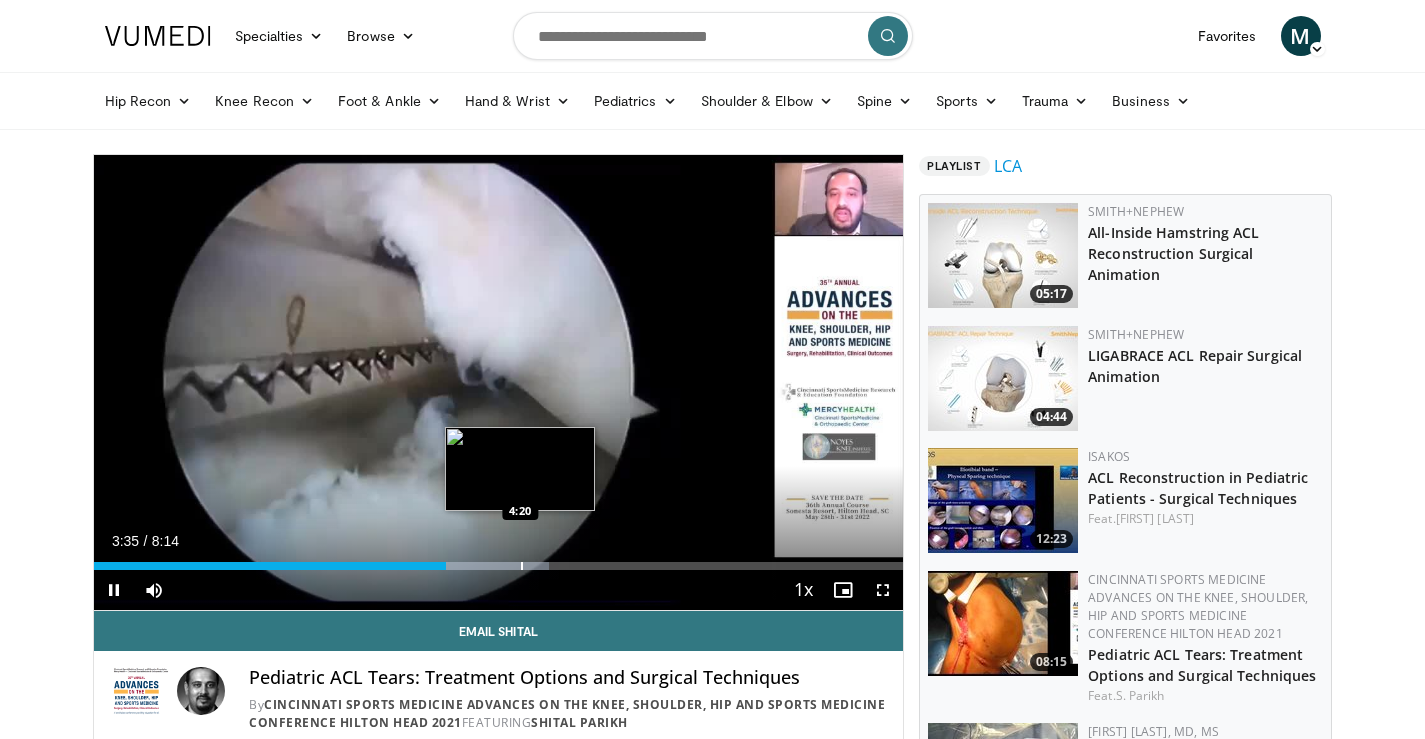 click at bounding box center (522, 566) 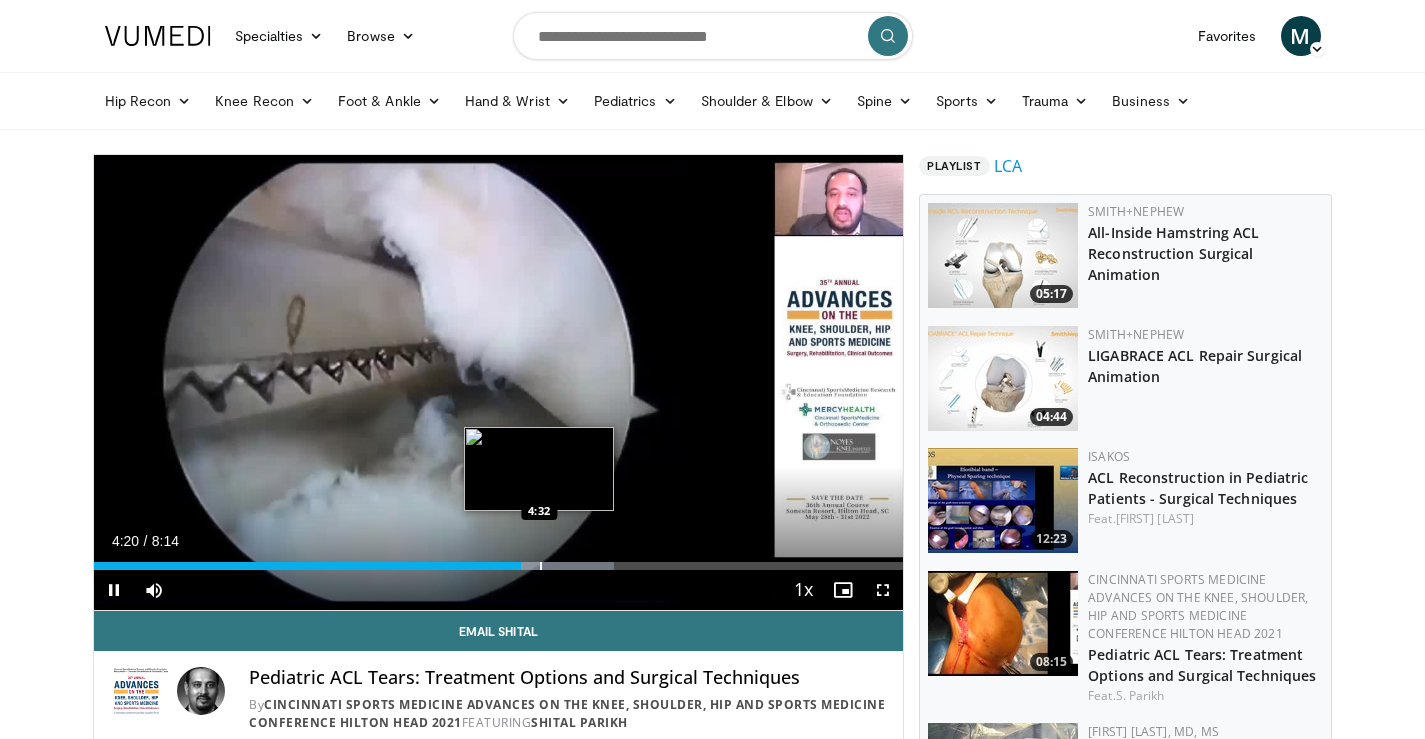 click at bounding box center (541, 566) 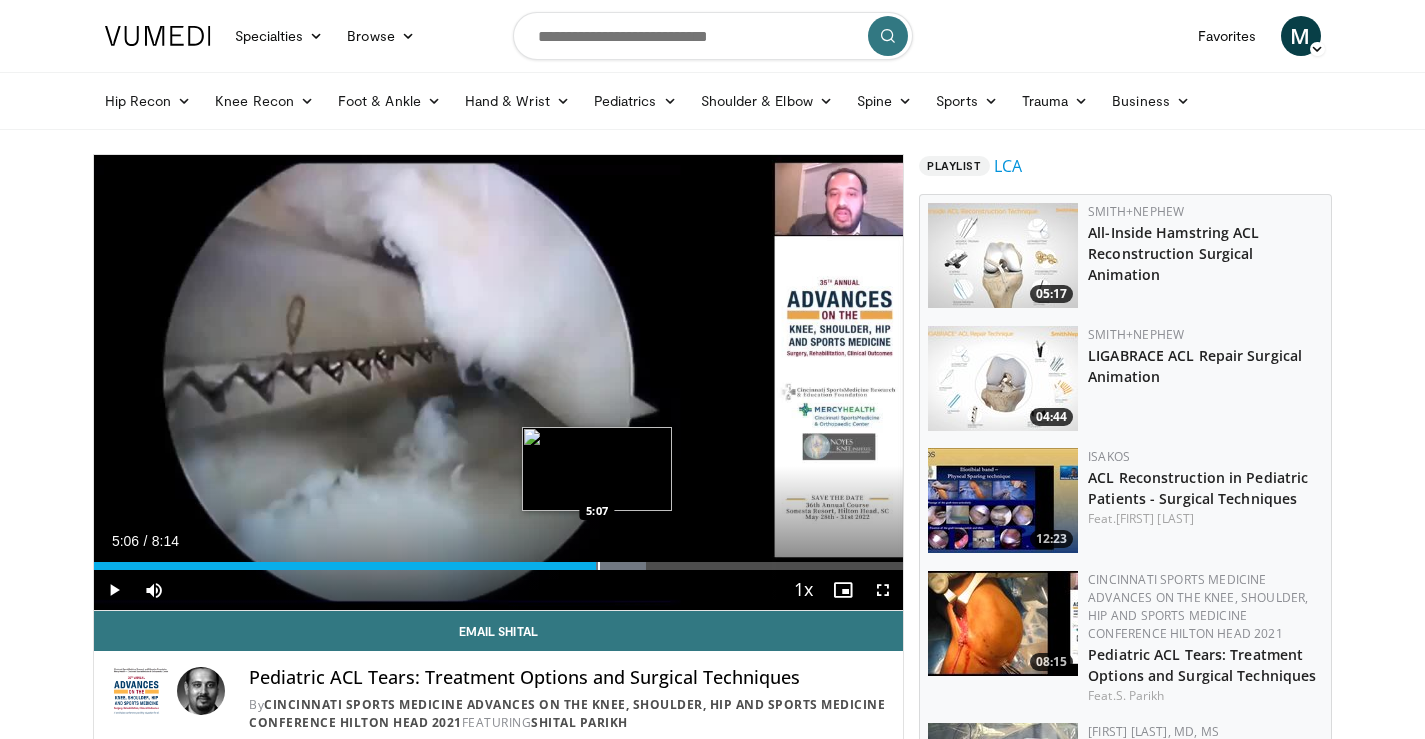 click at bounding box center (599, 566) 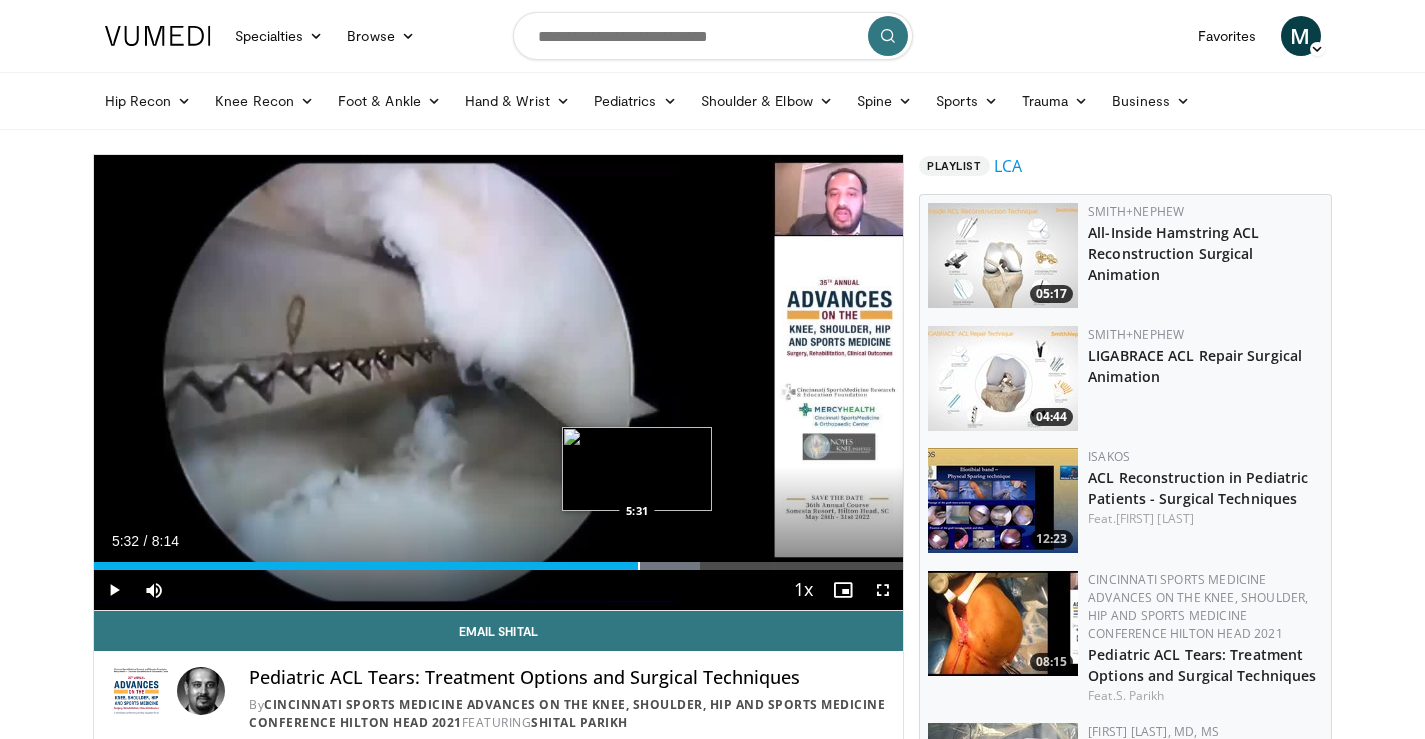 click at bounding box center [639, 566] 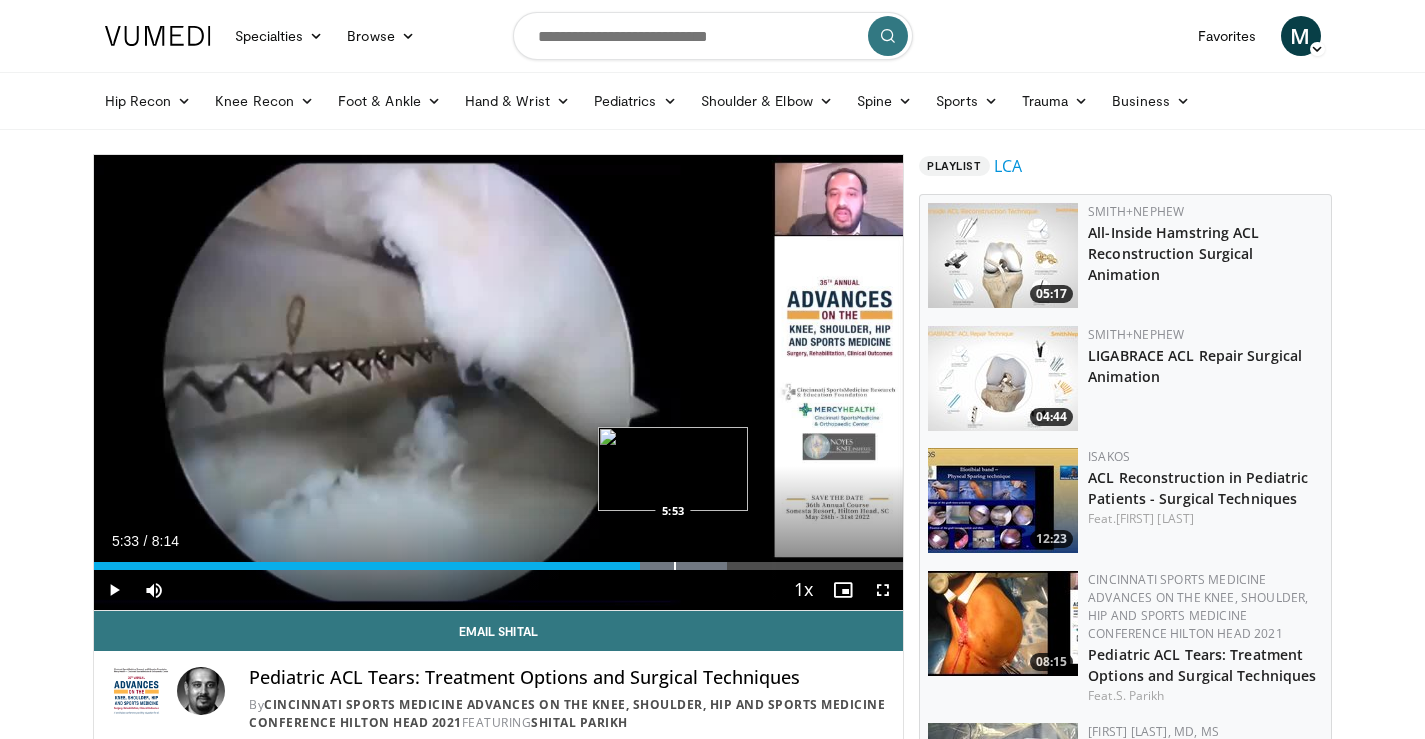 click at bounding box center [675, 566] 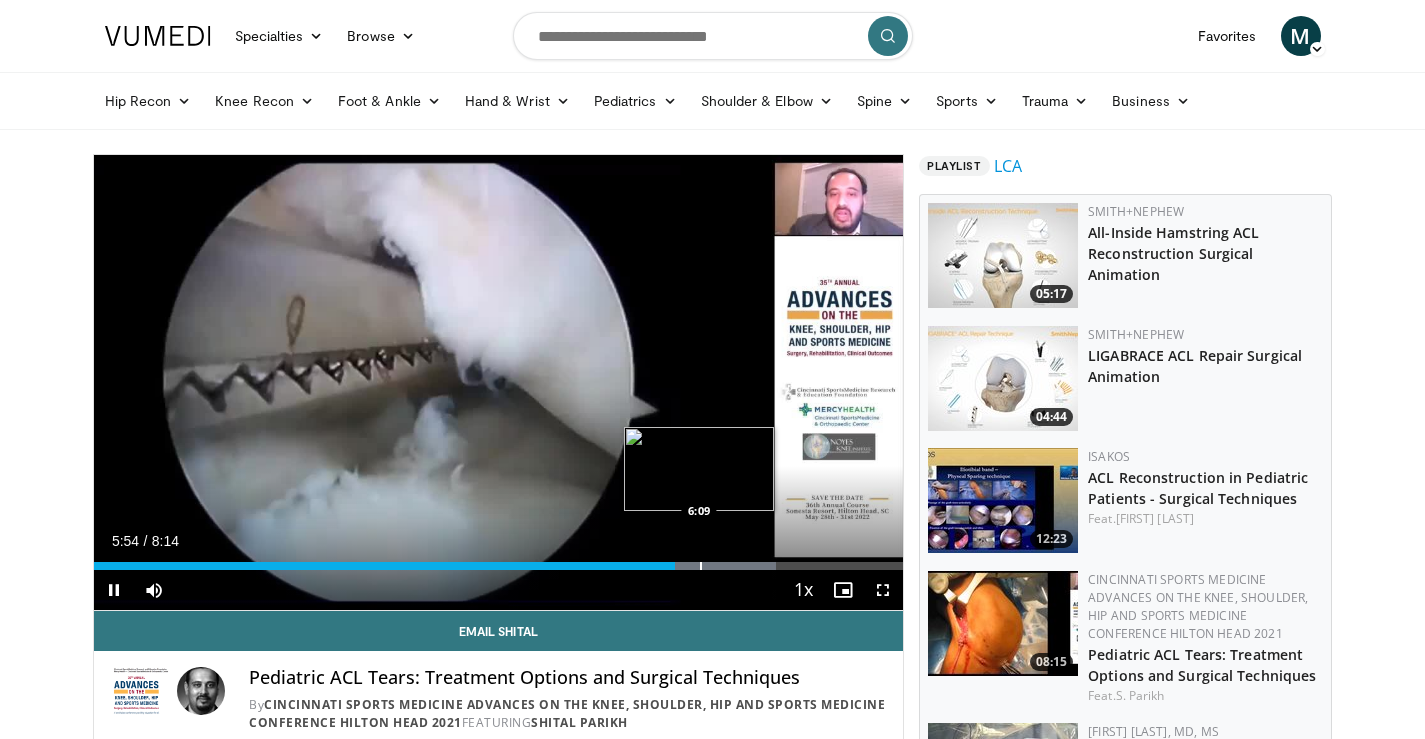 click at bounding box center [701, 566] 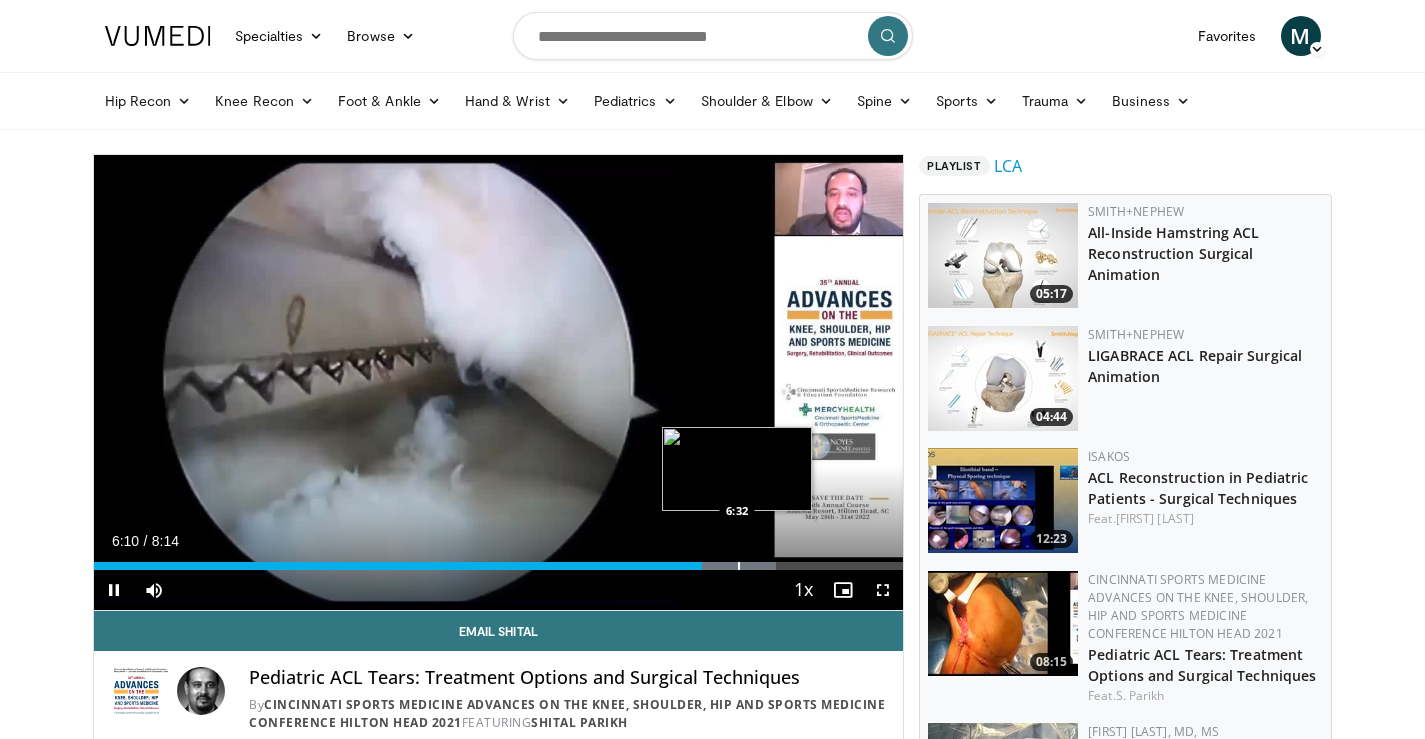 click at bounding box center (739, 566) 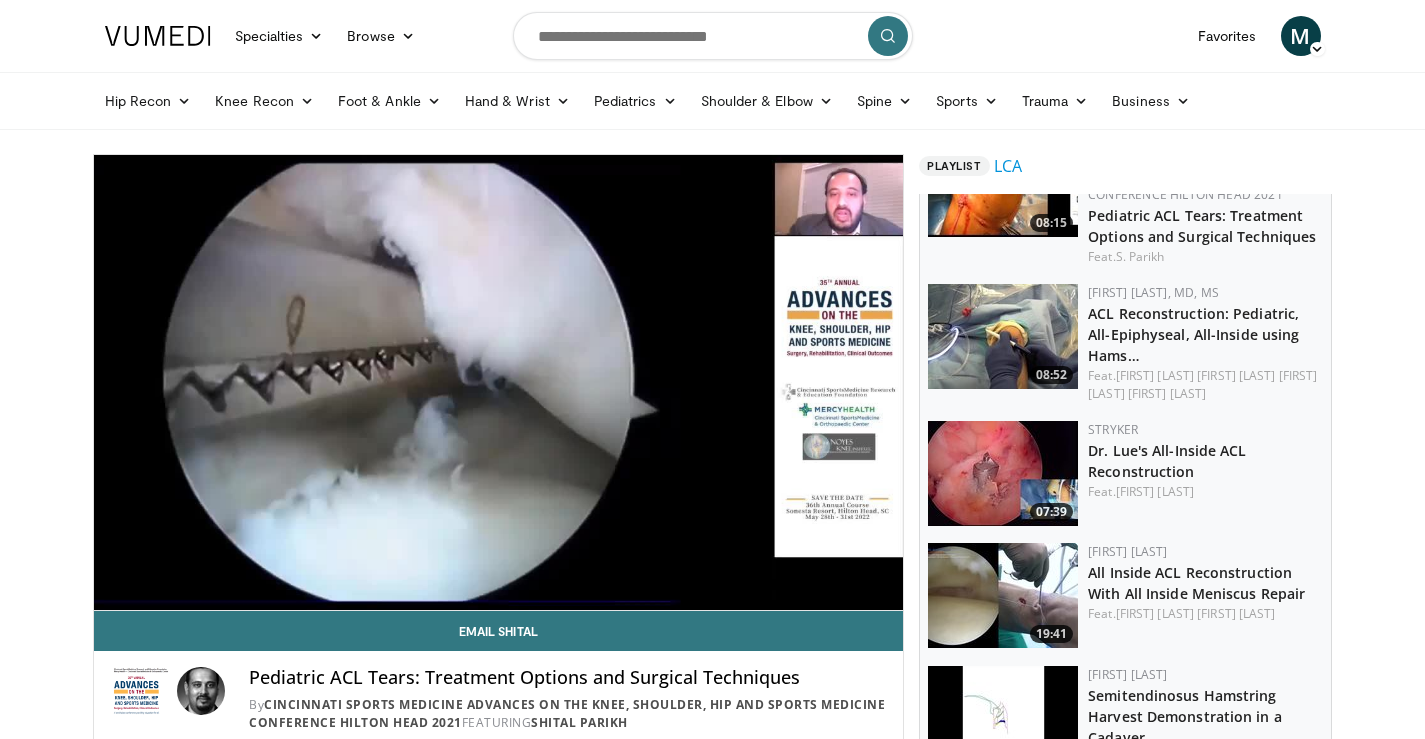 scroll, scrollTop: 470, scrollLeft: 0, axis: vertical 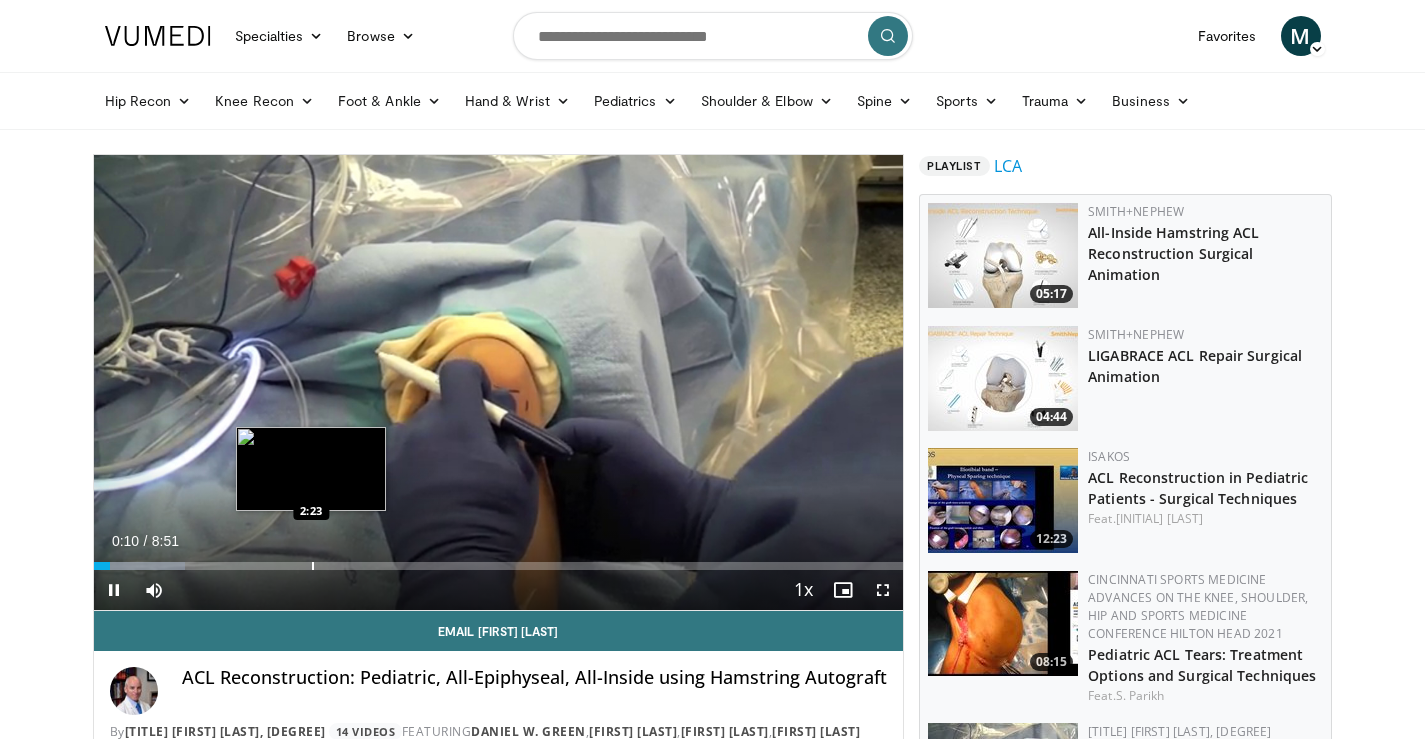 click at bounding box center [313, 566] 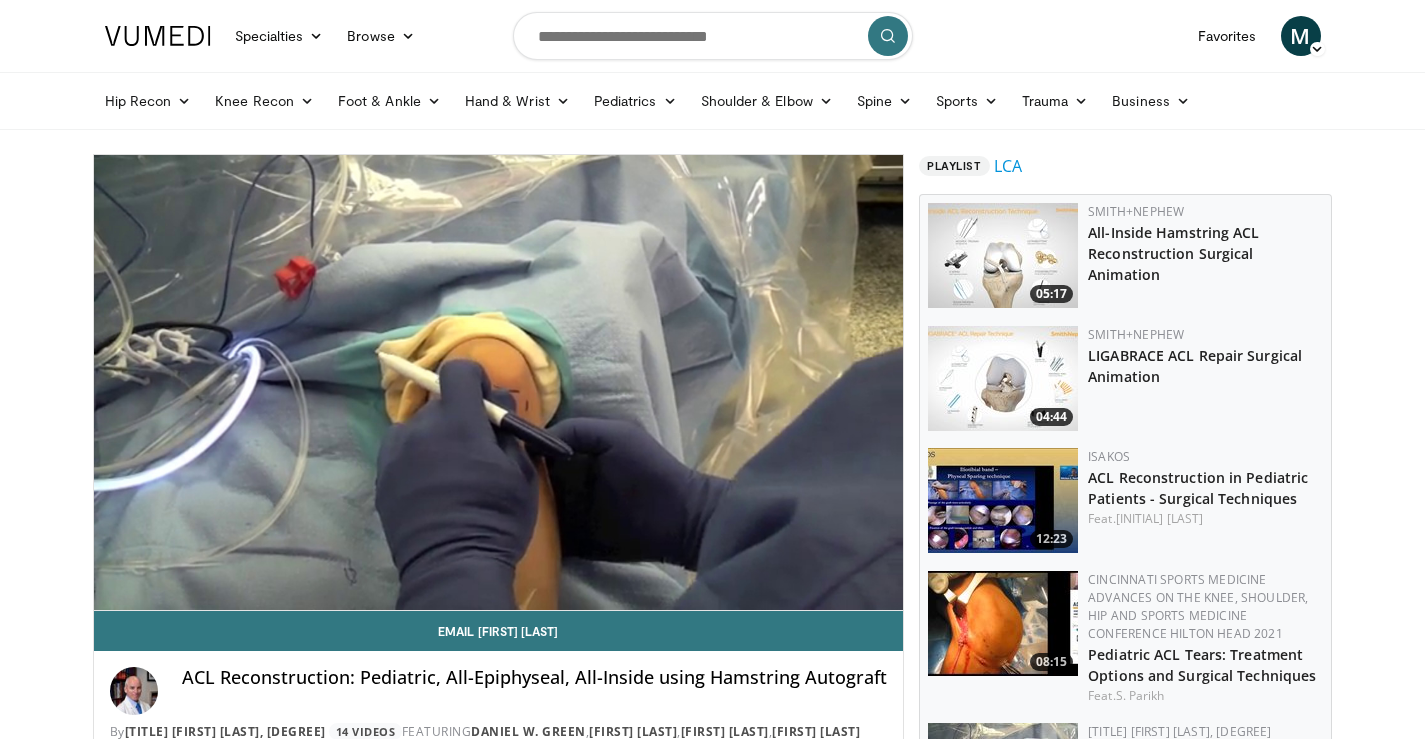 click on "10 seconds
Tap to unmute" at bounding box center (499, 382) 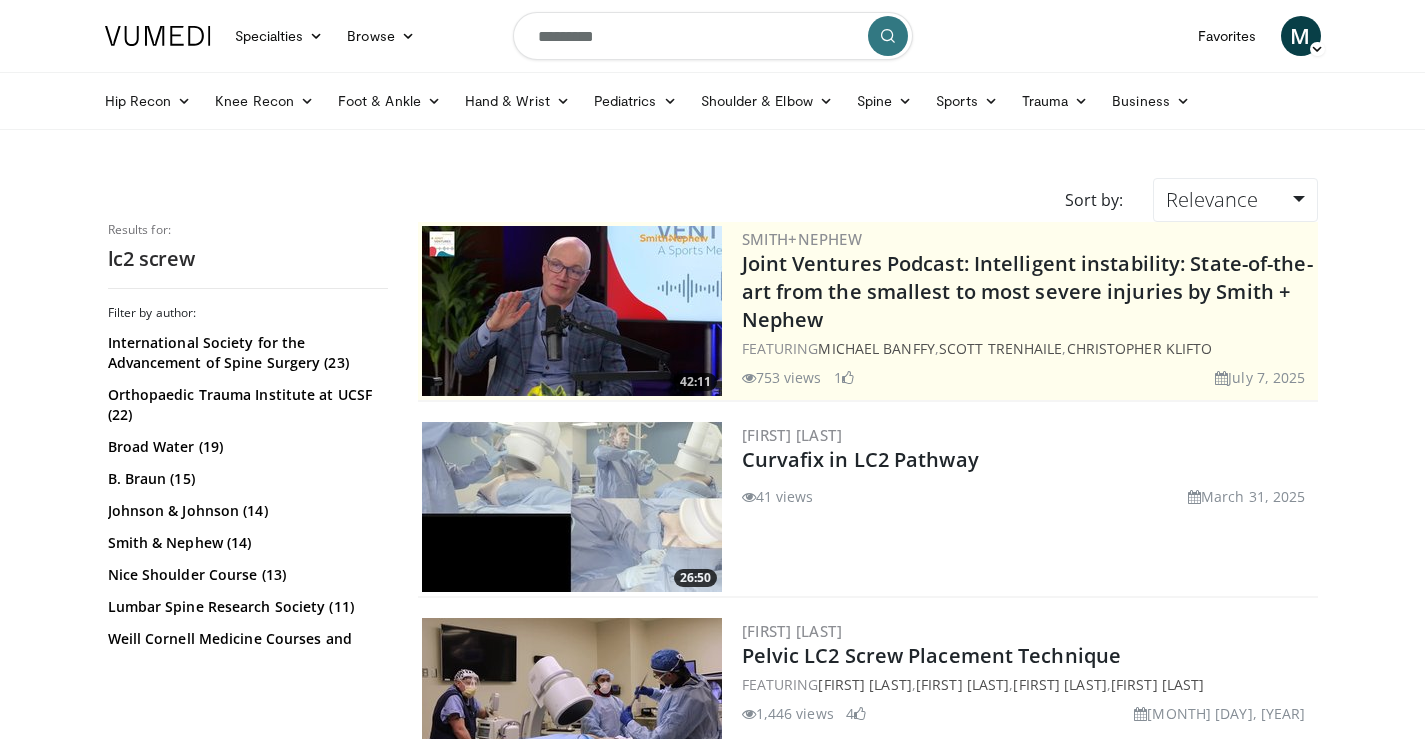 scroll, scrollTop: 0, scrollLeft: 0, axis: both 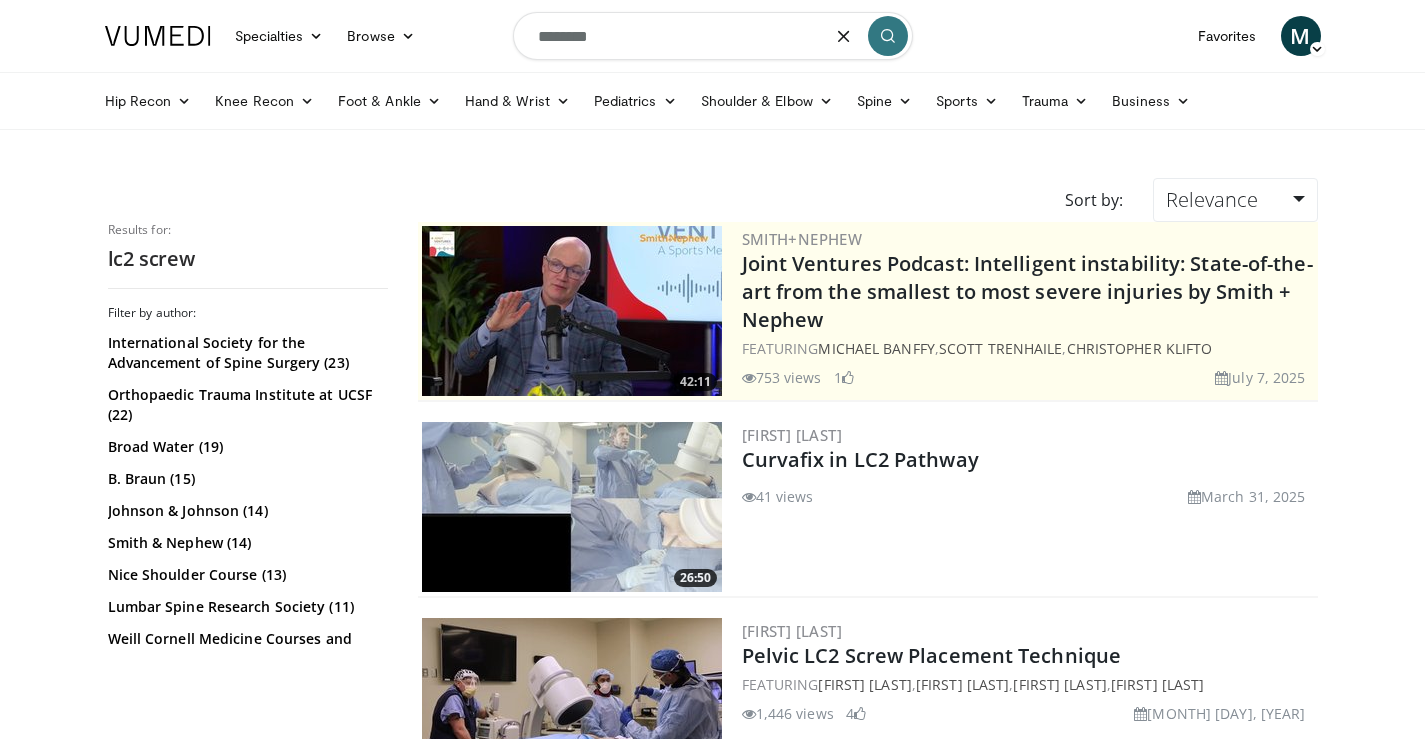 type on "*******" 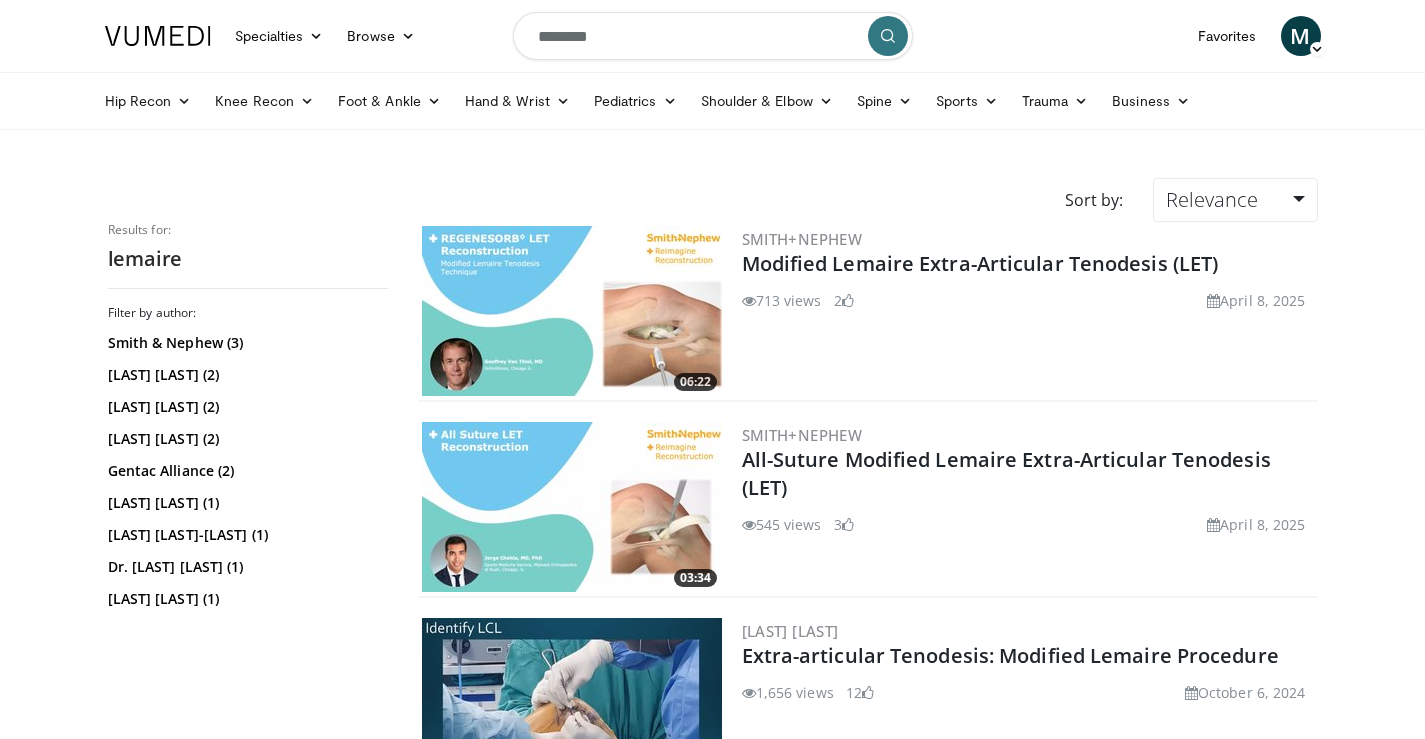scroll, scrollTop: 0, scrollLeft: 0, axis: both 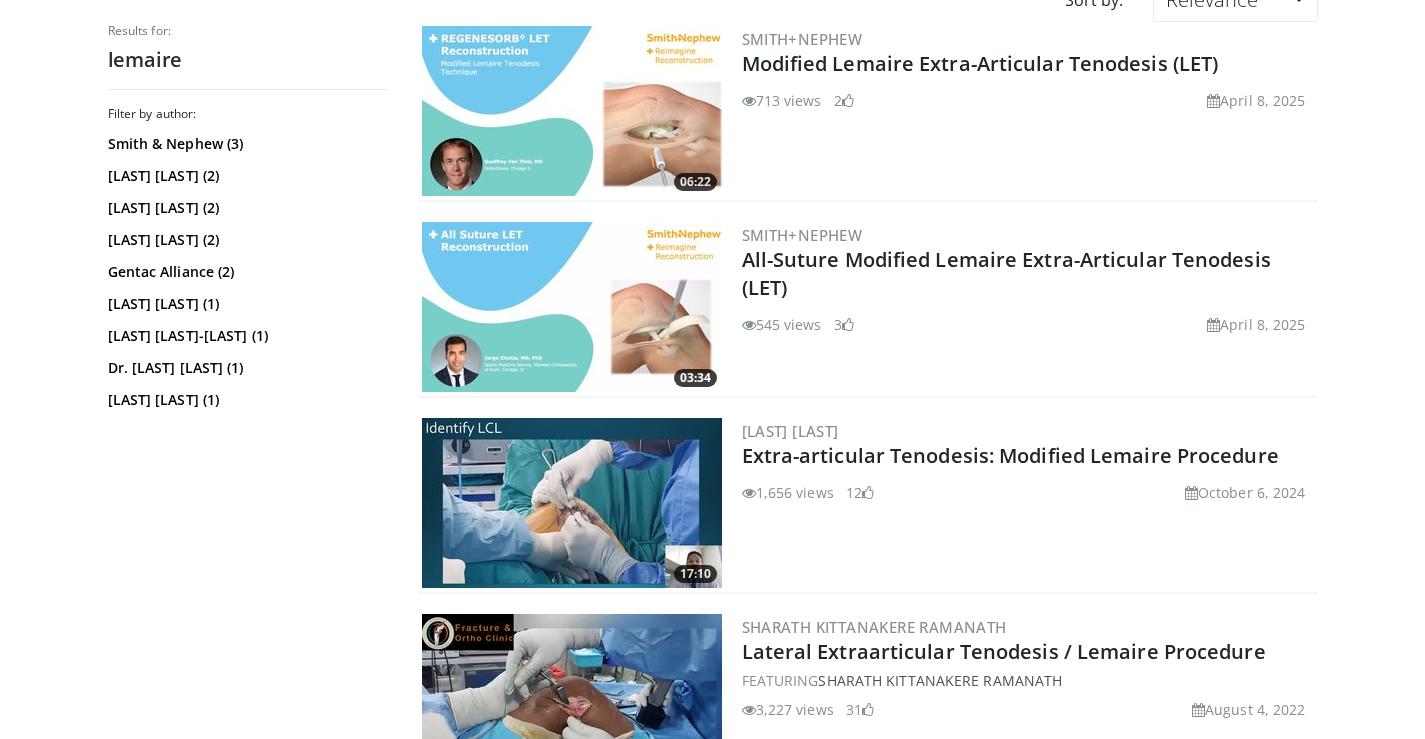 click at bounding box center [572, 503] 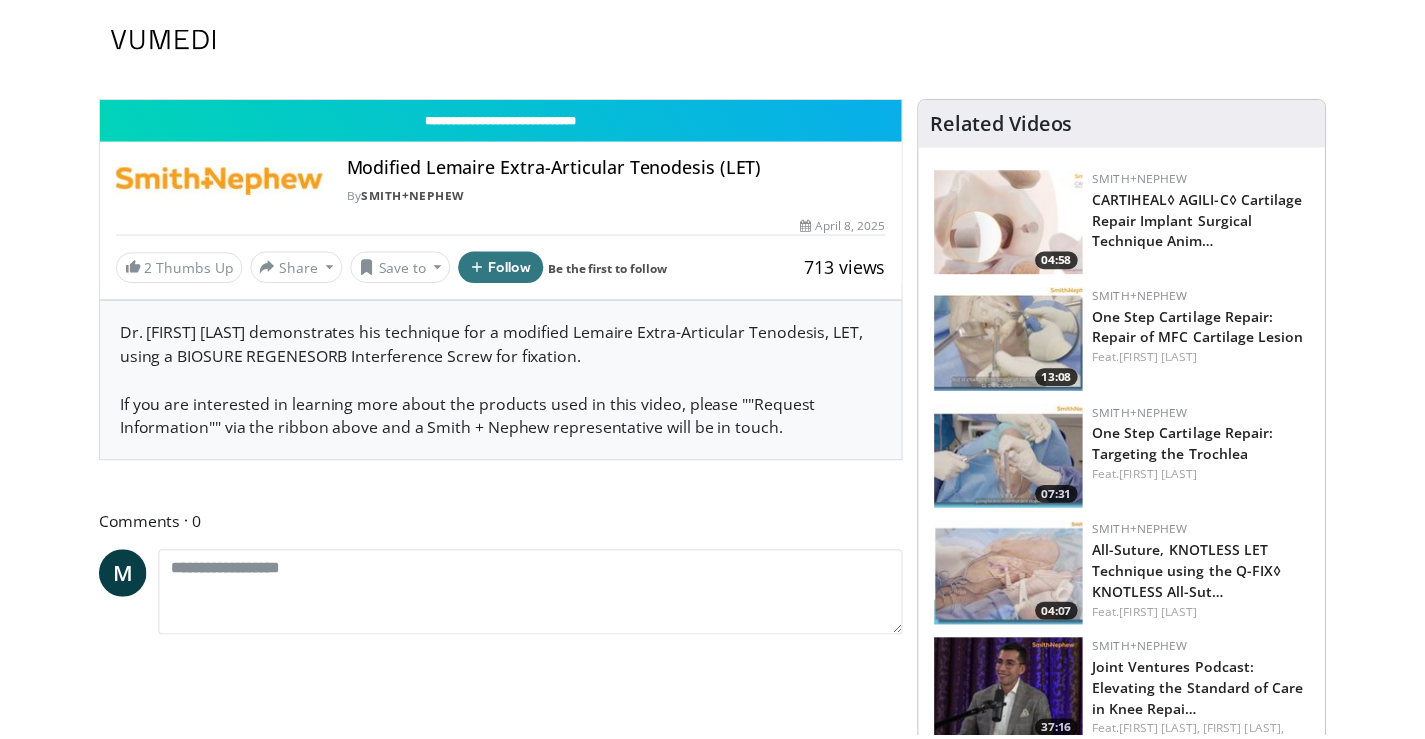 scroll, scrollTop: 0, scrollLeft: 0, axis: both 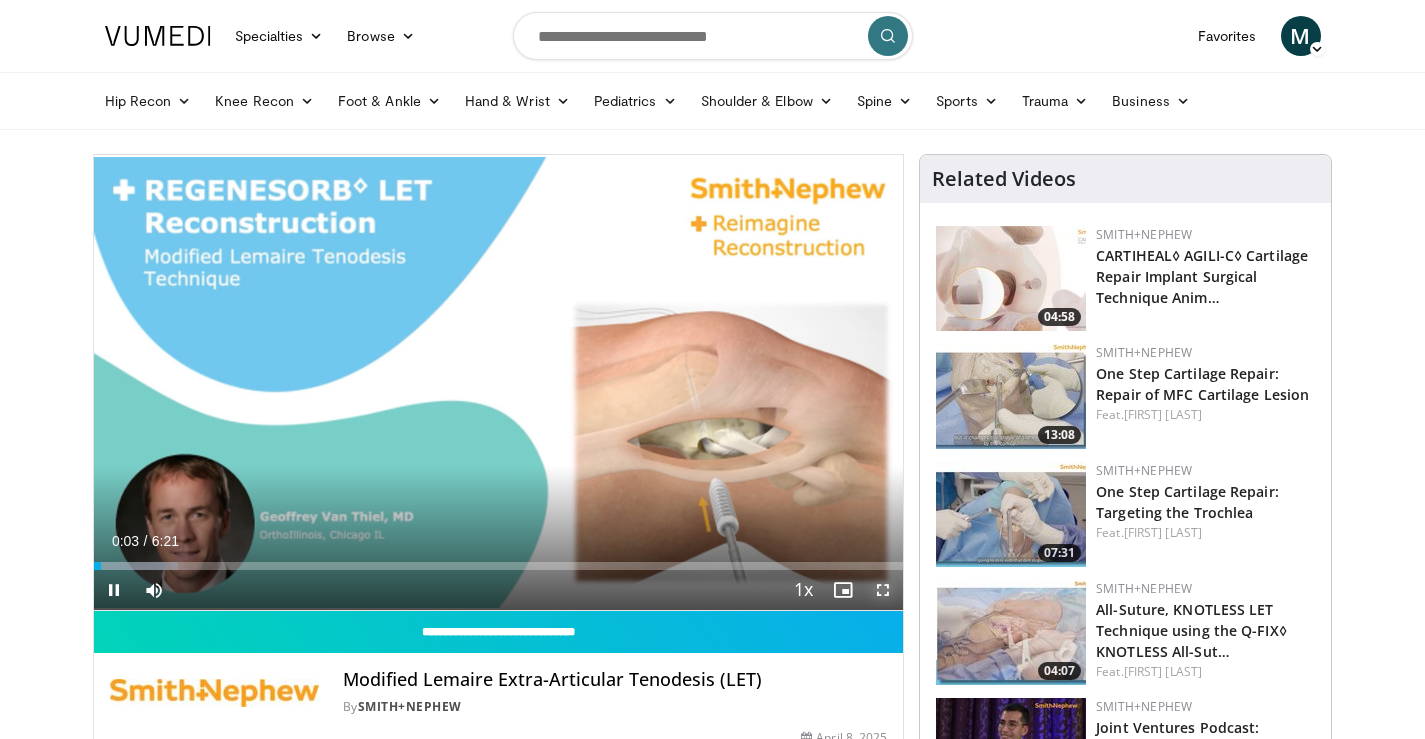 click at bounding box center [883, 590] 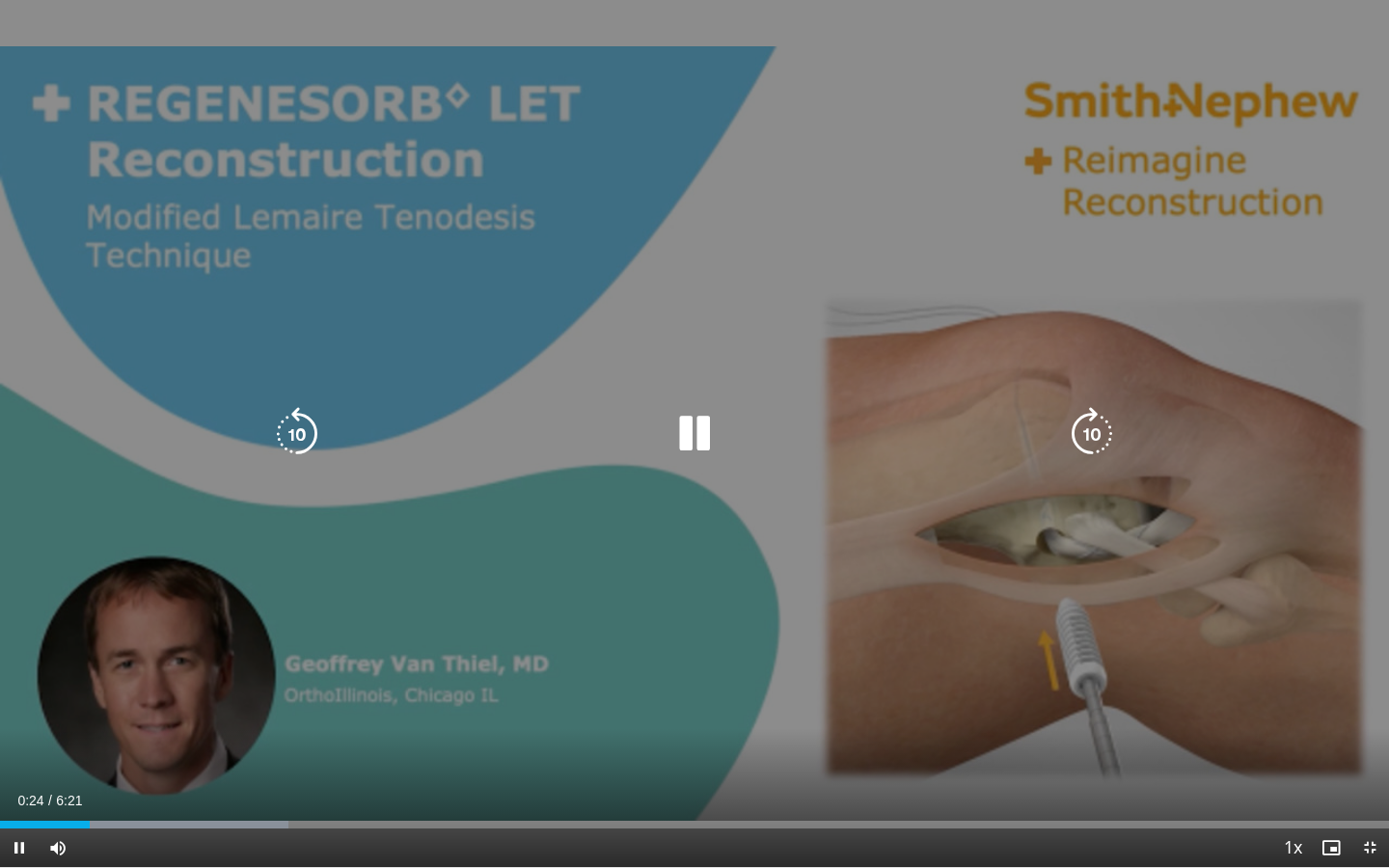 click at bounding box center [694, 434] 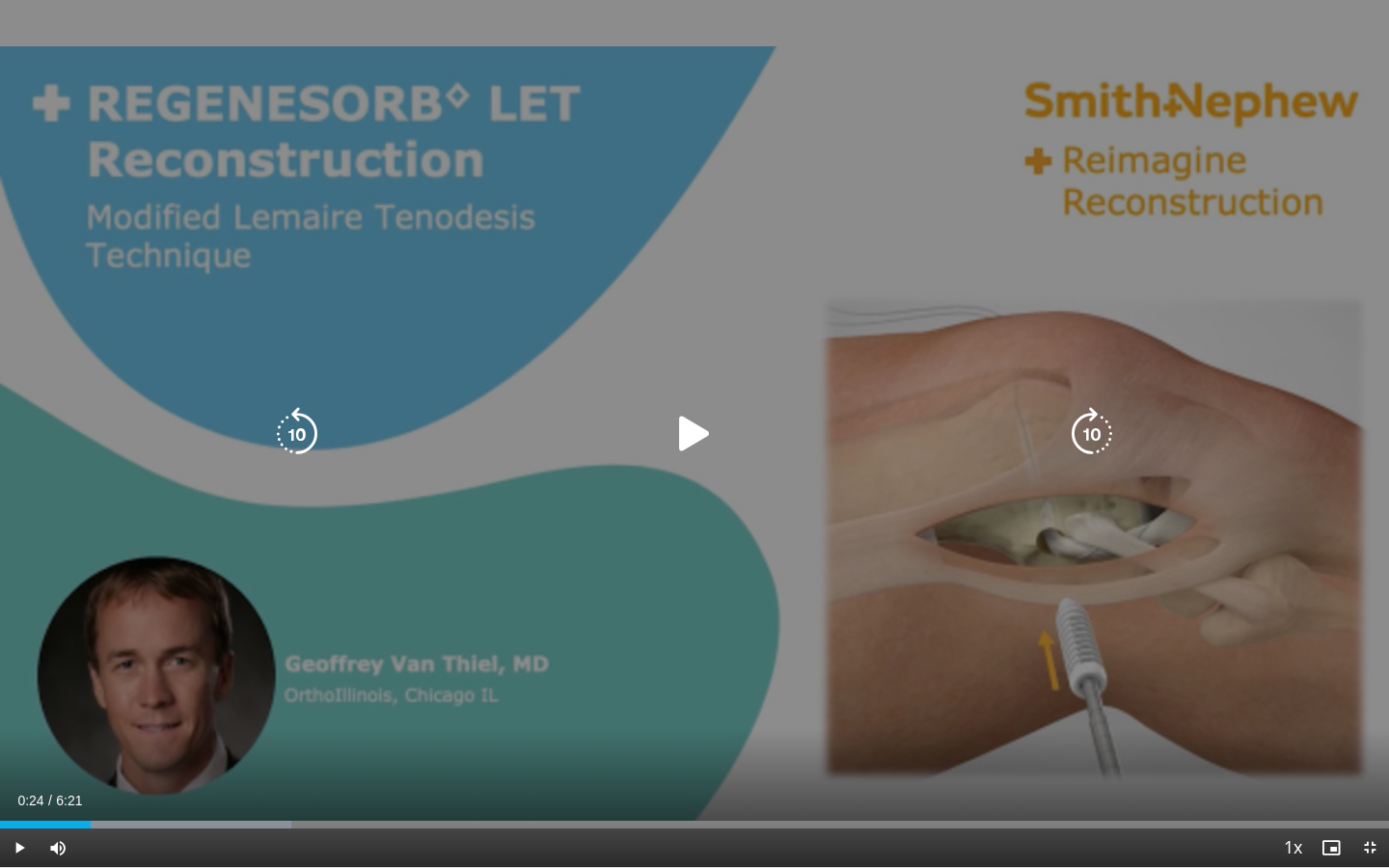 click at bounding box center (694, 434) 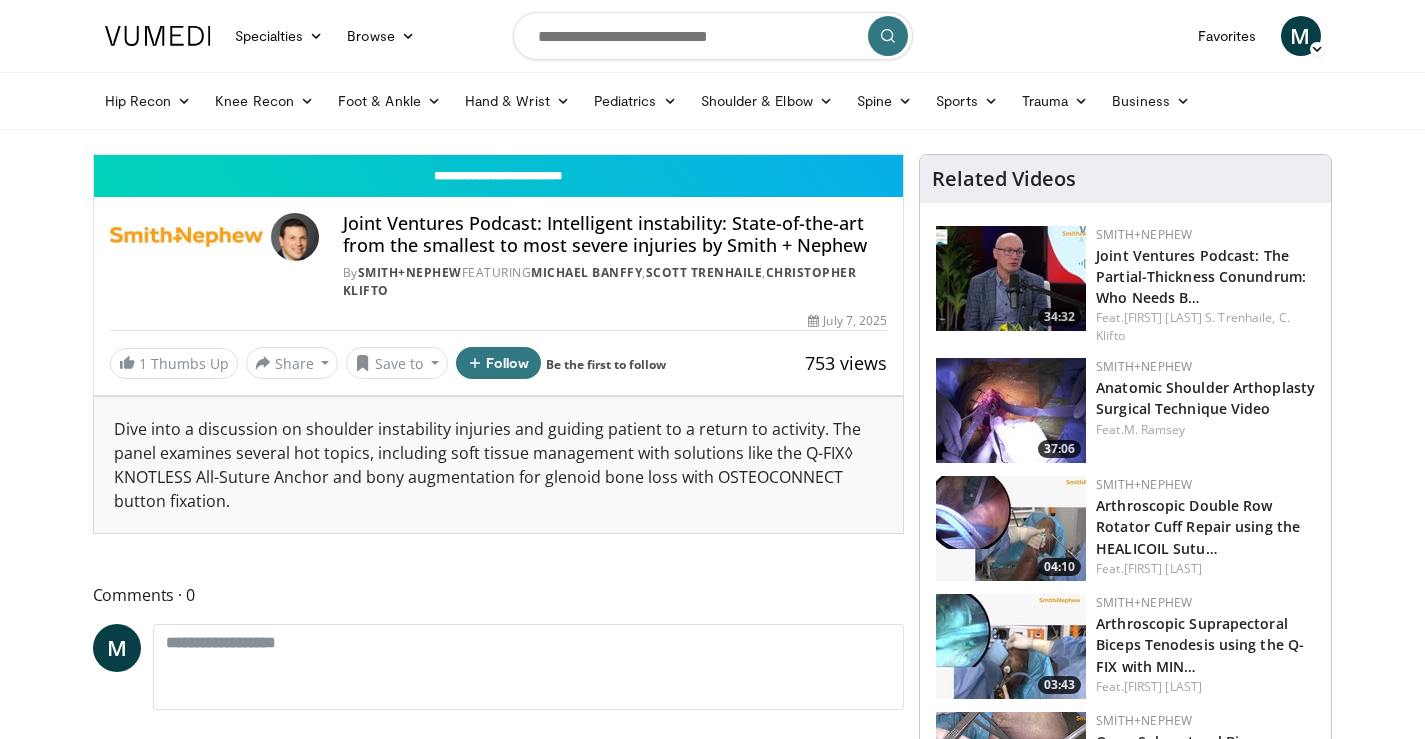 scroll, scrollTop: 0, scrollLeft: 0, axis: both 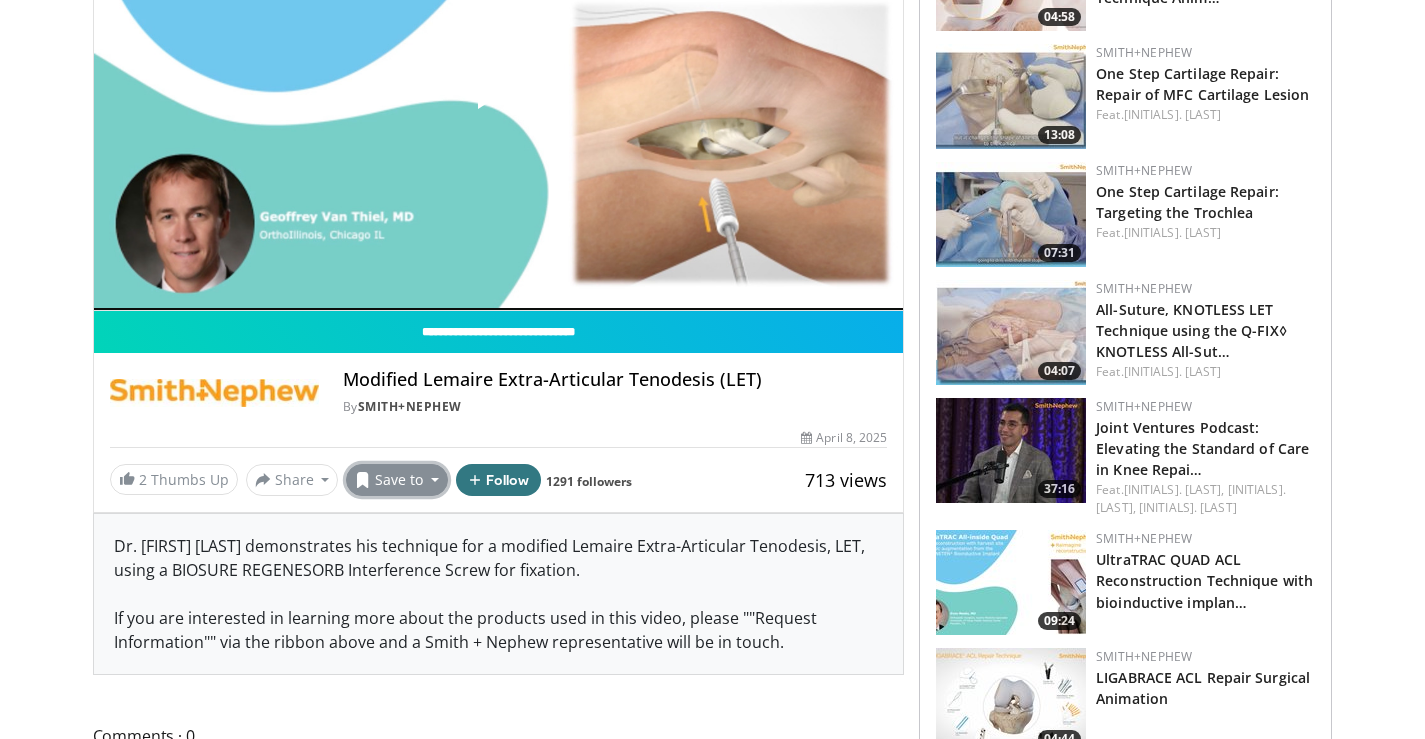 click on "Save to" at bounding box center [397, 480] 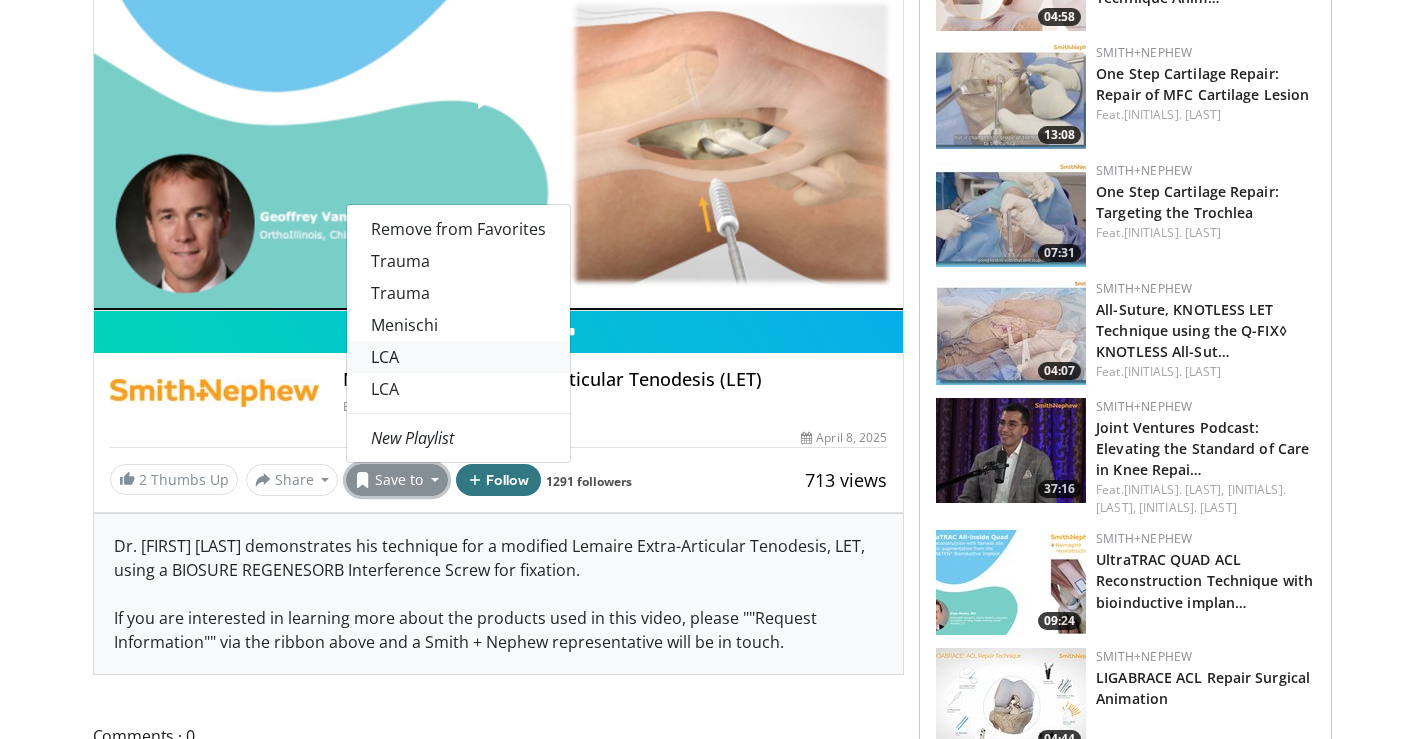 click on "LCA" at bounding box center [458, 357] 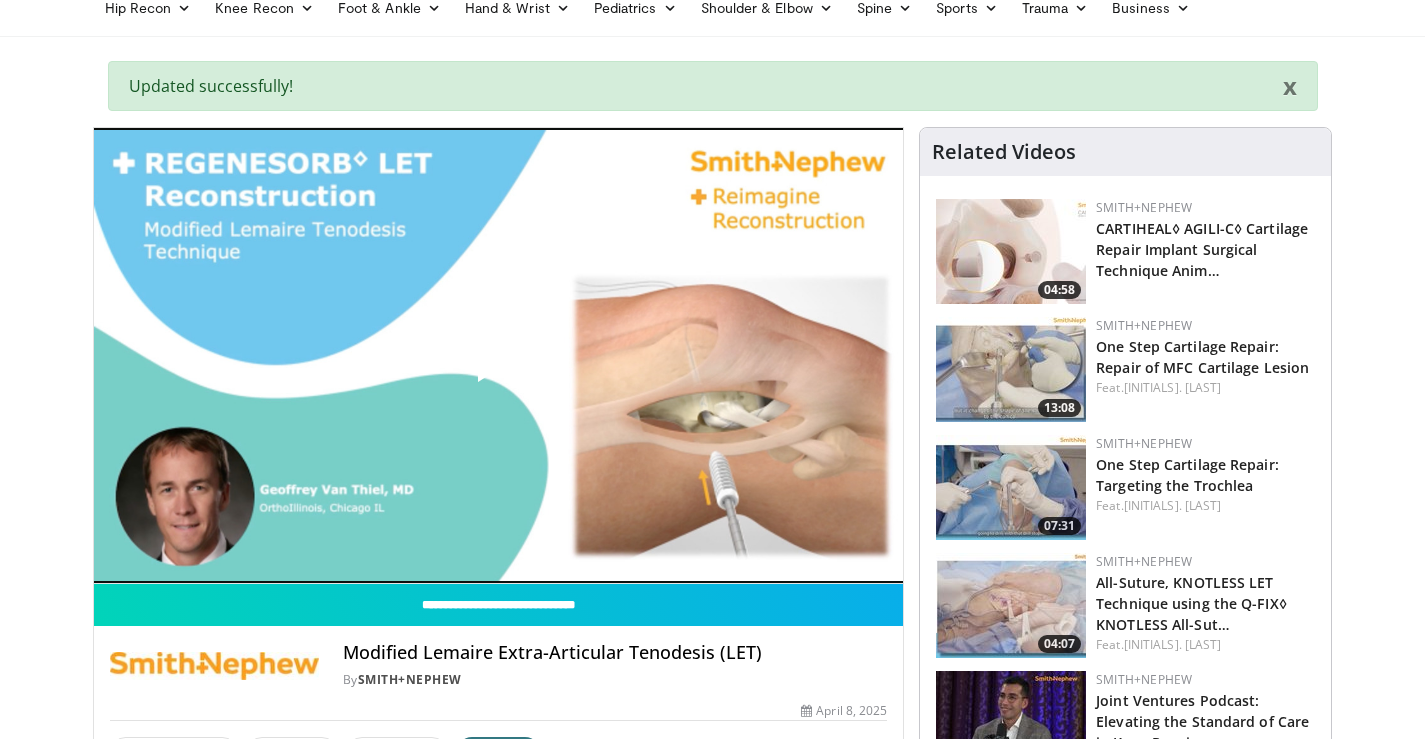 scroll, scrollTop: 66, scrollLeft: 0, axis: vertical 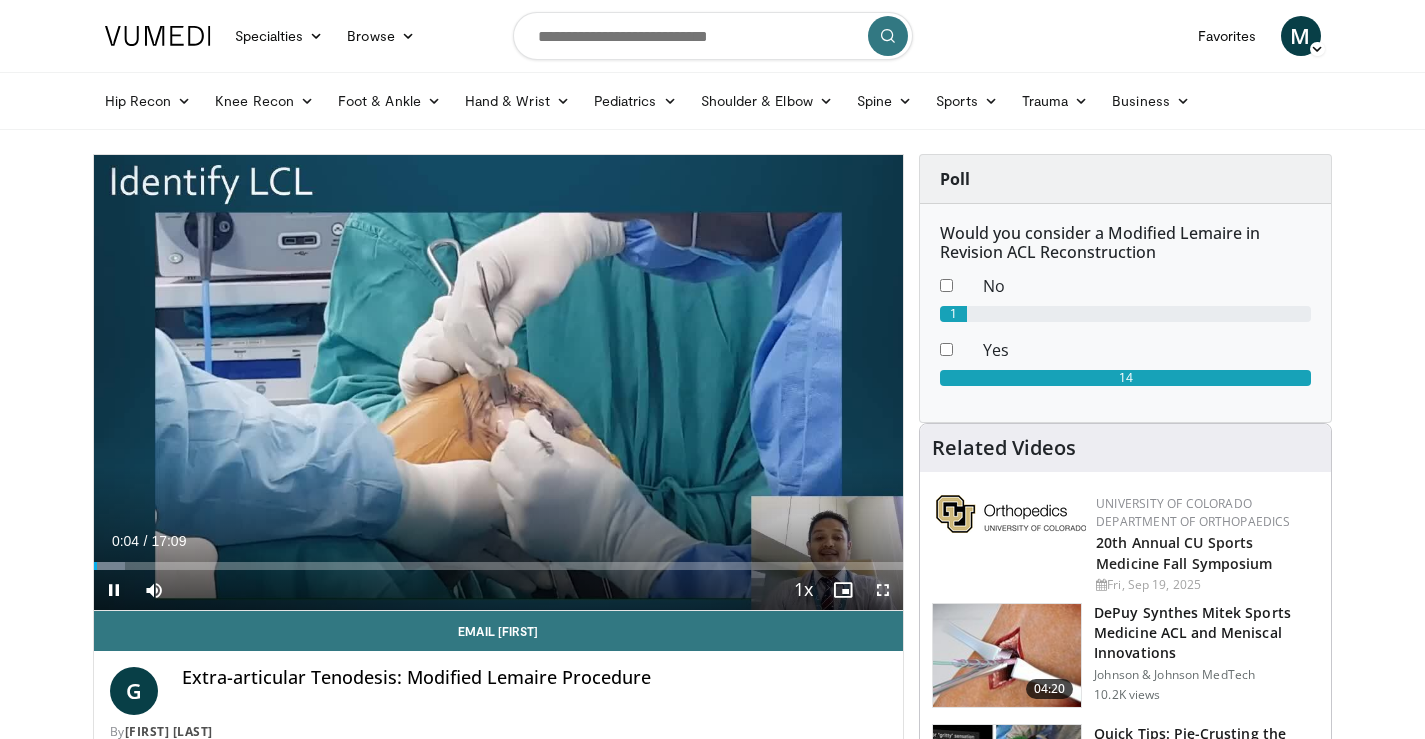 click at bounding box center [883, 590] 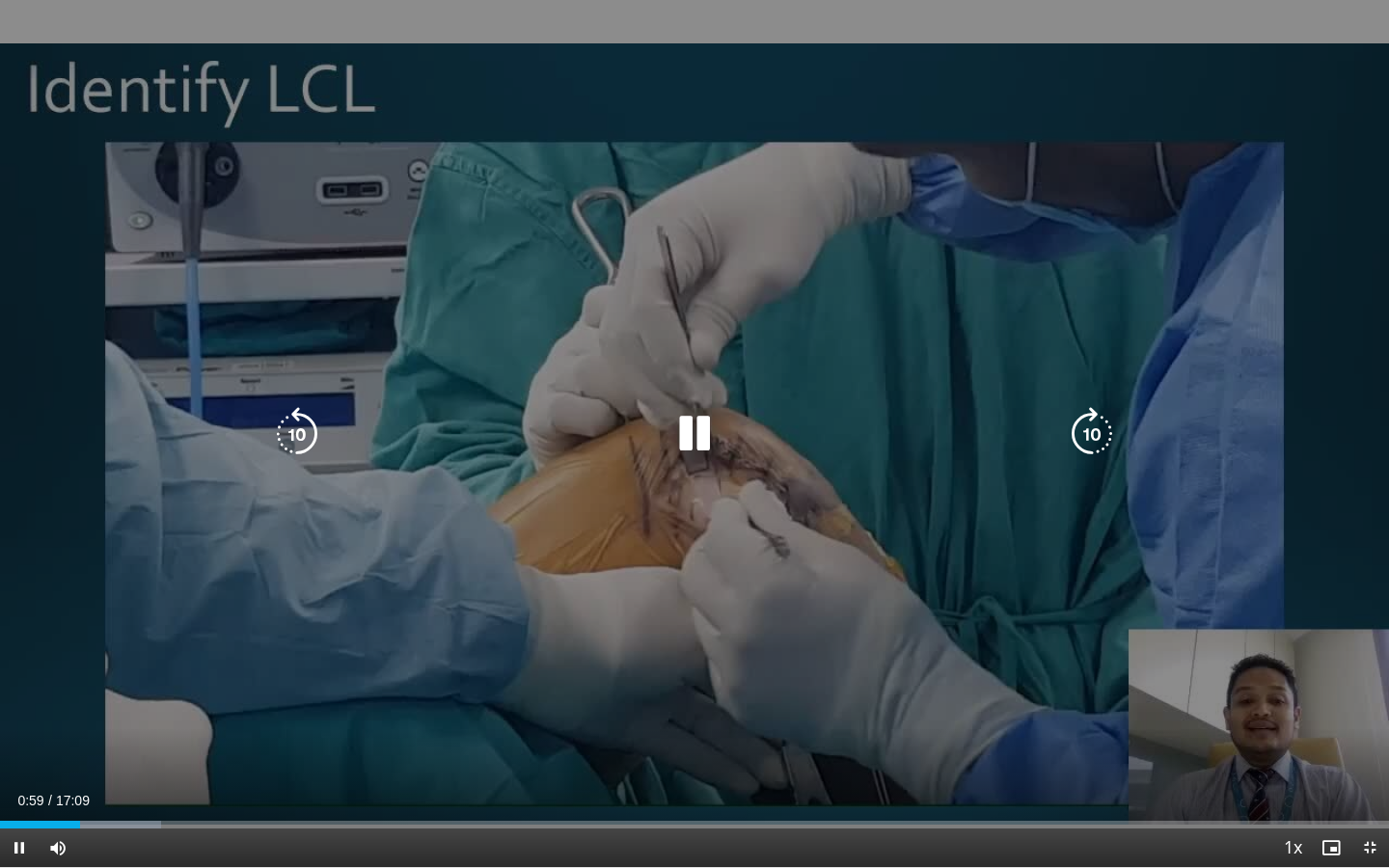 click at bounding box center [1092, 434] 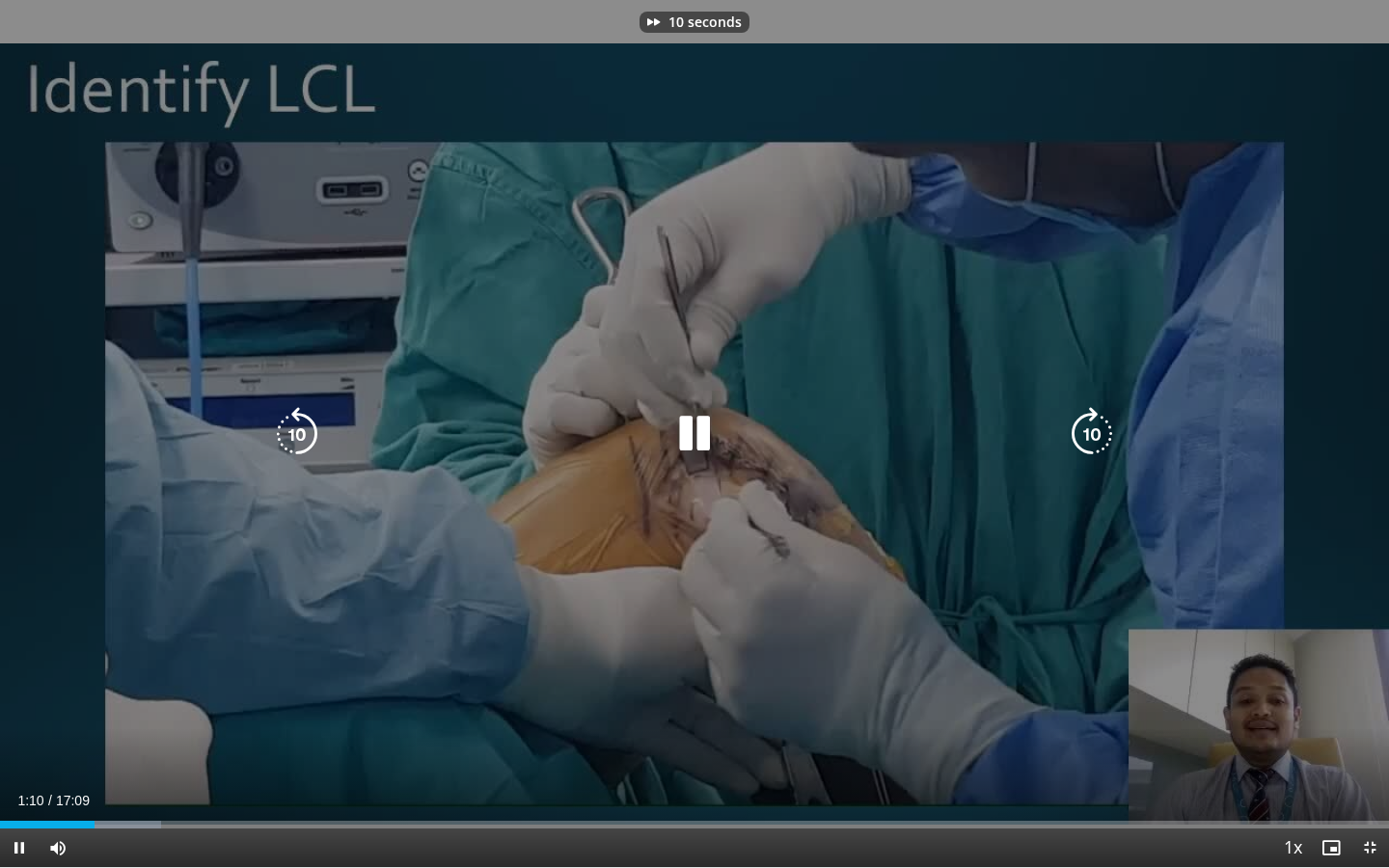 click at bounding box center (1092, 434) 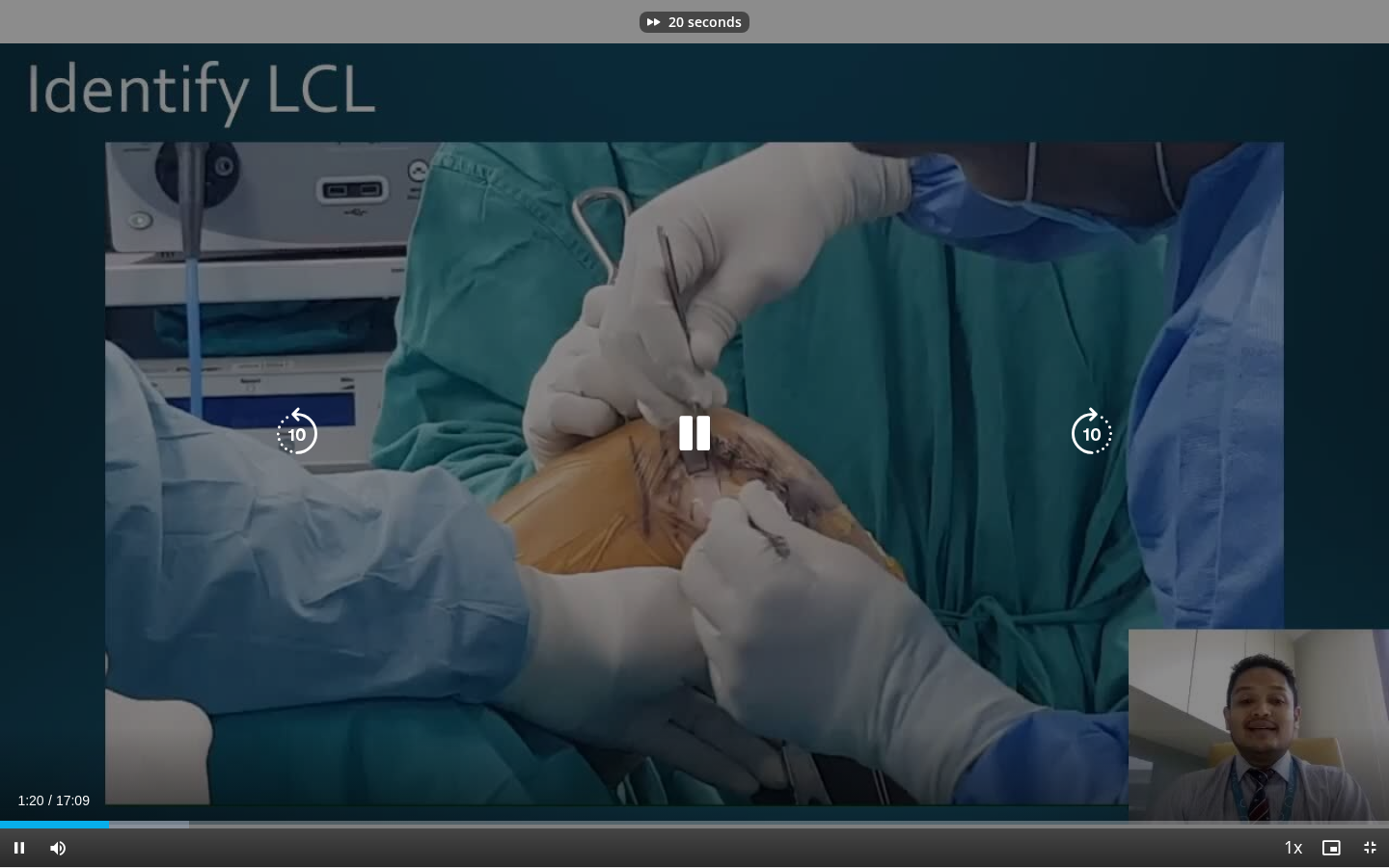 click at bounding box center (1092, 434) 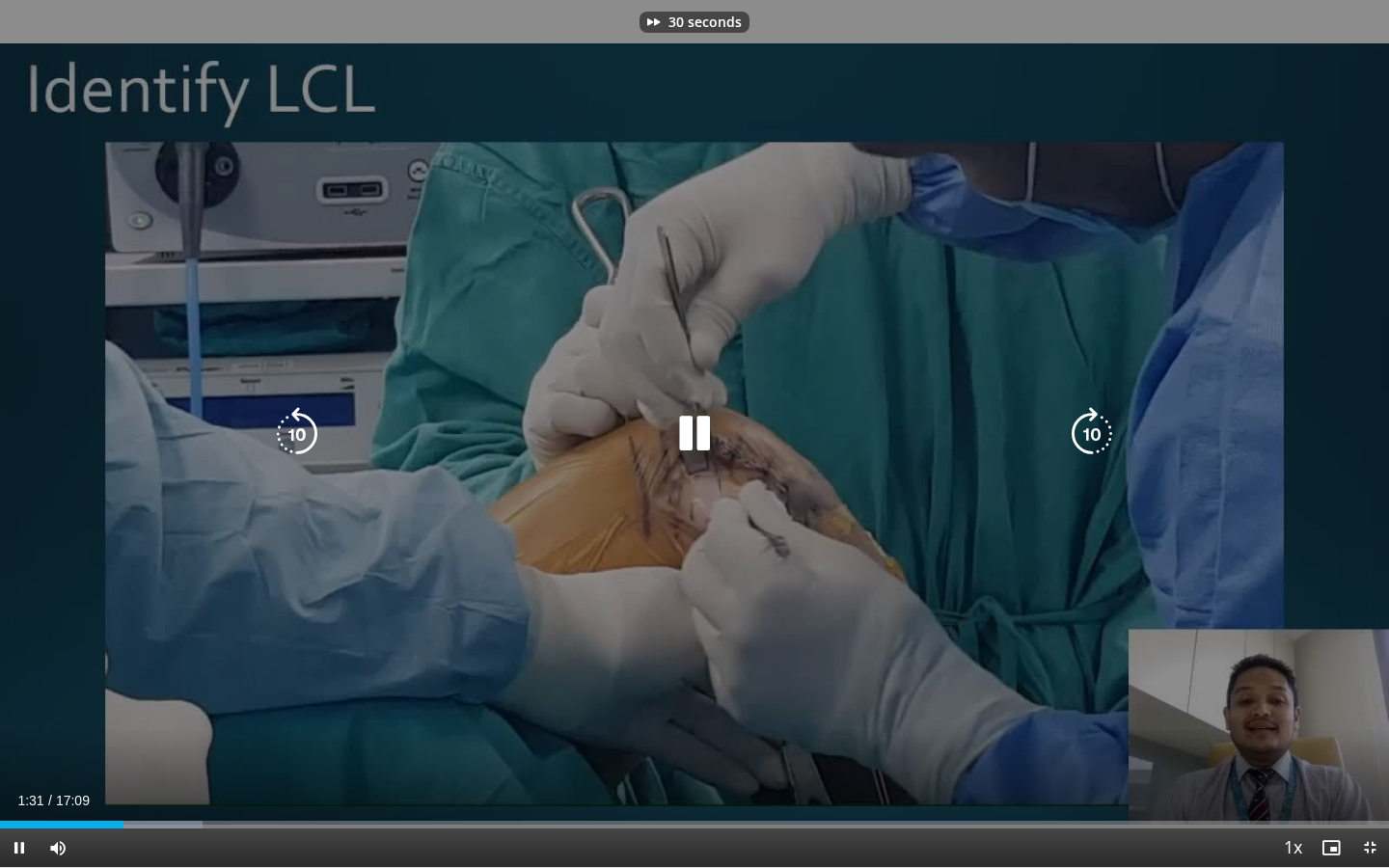 click at bounding box center (1092, 434) 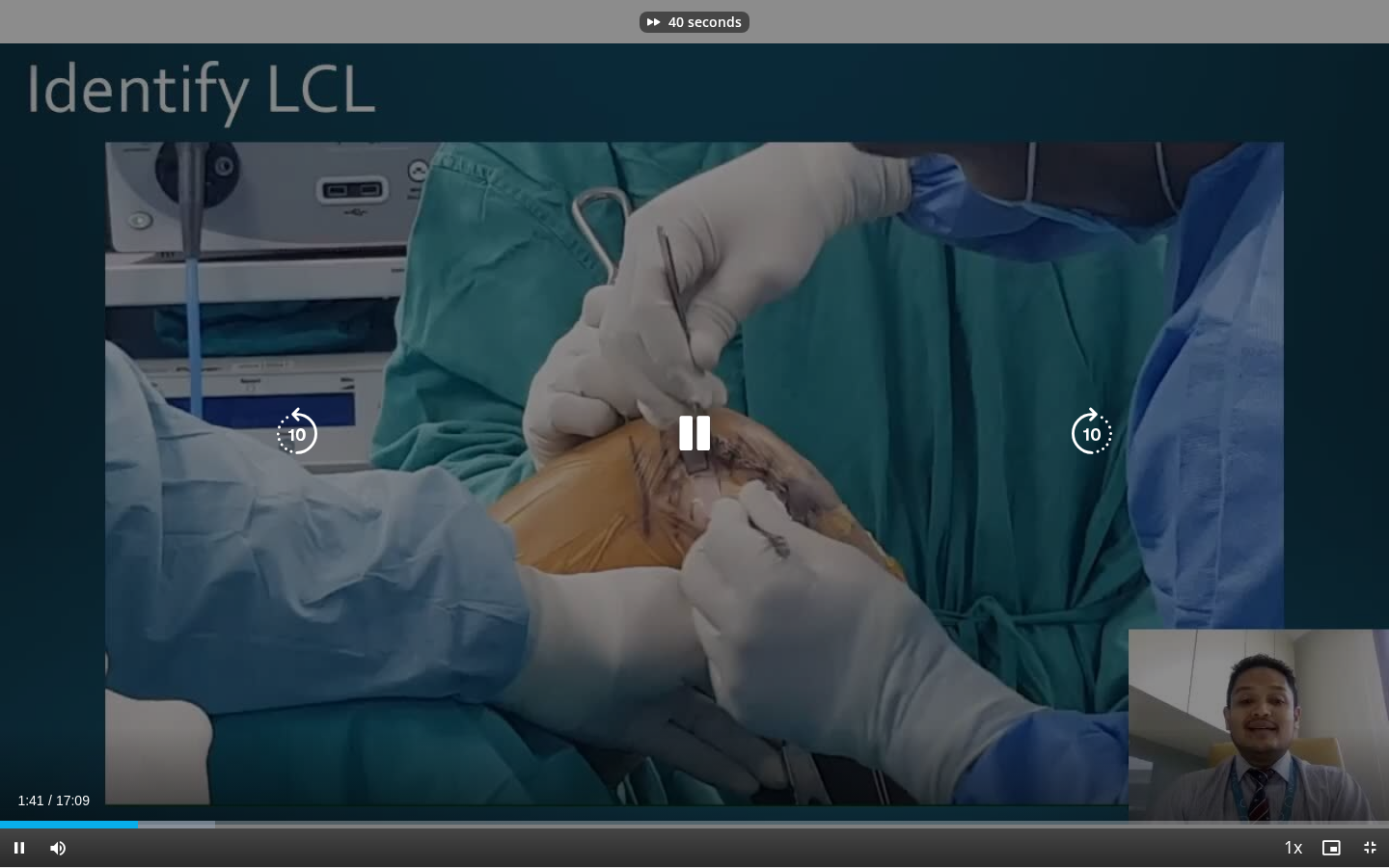 click at bounding box center (1092, 434) 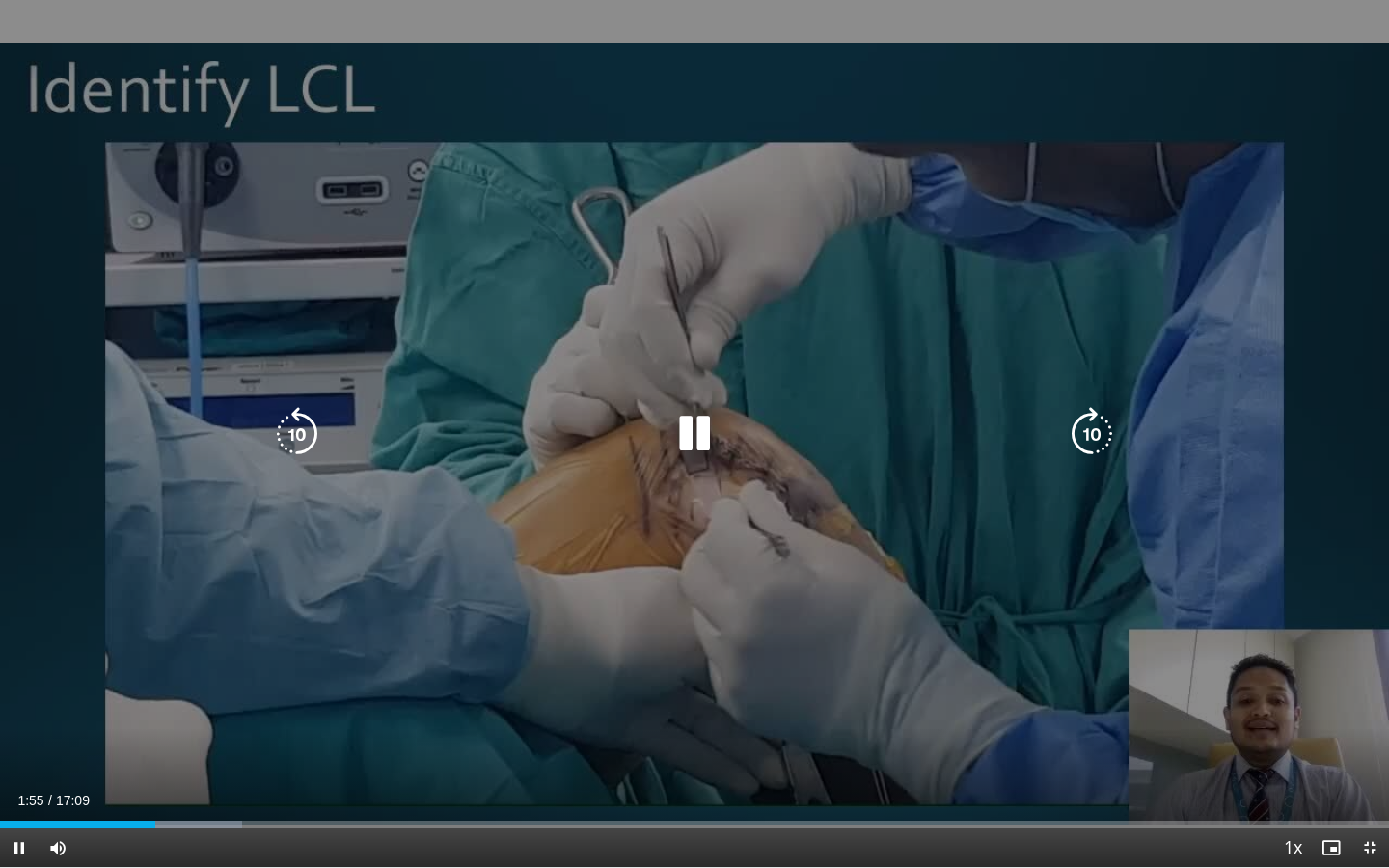 click at bounding box center (694, 434) 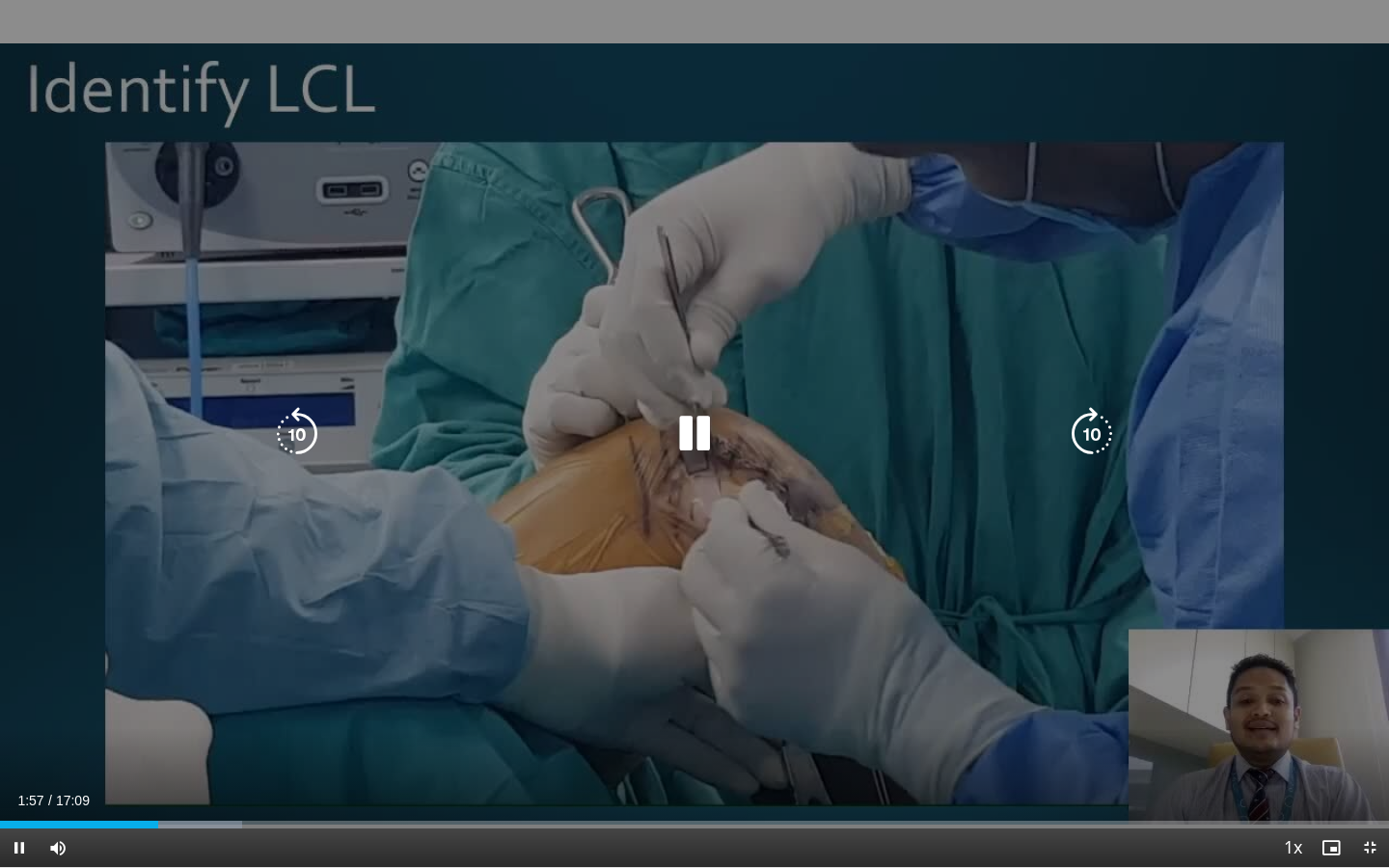 click at bounding box center [694, 434] 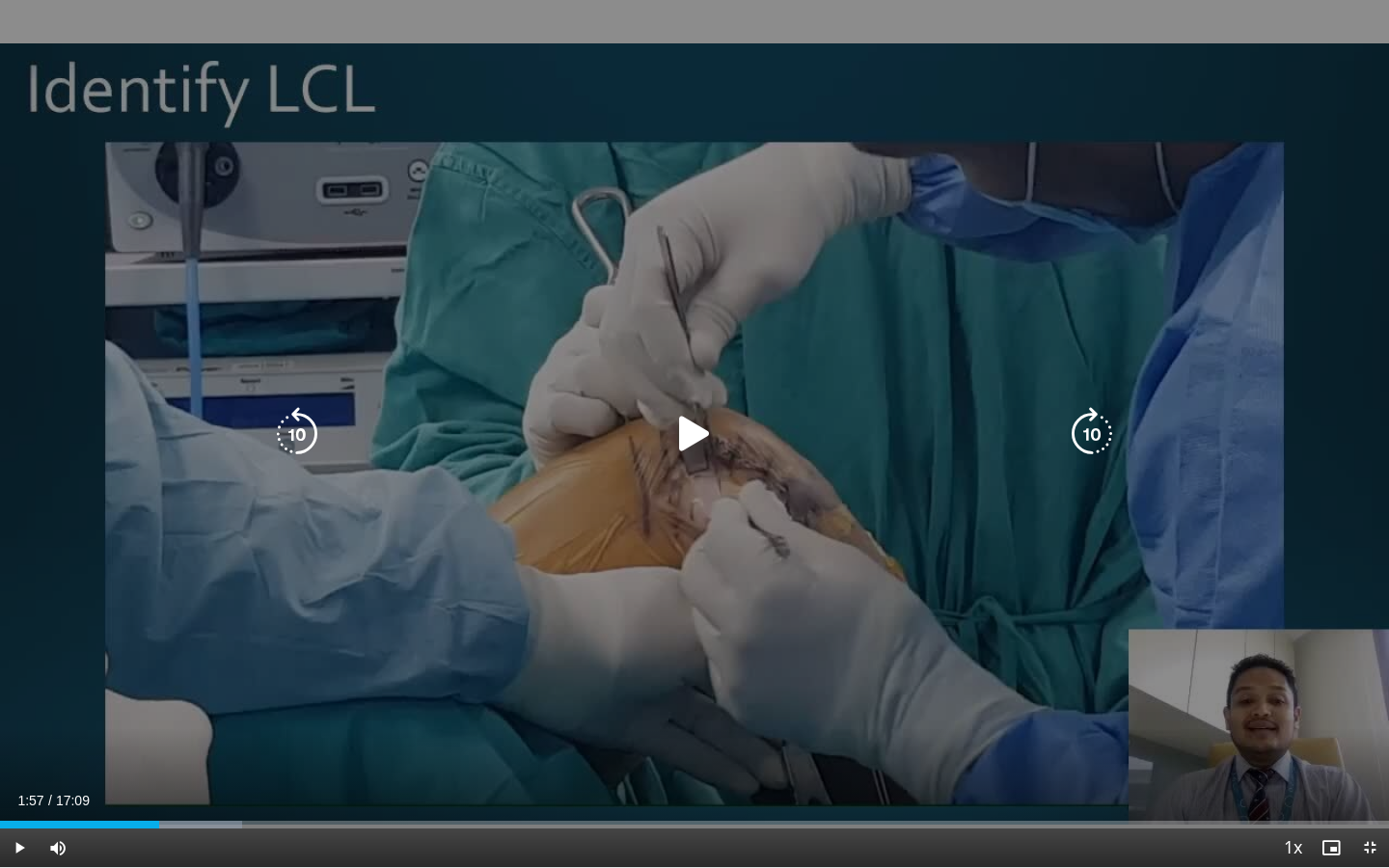 click at bounding box center [694, 434] 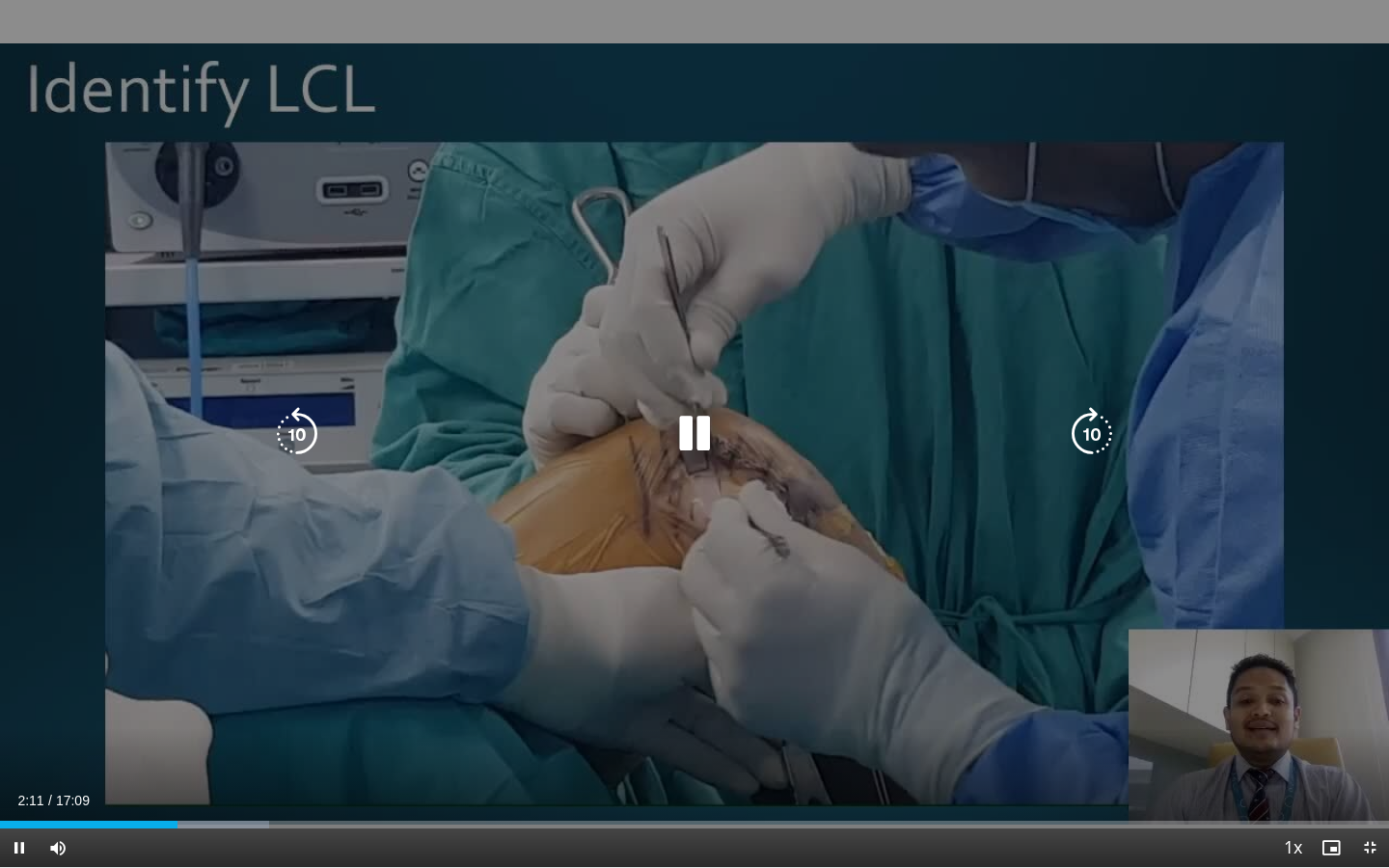 click at bounding box center [1092, 434] 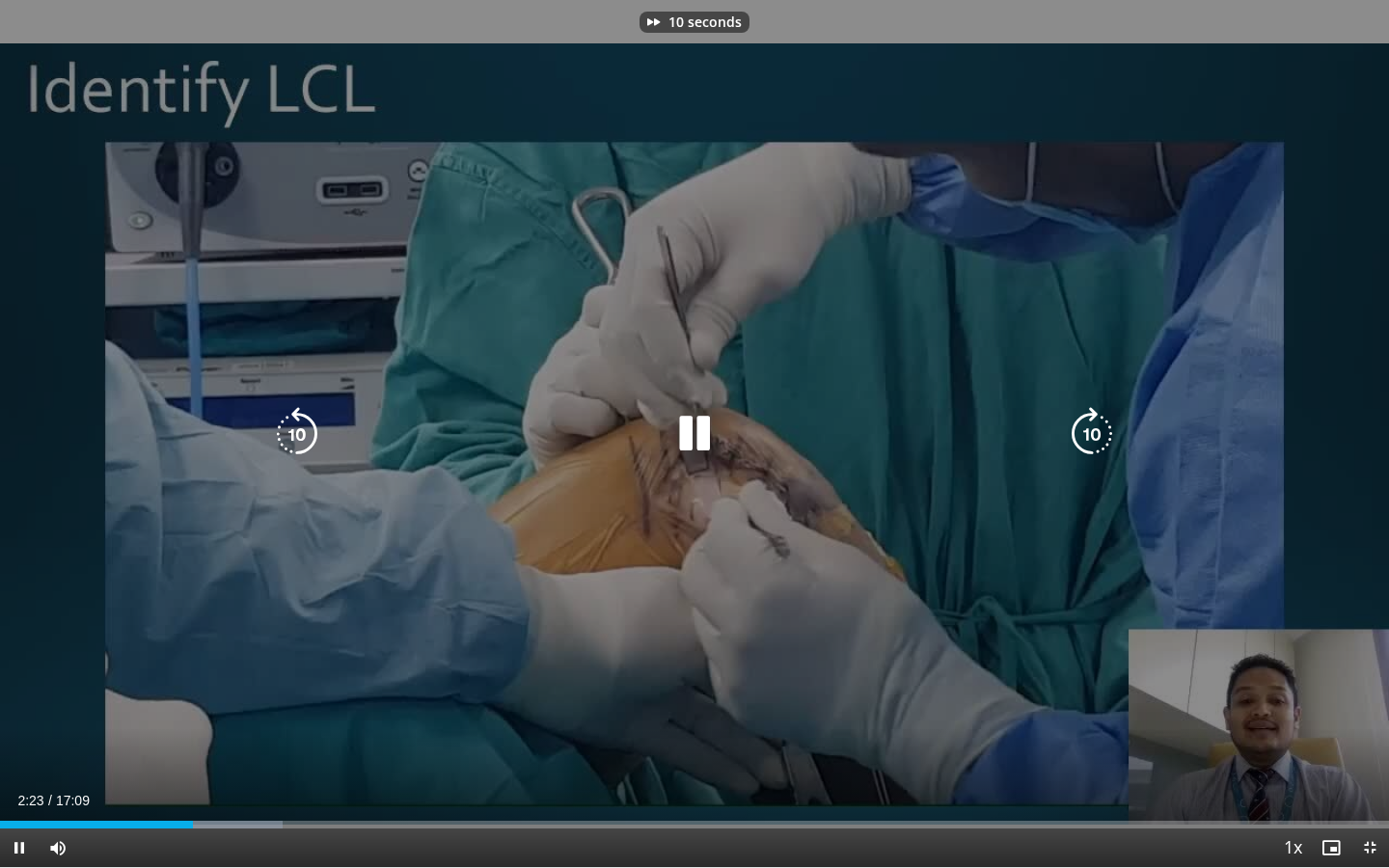 click at bounding box center [1092, 434] 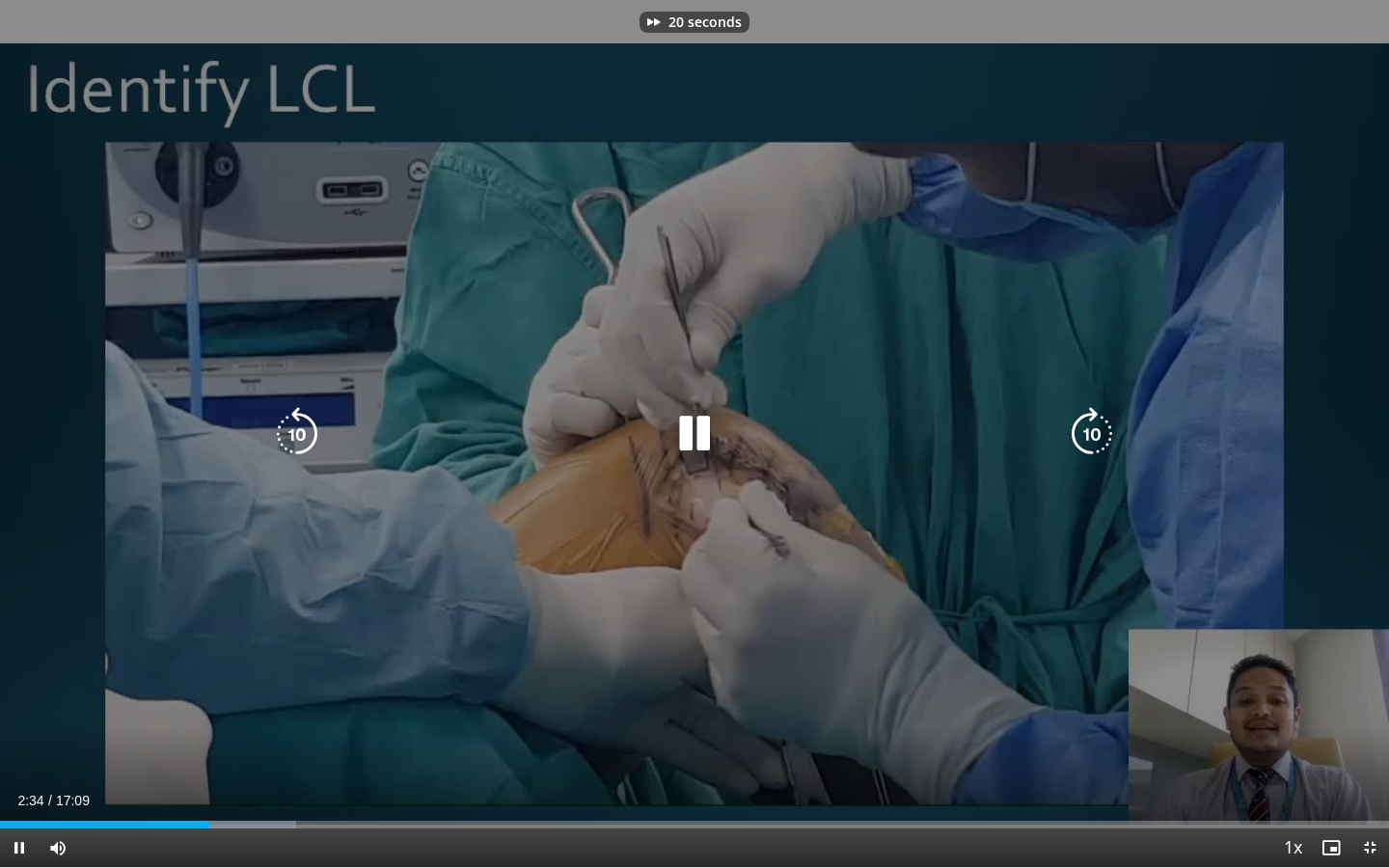 click at bounding box center [1092, 434] 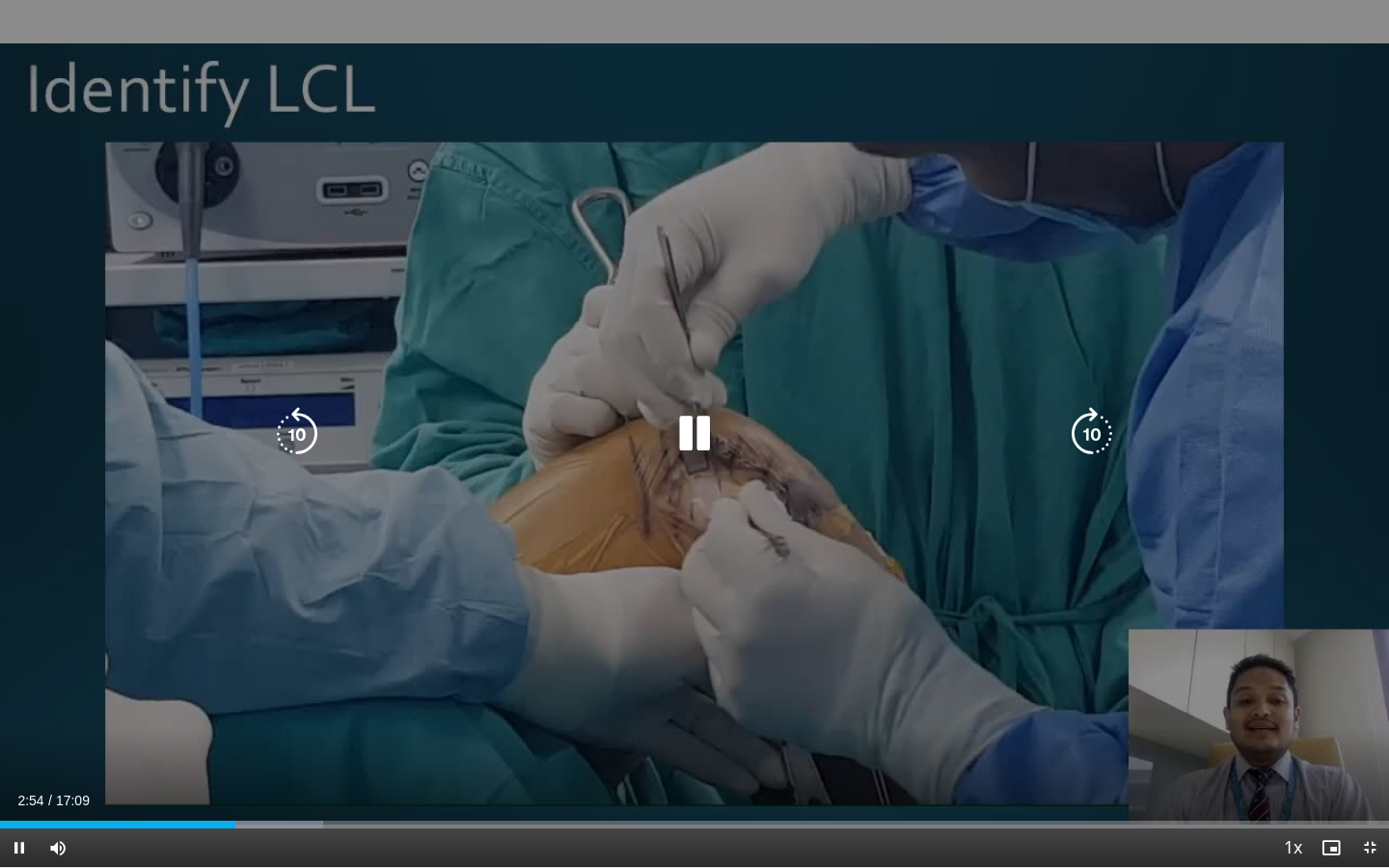 click at bounding box center (1092, 434) 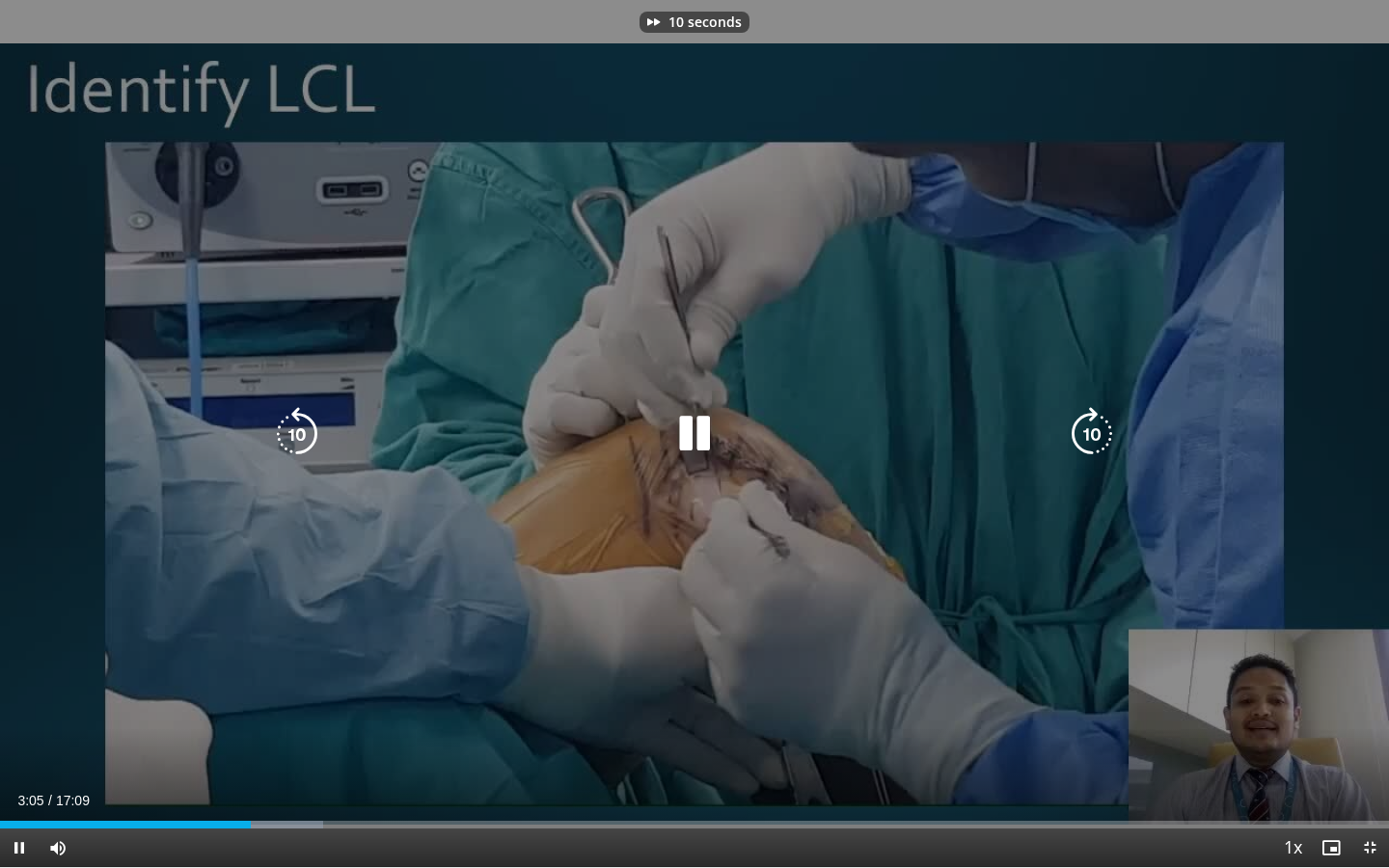click at bounding box center (1092, 434) 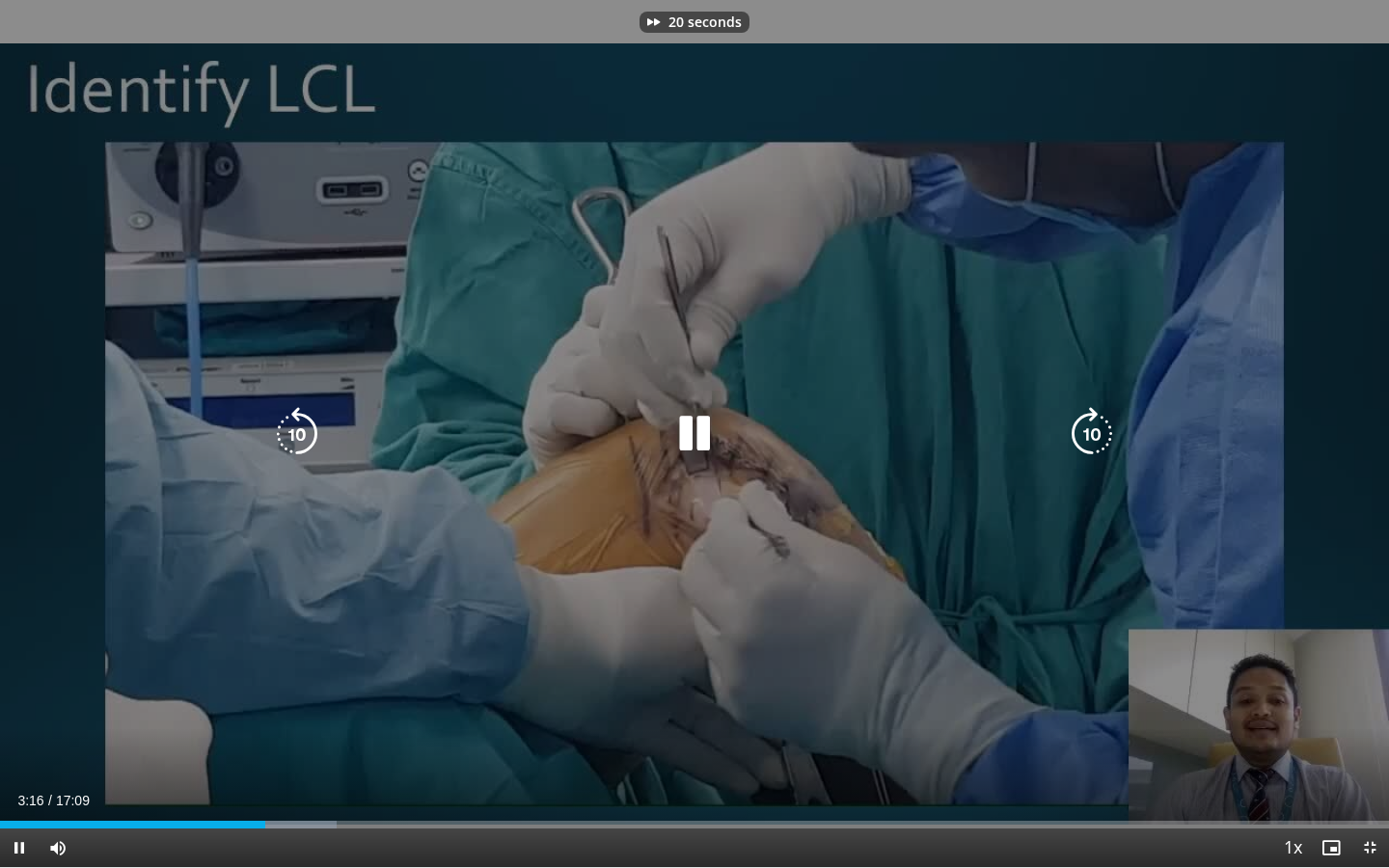 click at bounding box center [1092, 434] 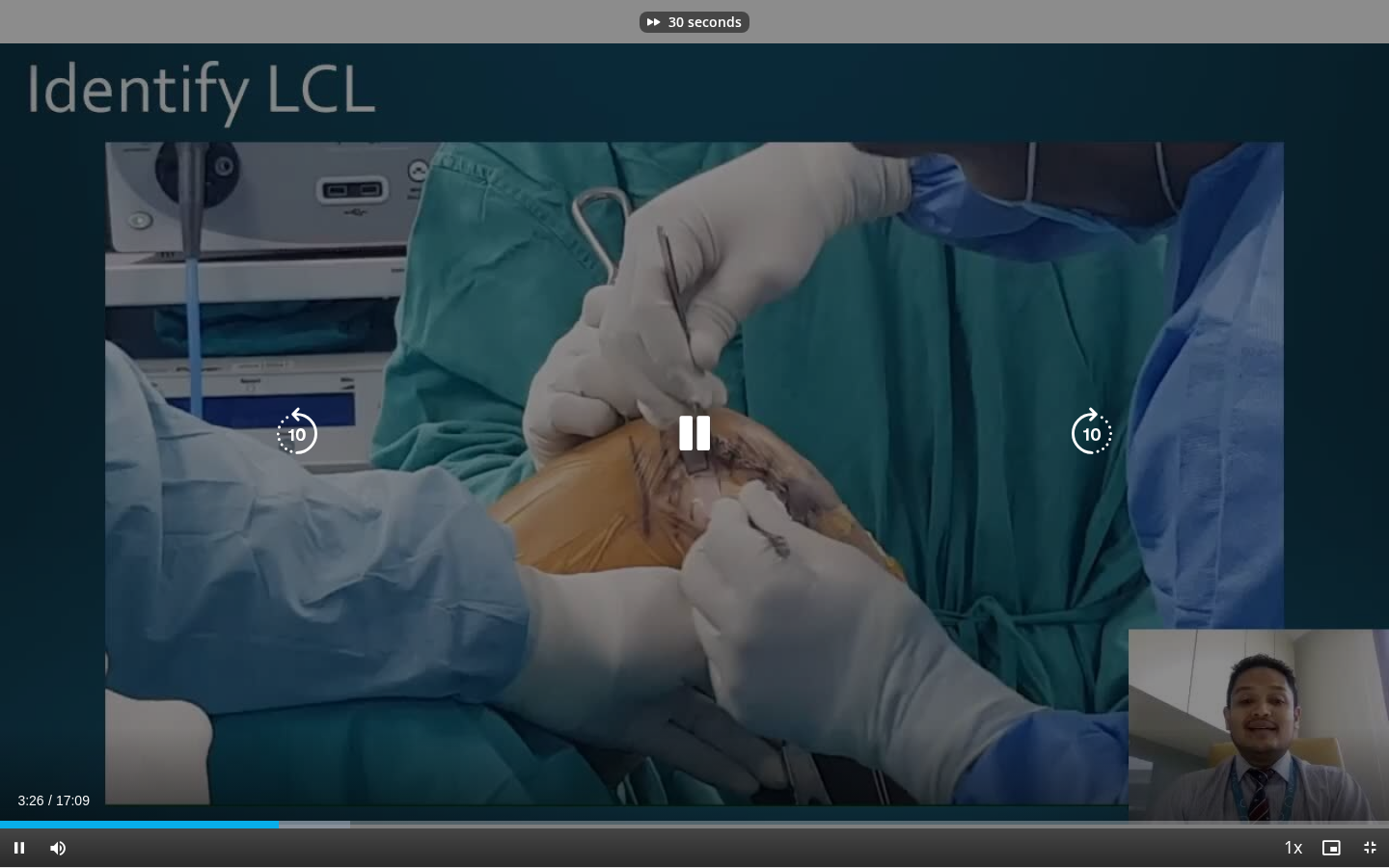 click at bounding box center (1092, 434) 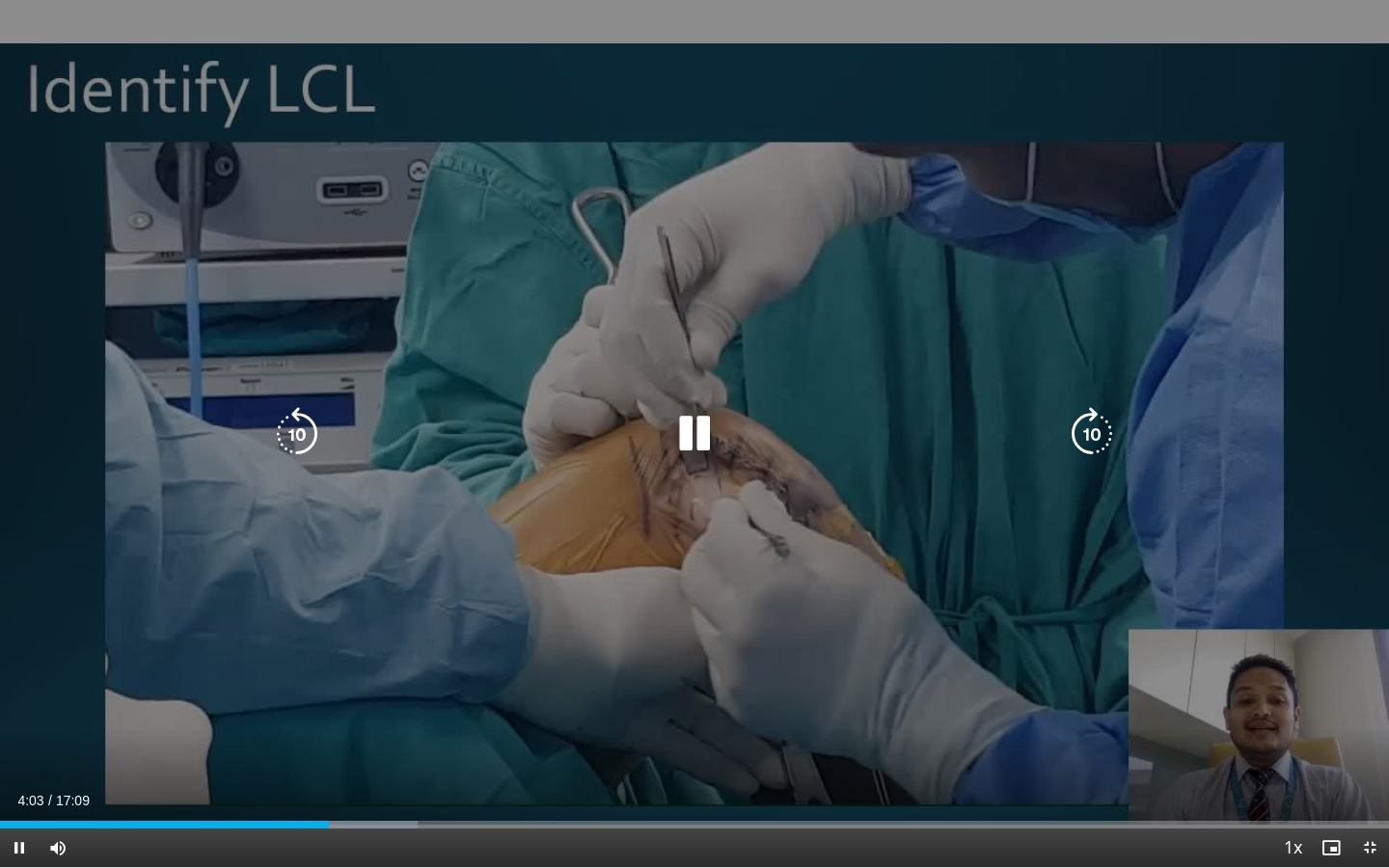 click at bounding box center (1092, 434) 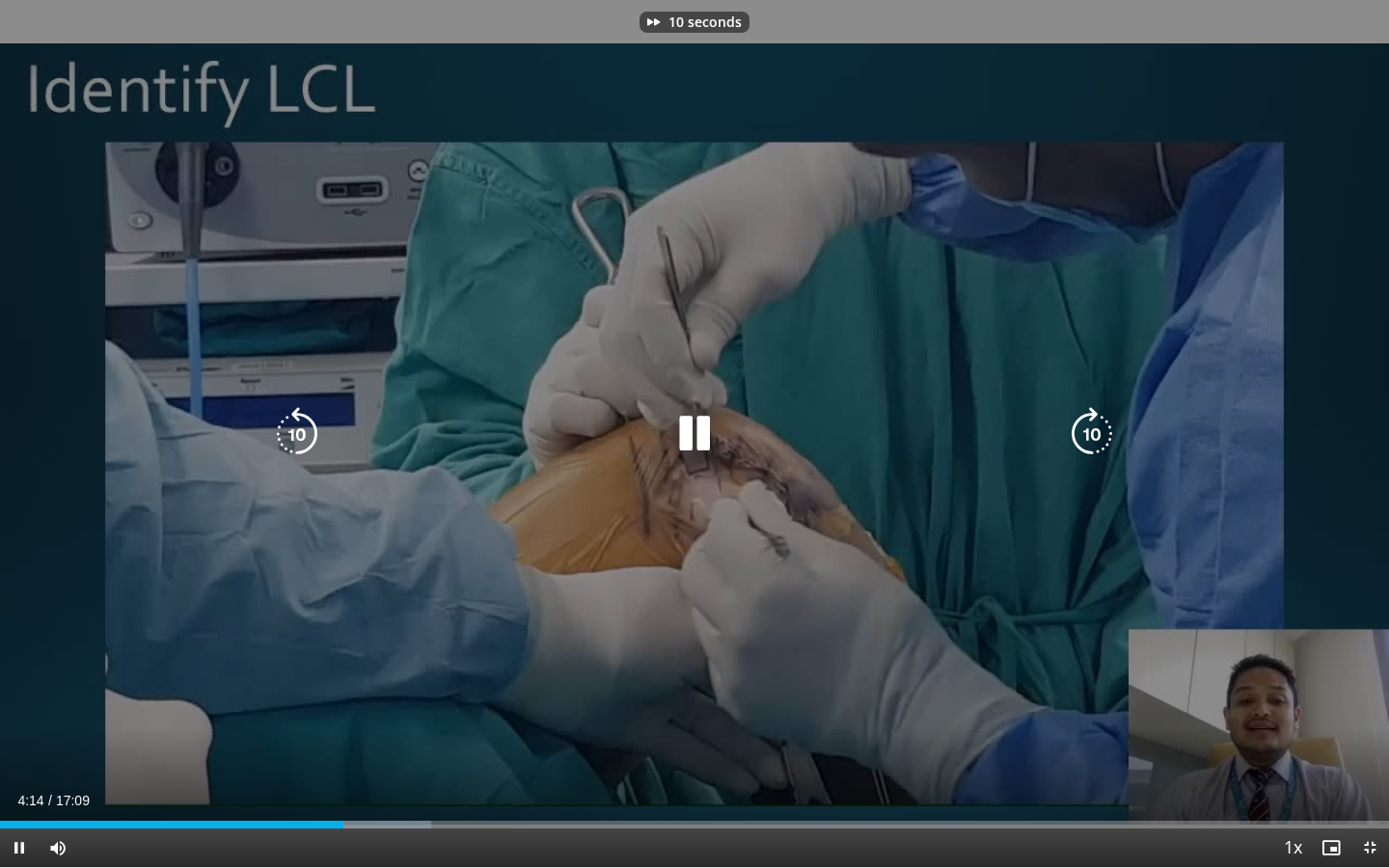click at bounding box center [1092, 434] 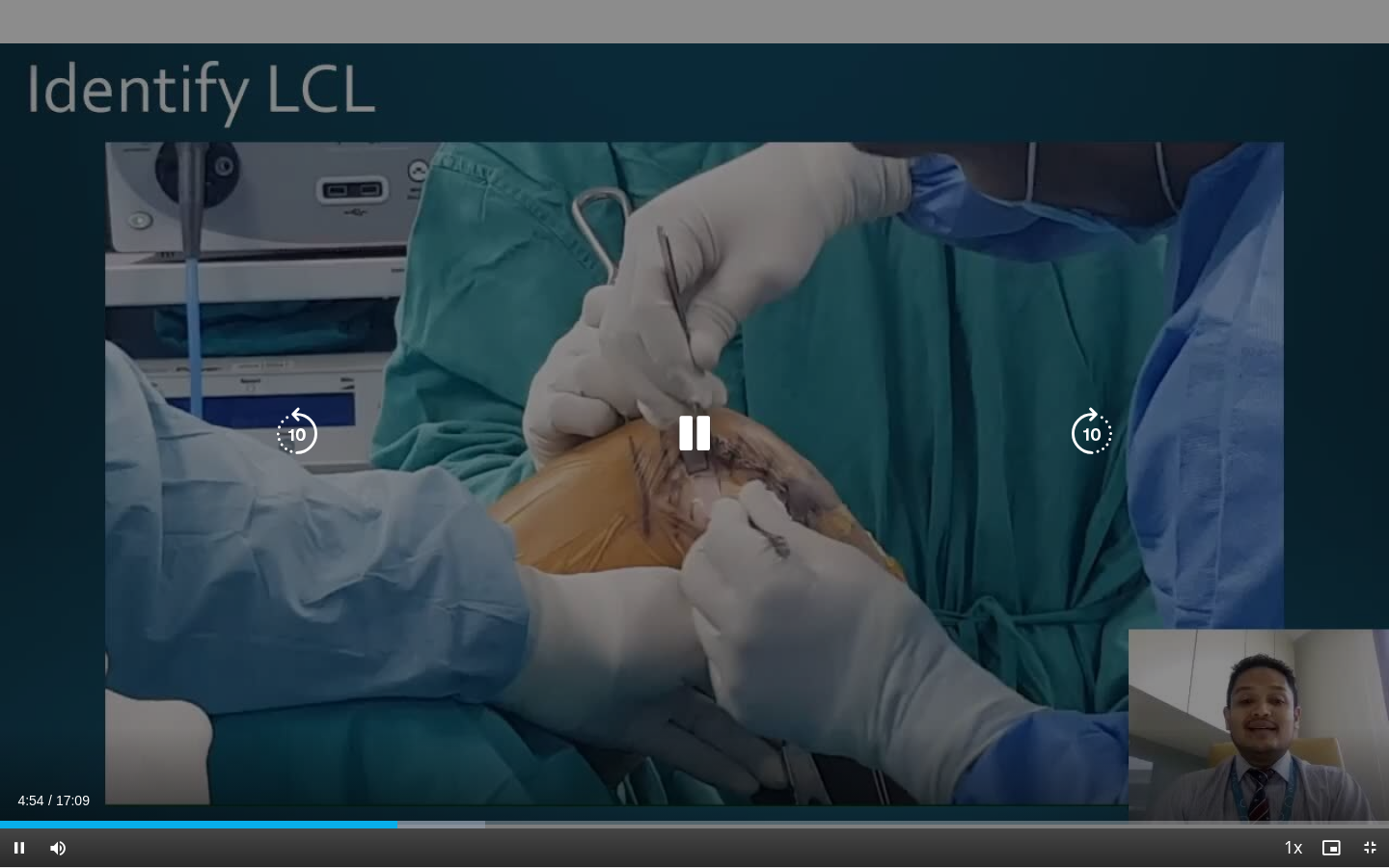 click at bounding box center [1092, 434] 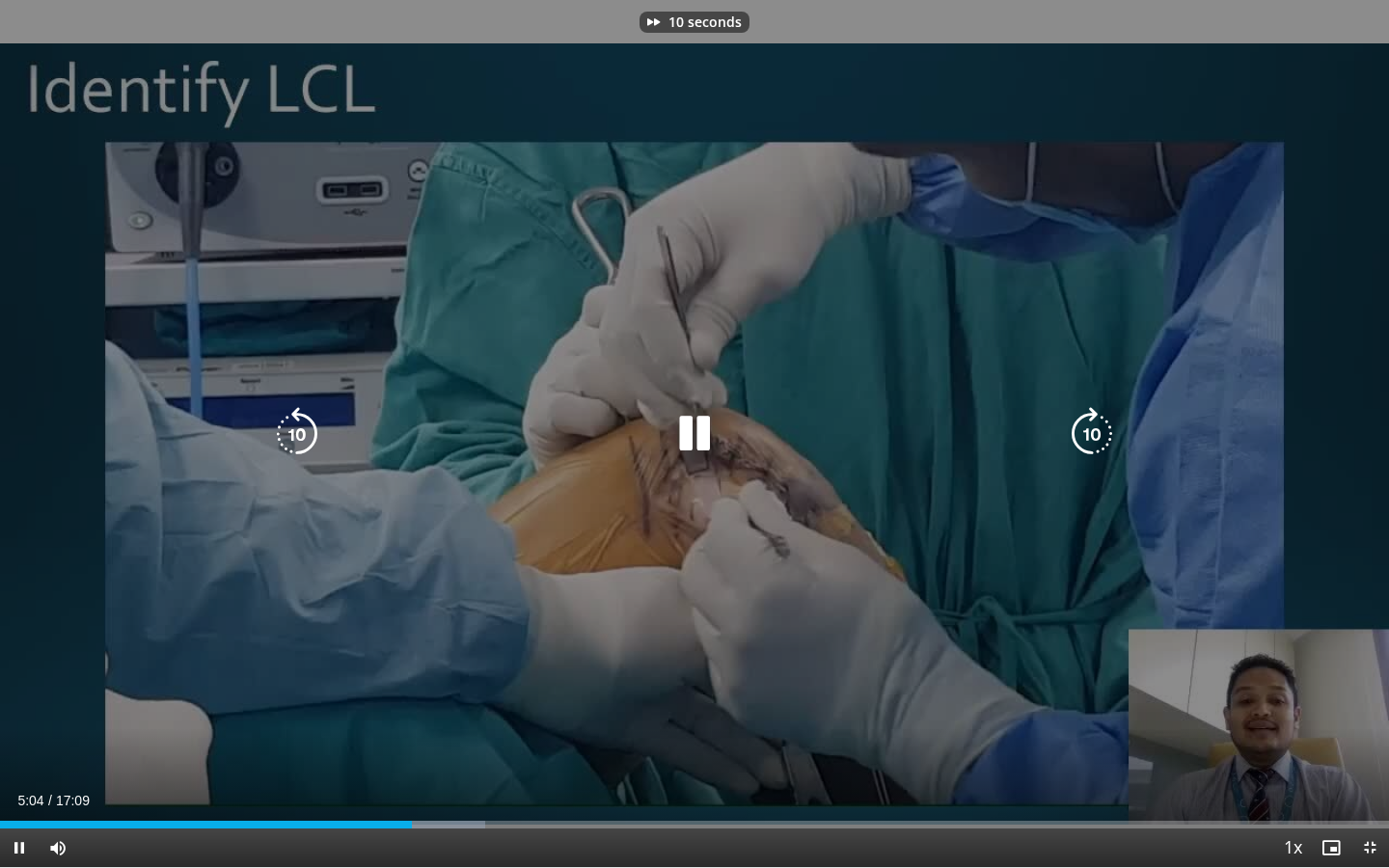 click at bounding box center [1092, 434] 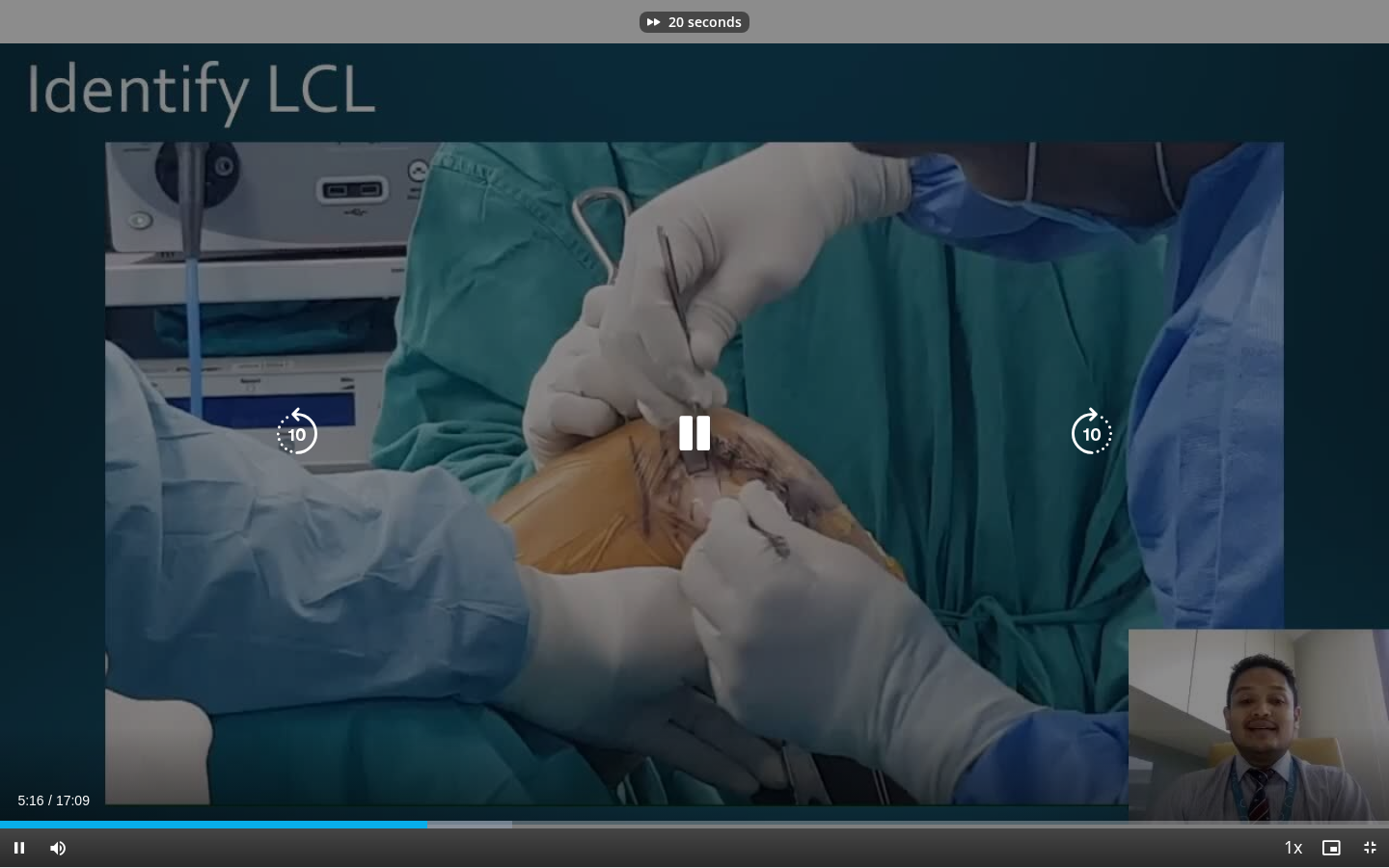 click on "20 seconds
Tap to unmute" at bounding box center (694, 433) 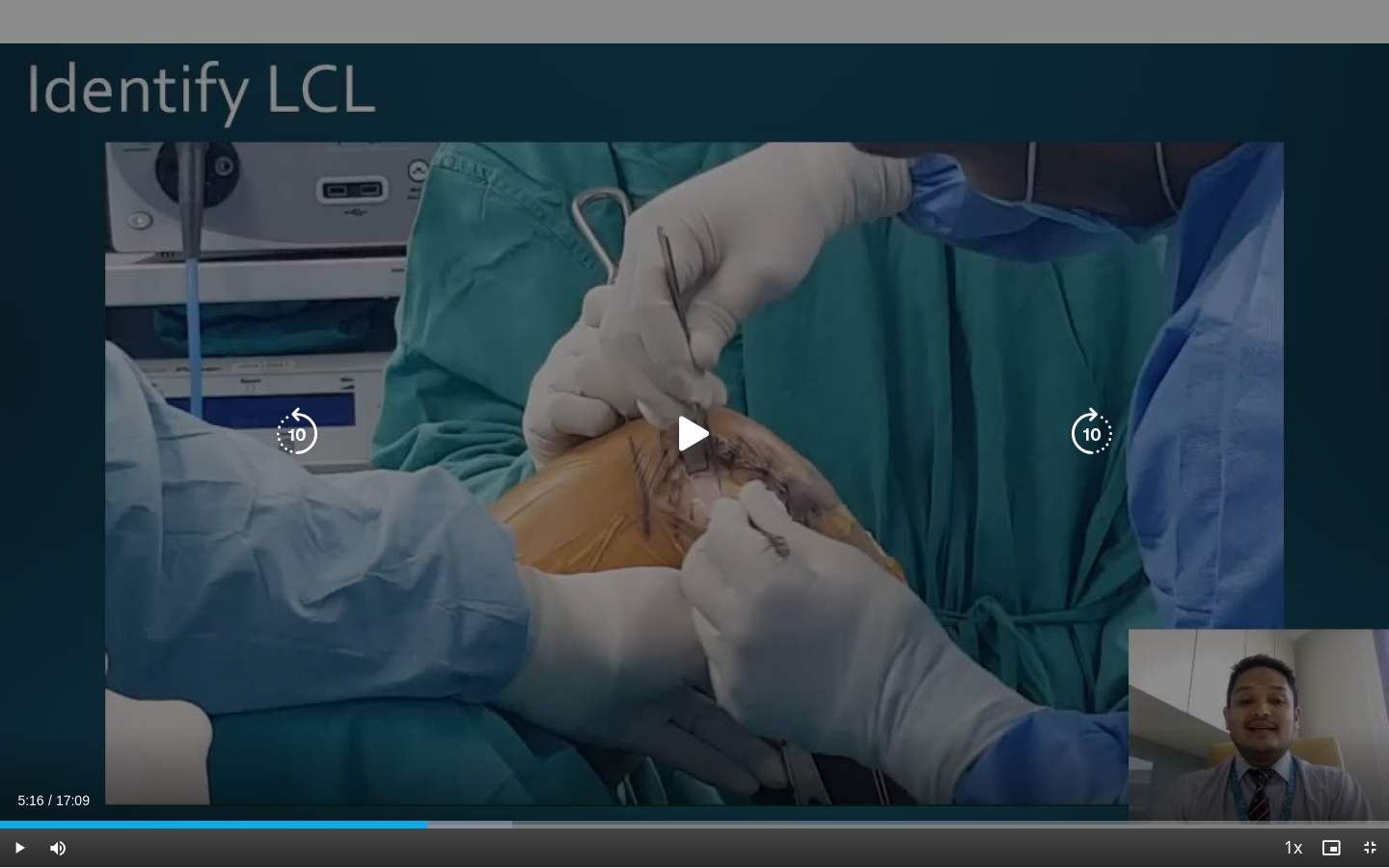 click on "20 seconds
Tap to unmute" at bounding box center [694, 433] 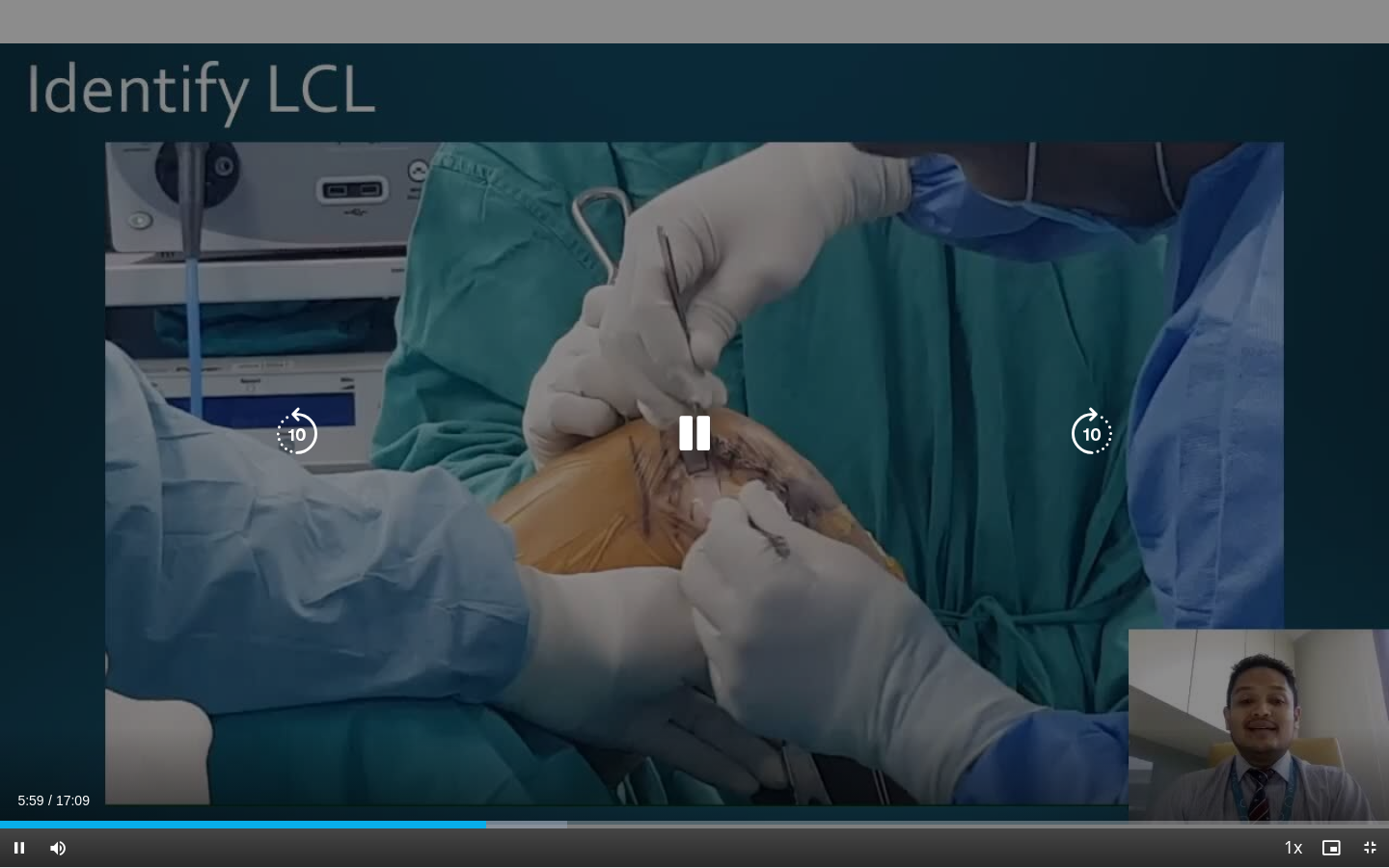 click at bounding box center (1092, 434) 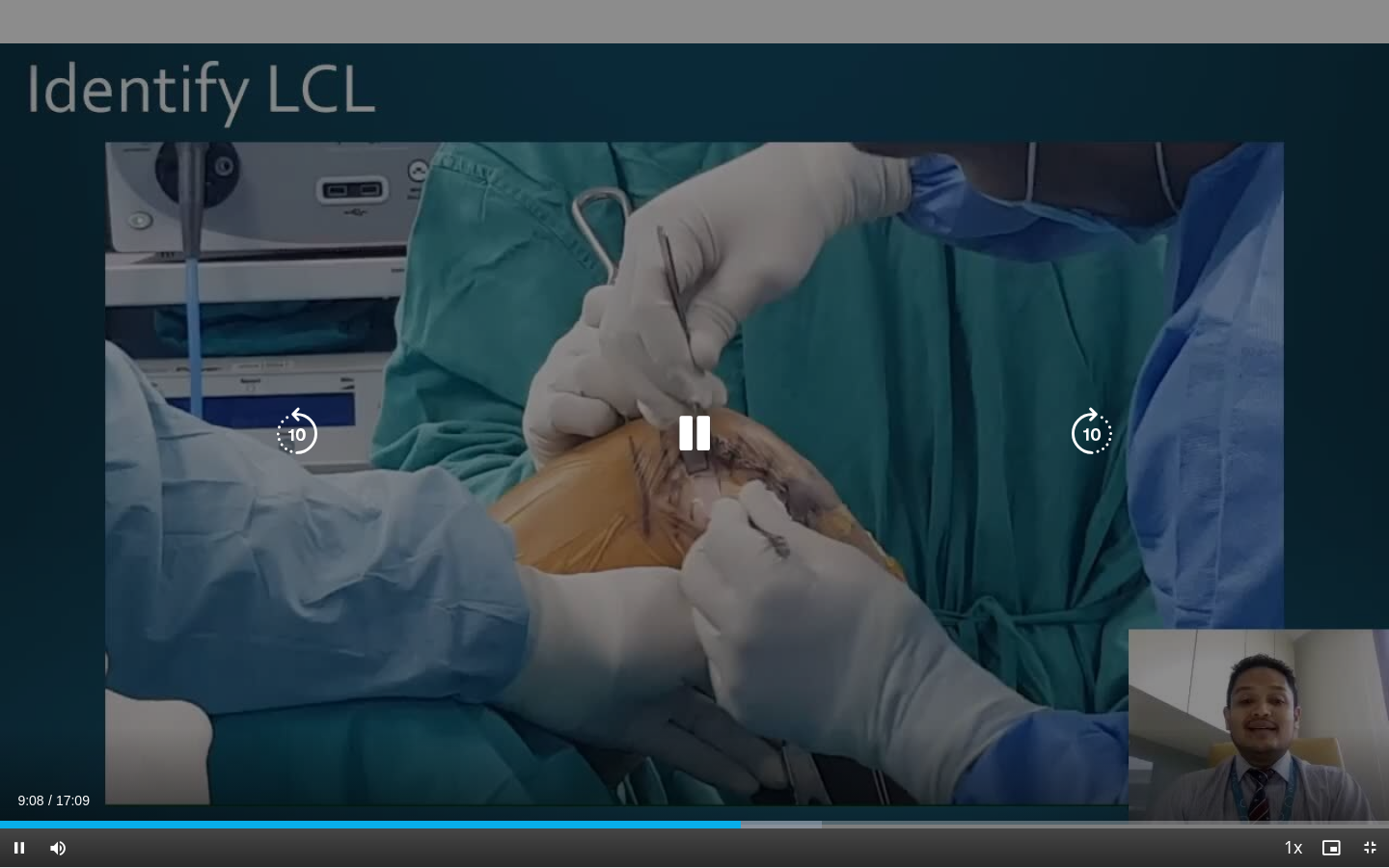 click at bounding box center [1092, 434] 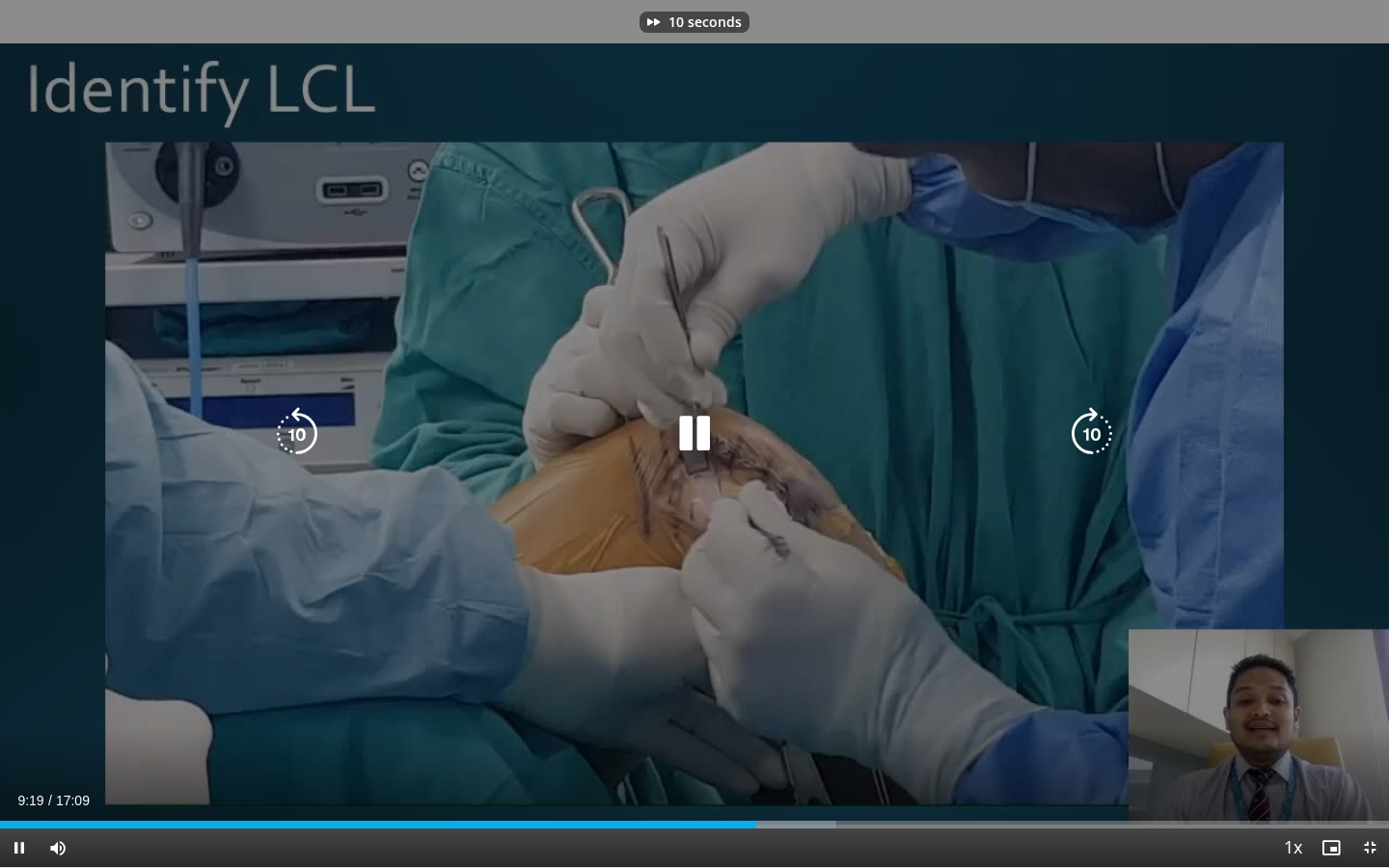 click at bounding box center [1092, 434] 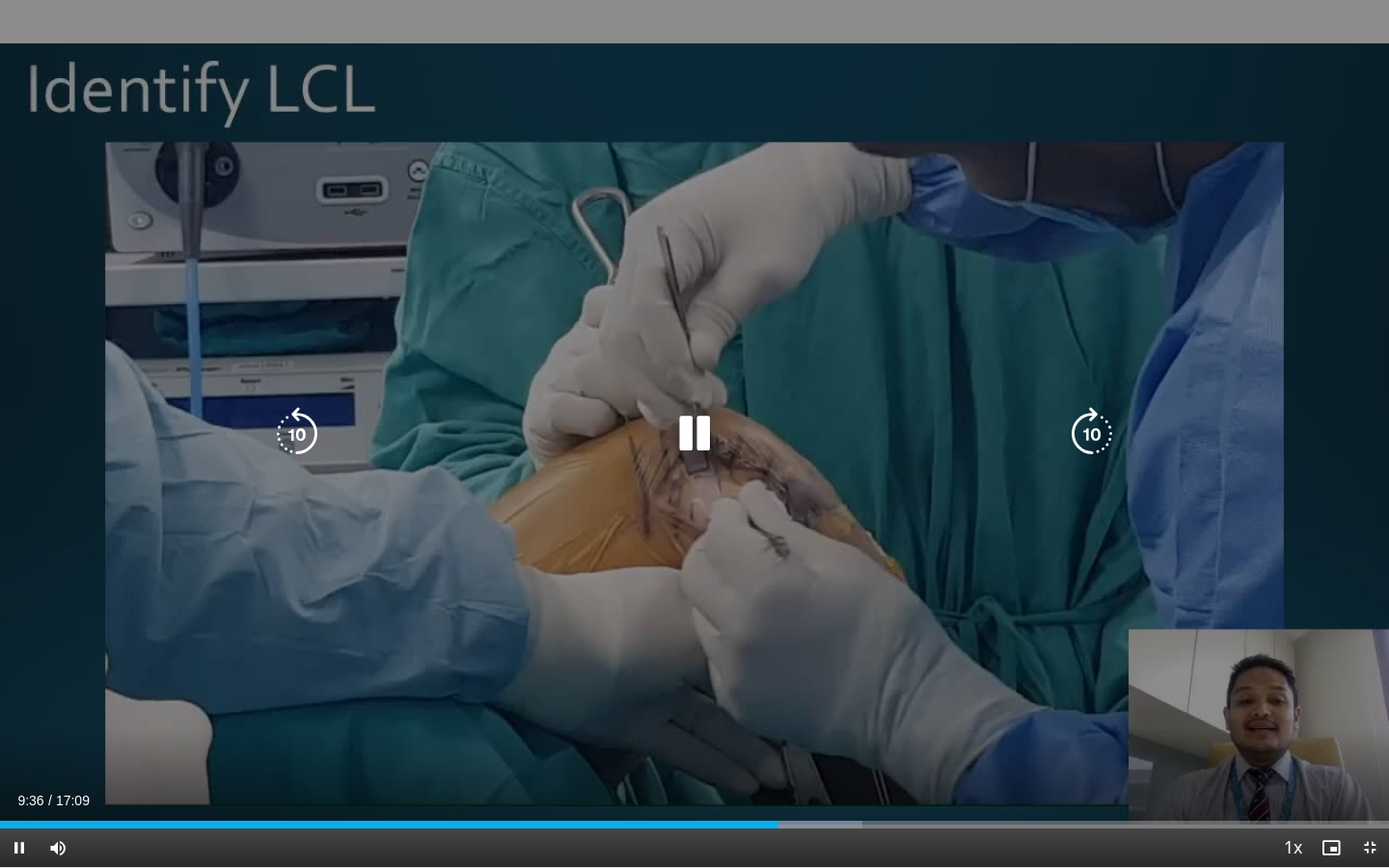 click at bounding box center [1092, 434] 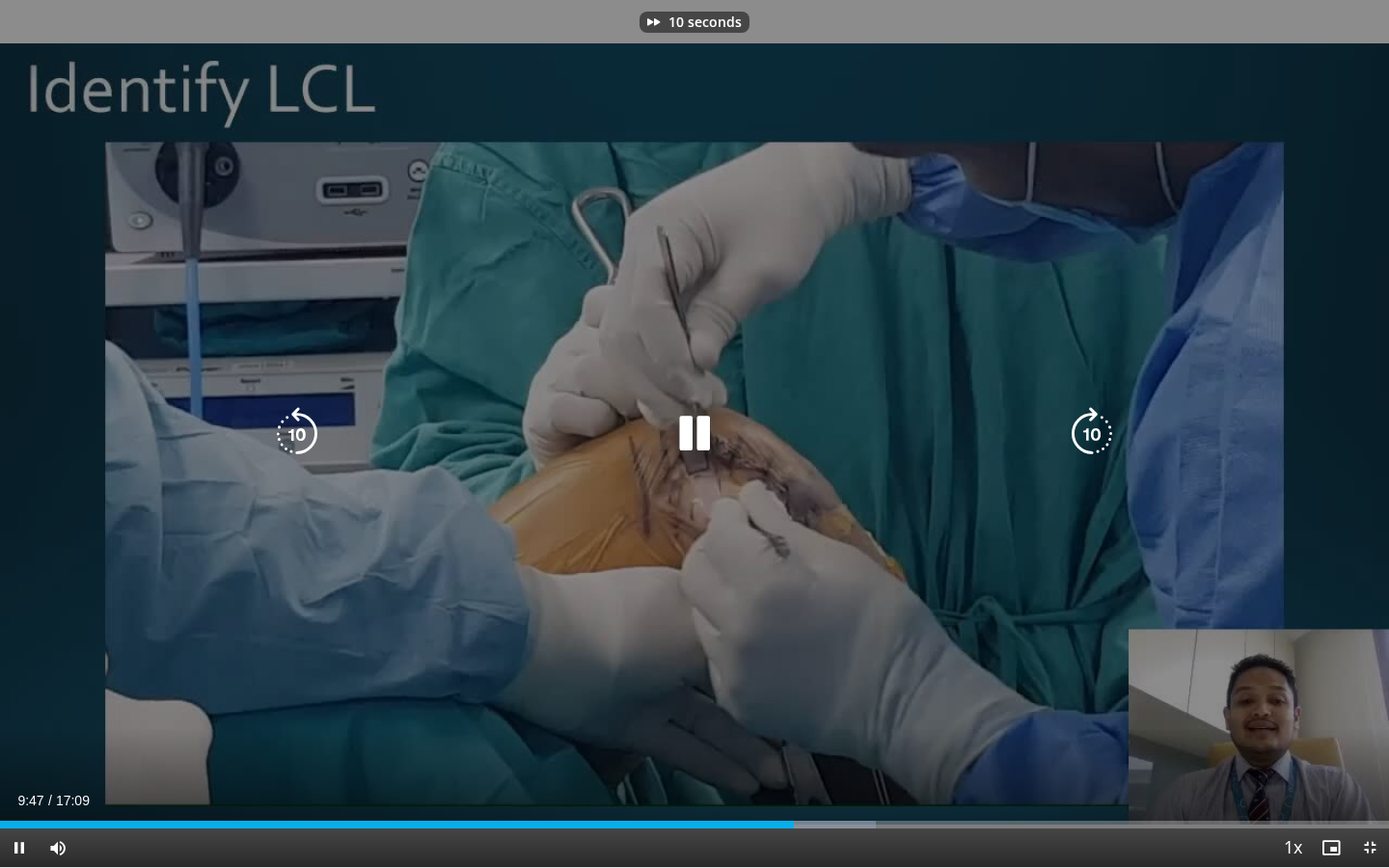click at bounding box center [1092, 434] 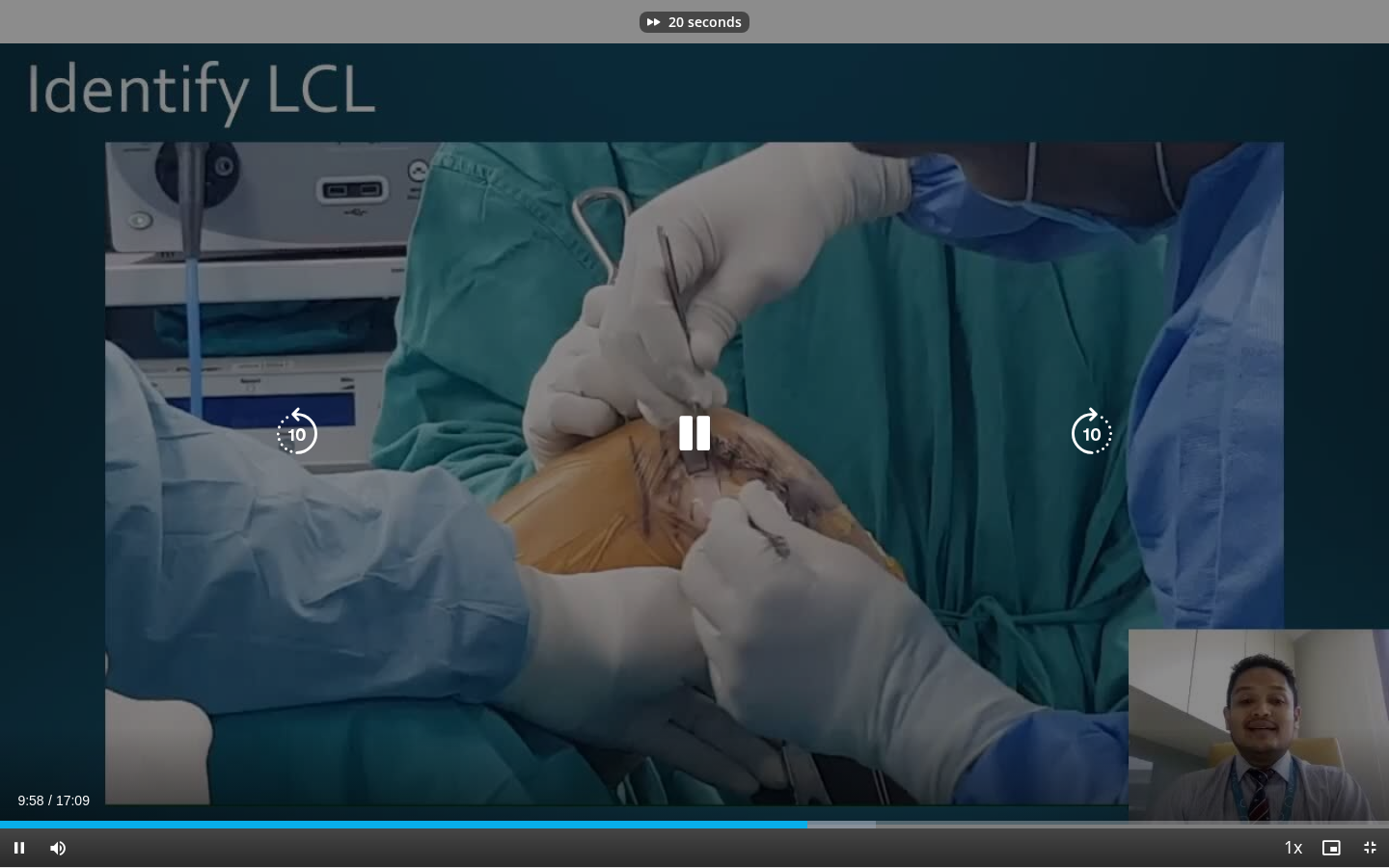 click at bounding box center [1092, 434] 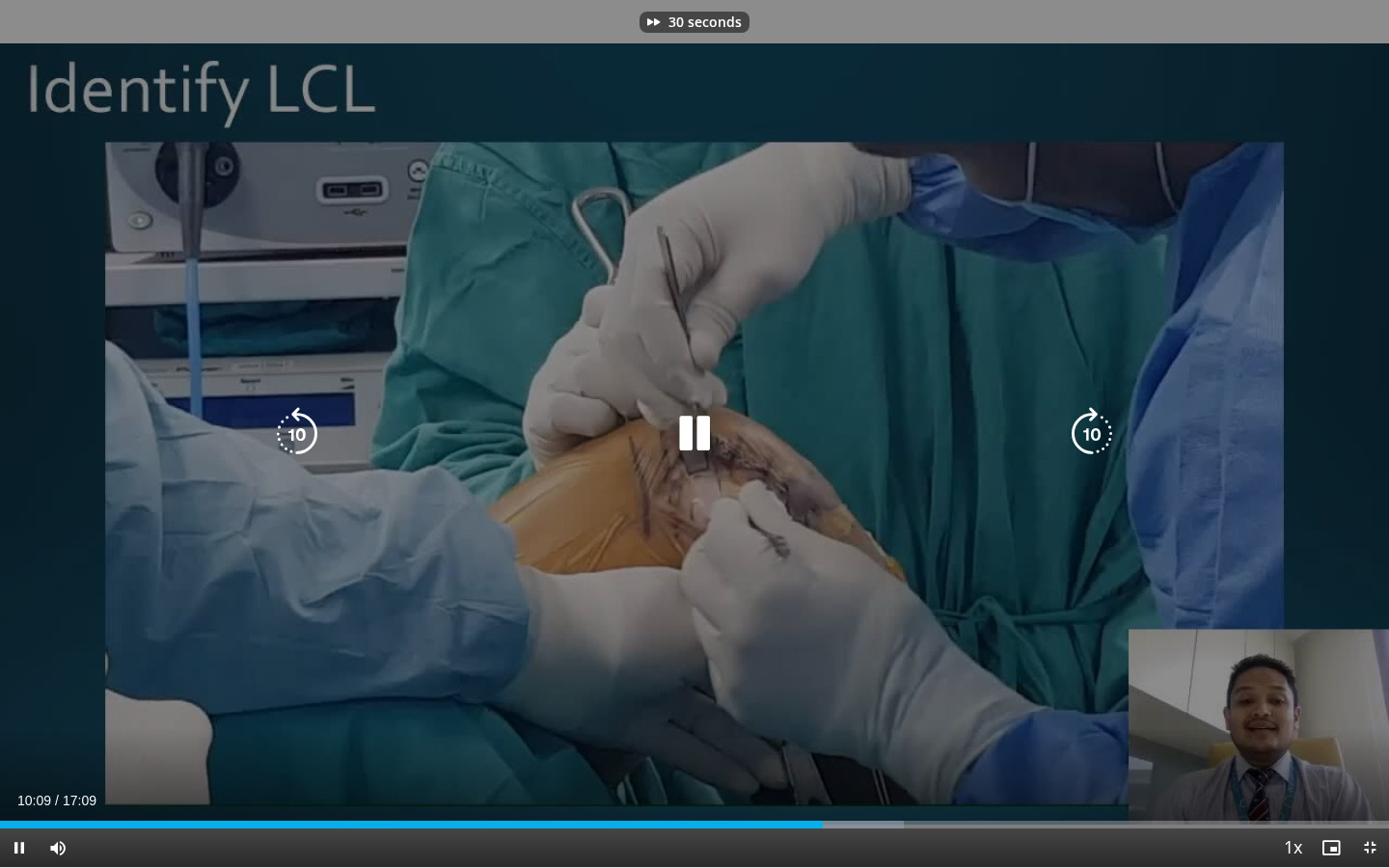 click at bounding box center [1092, 434] 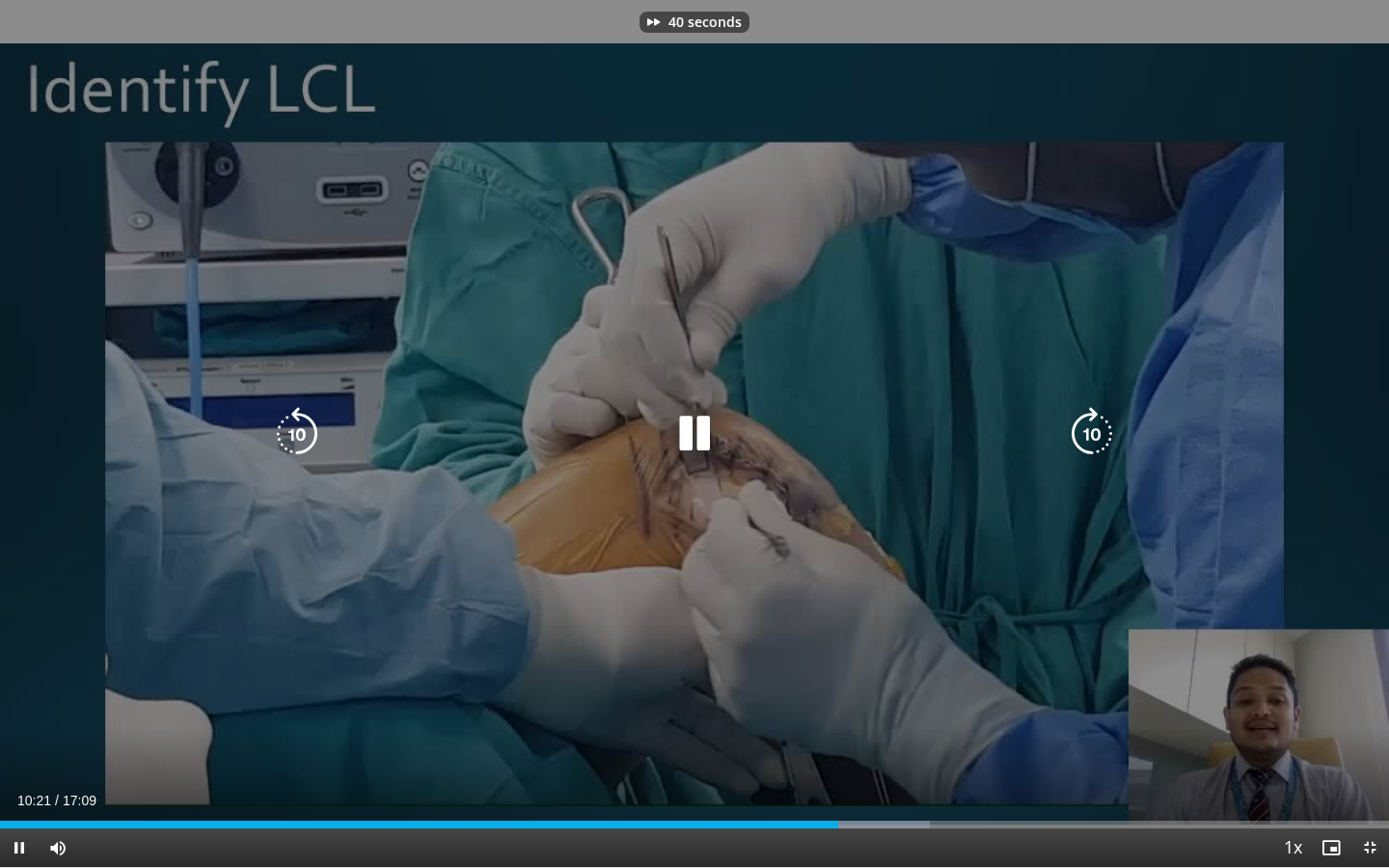 click at bounding box center [1092, 434] 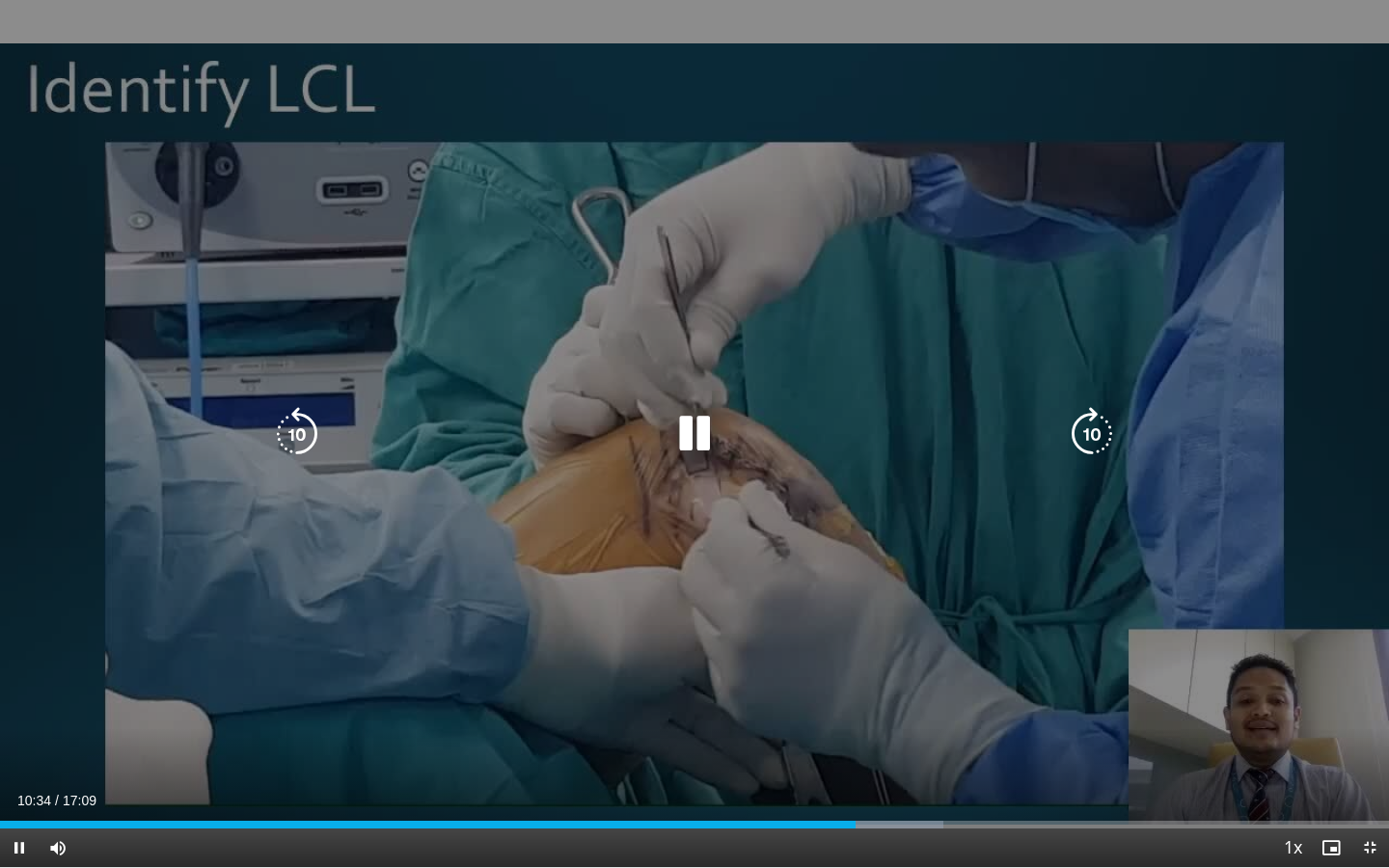 click at bounding box center (1092, 434) 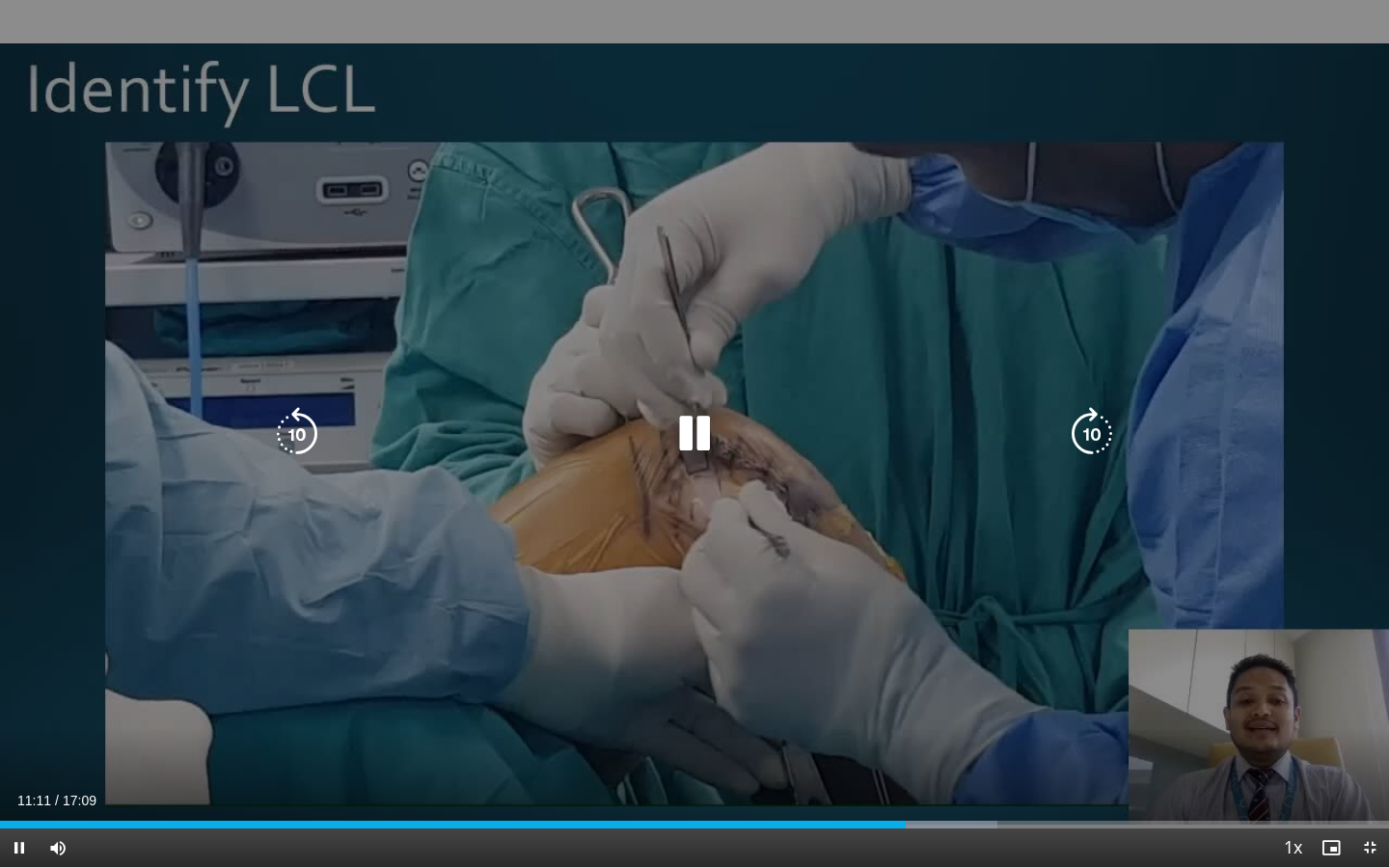 click at bounding box center (1092, 434) 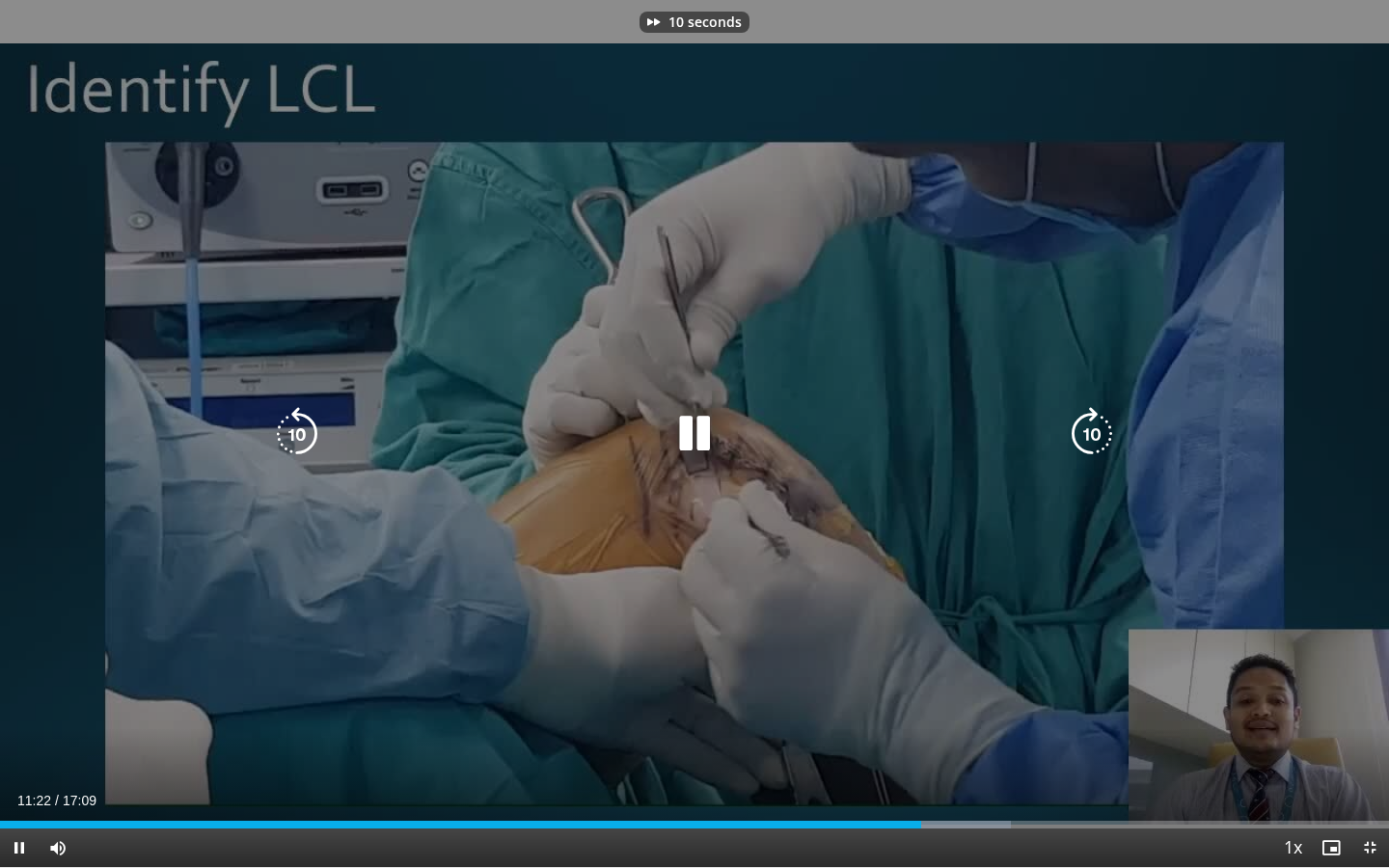 click at bounding box center [1092, 434] 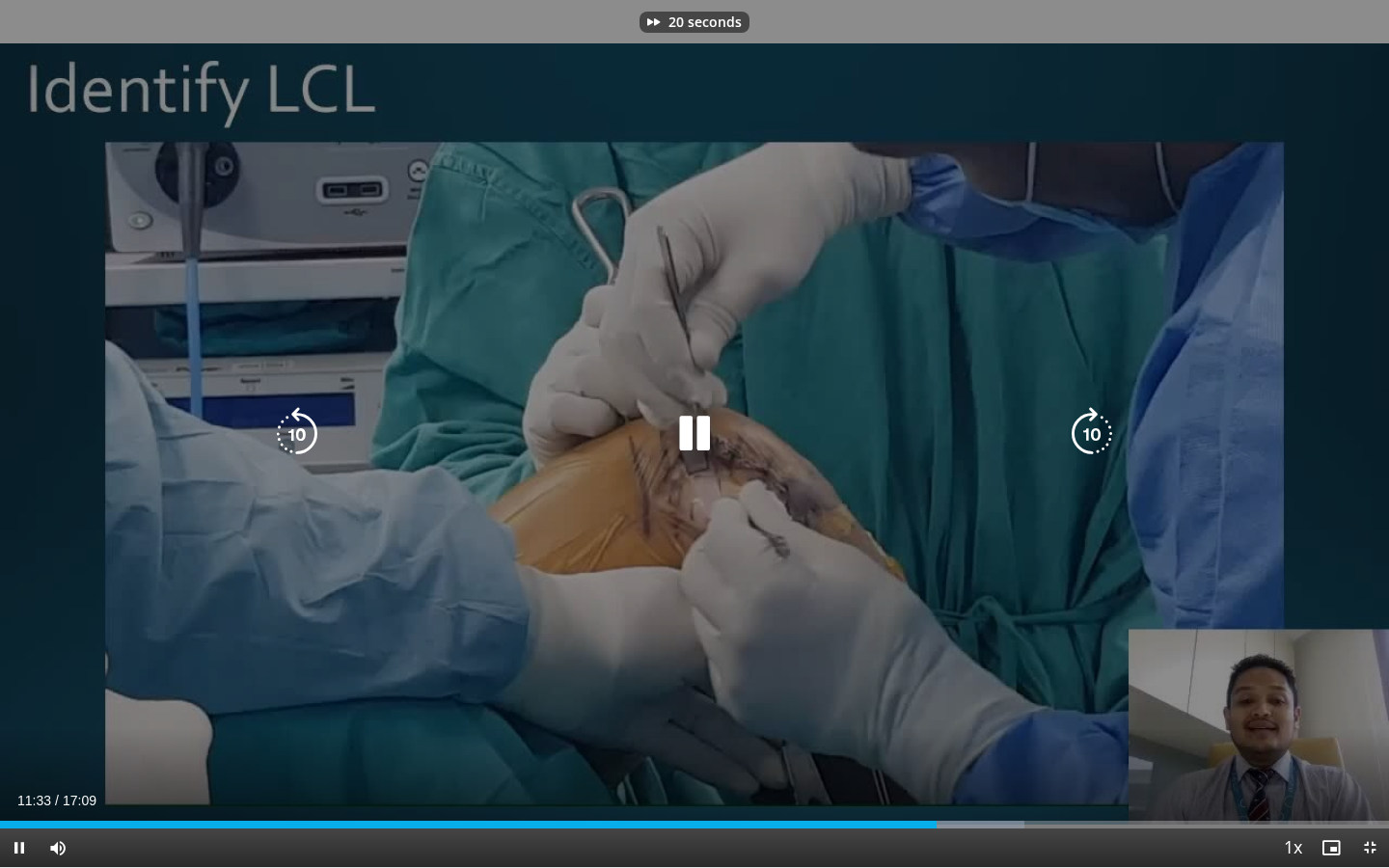 click at bounding box center (1092, 434) 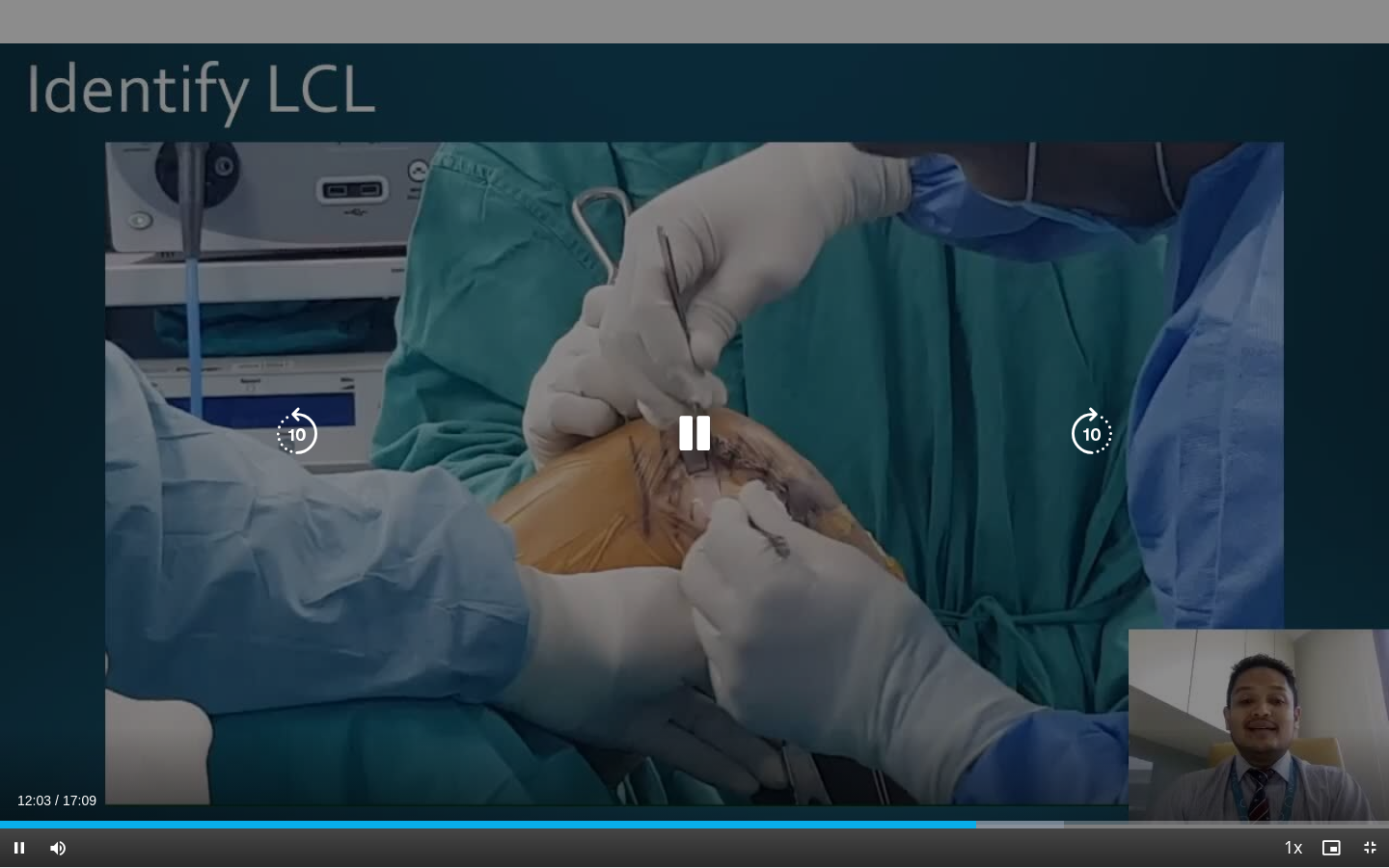 click at bounding box center (1092, 434) 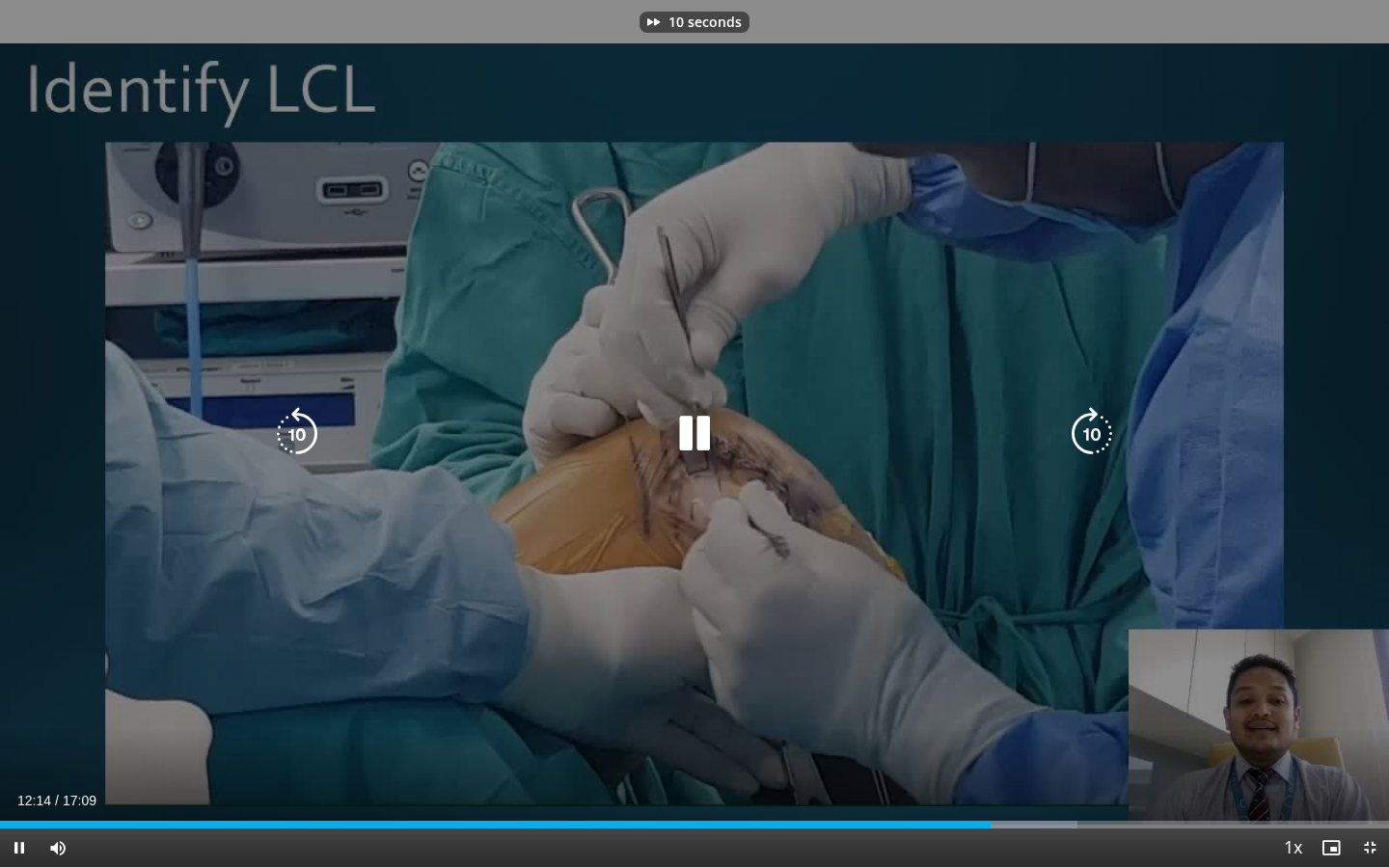 click at bounding box center (1092, 434) 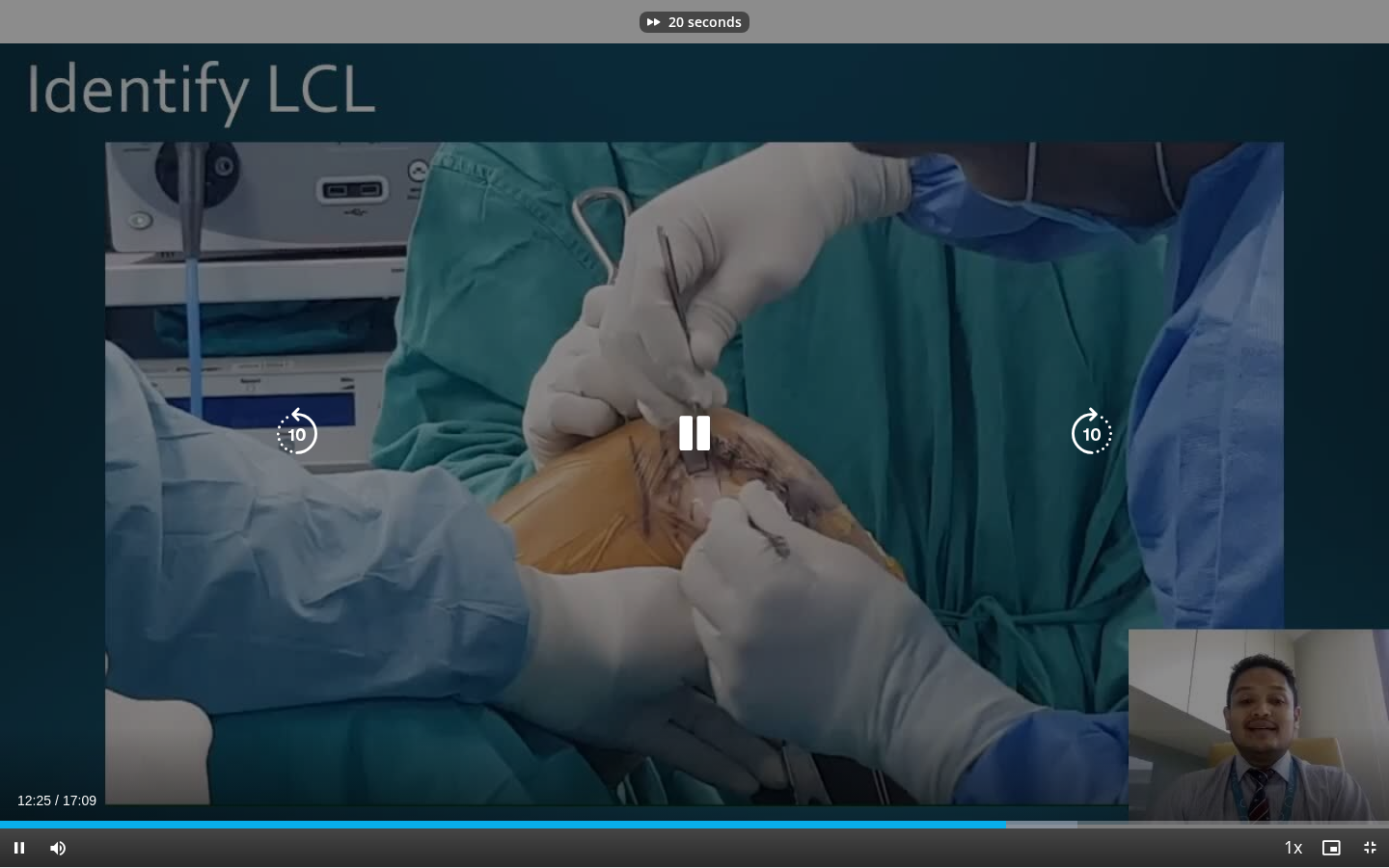 click at bounding box center (1092, 434) 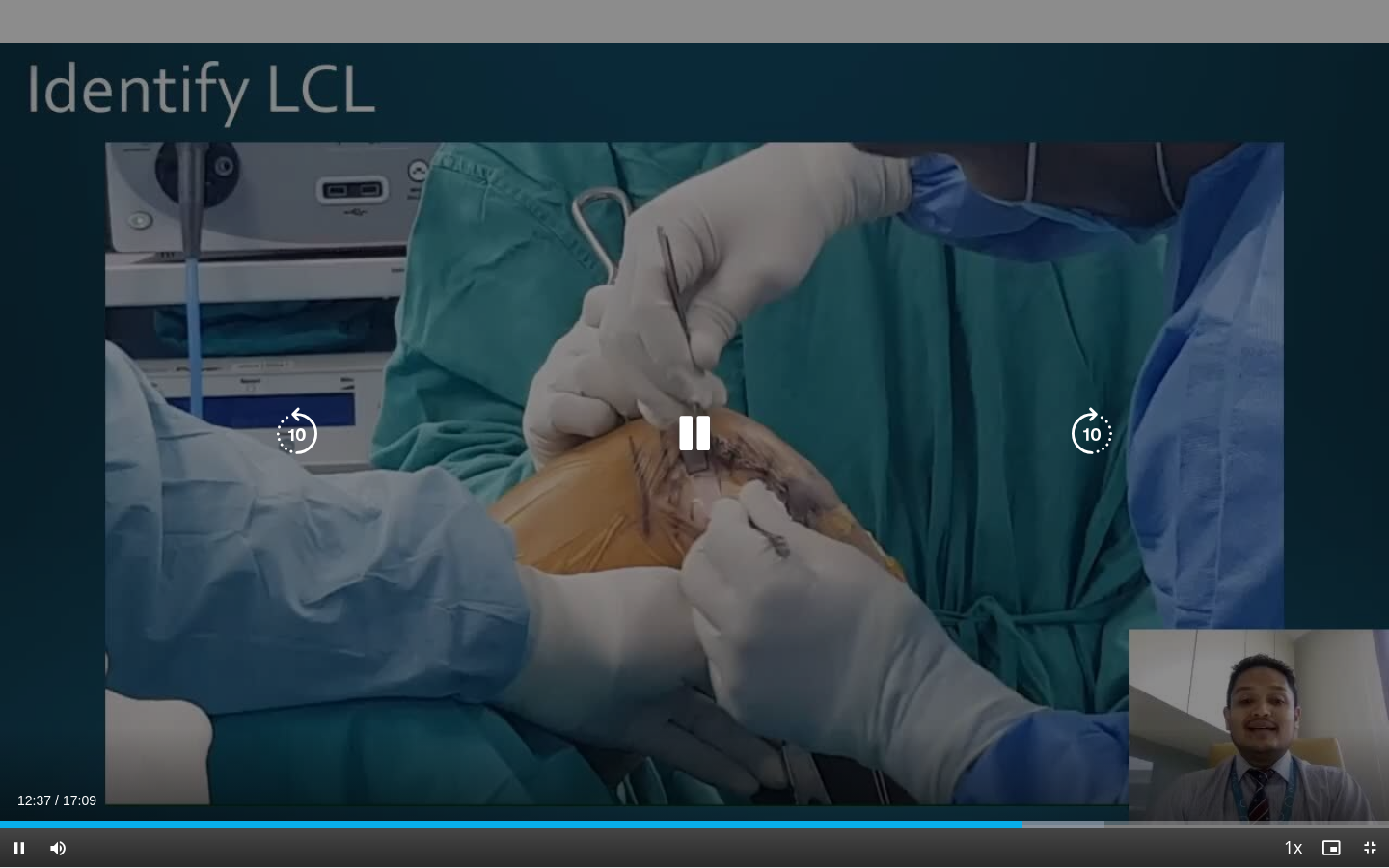 click at bounding box center (297, 434) 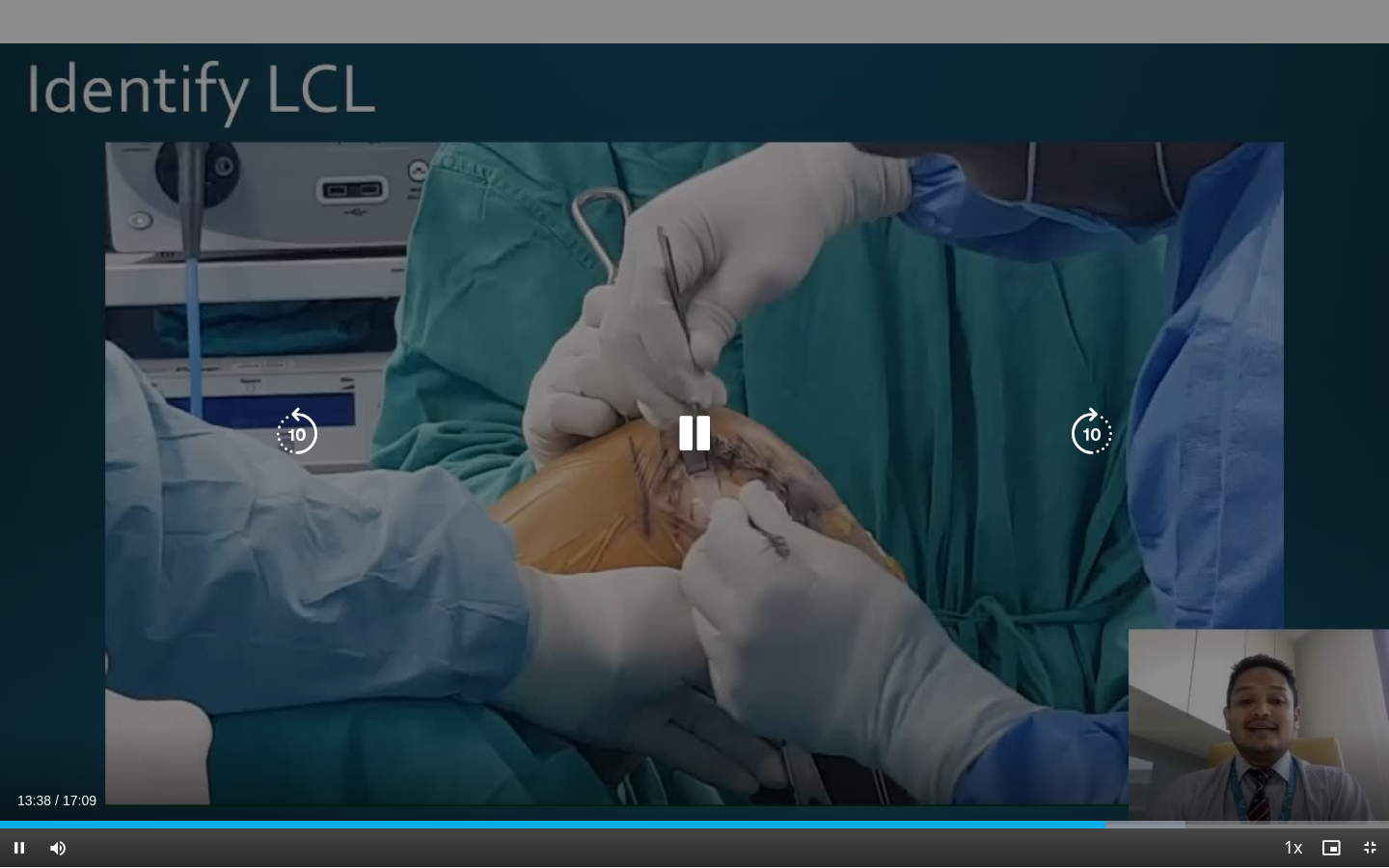 click at bounding box center [1092, 434] 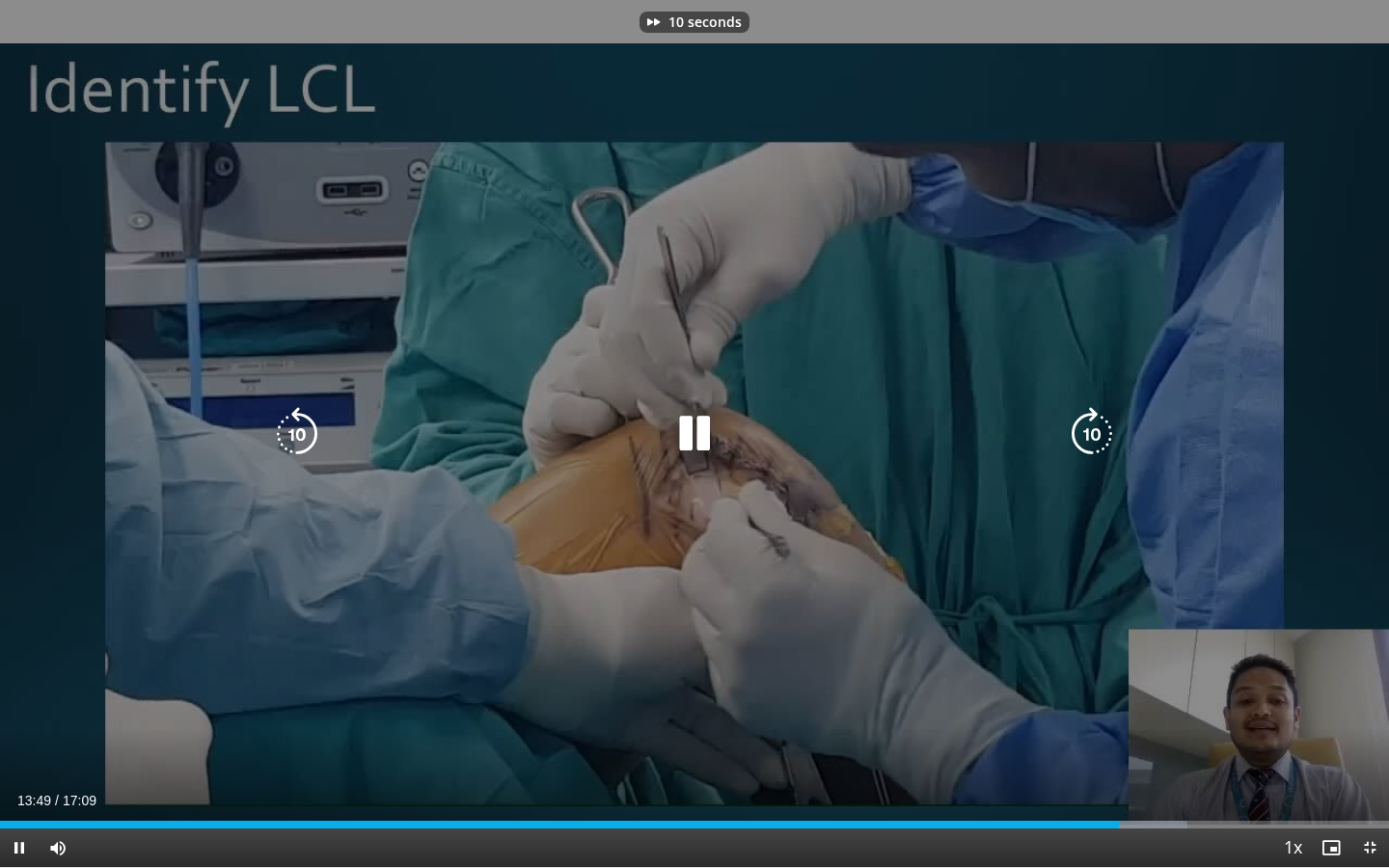 click at bounding box center [1092, 434] 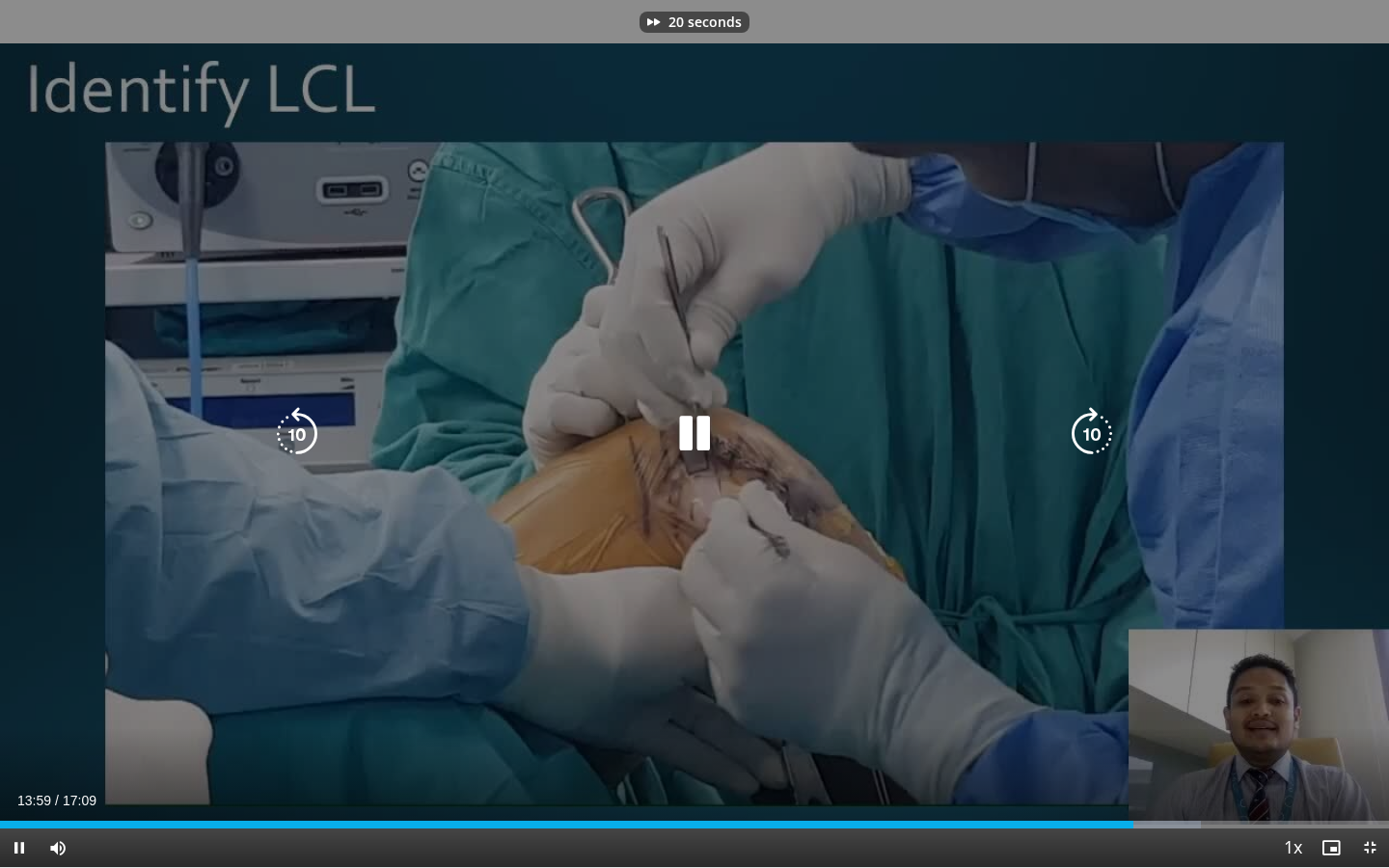 click at bounding box center (1092, 434) 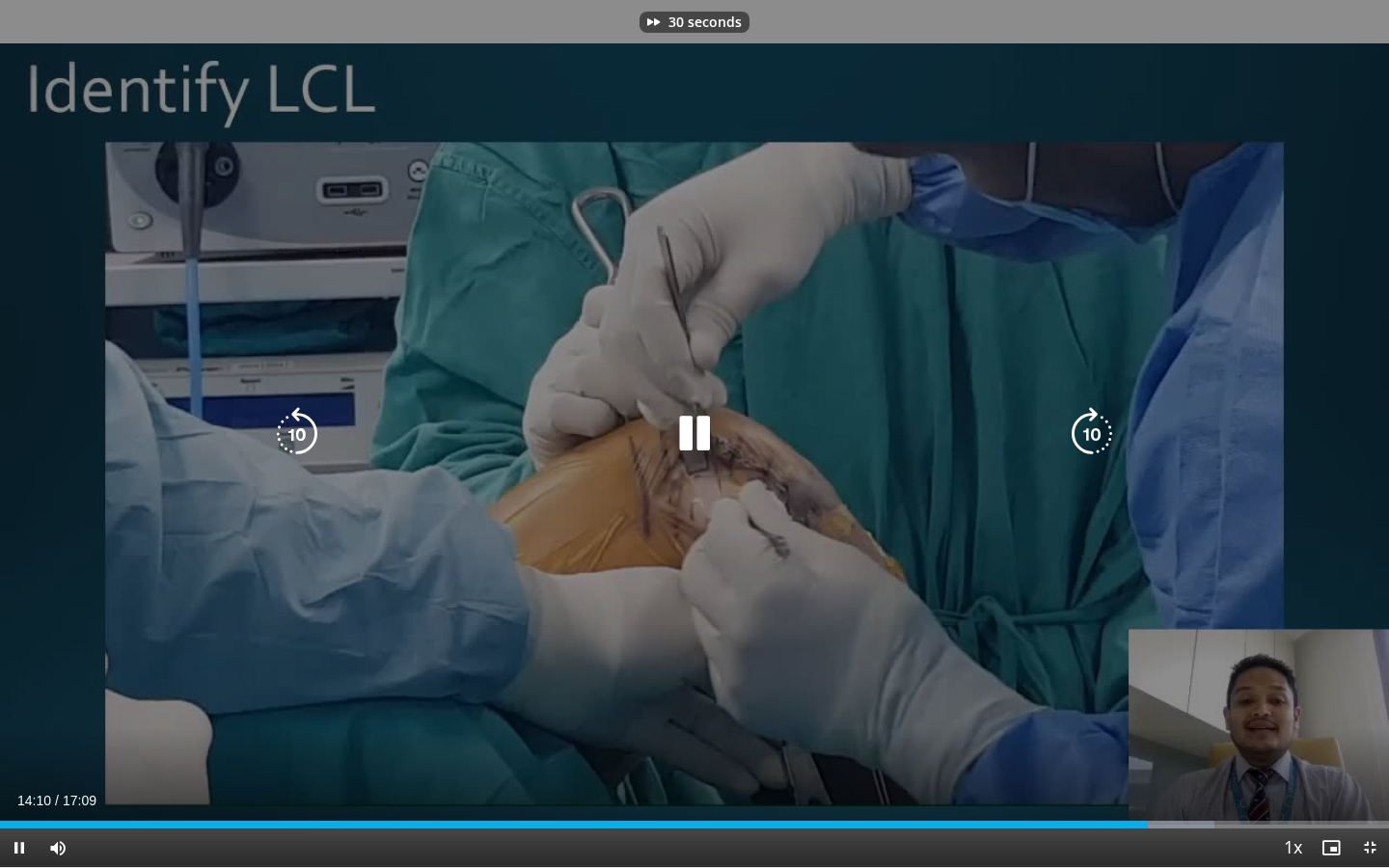 click at bounding box center [1092, 434] 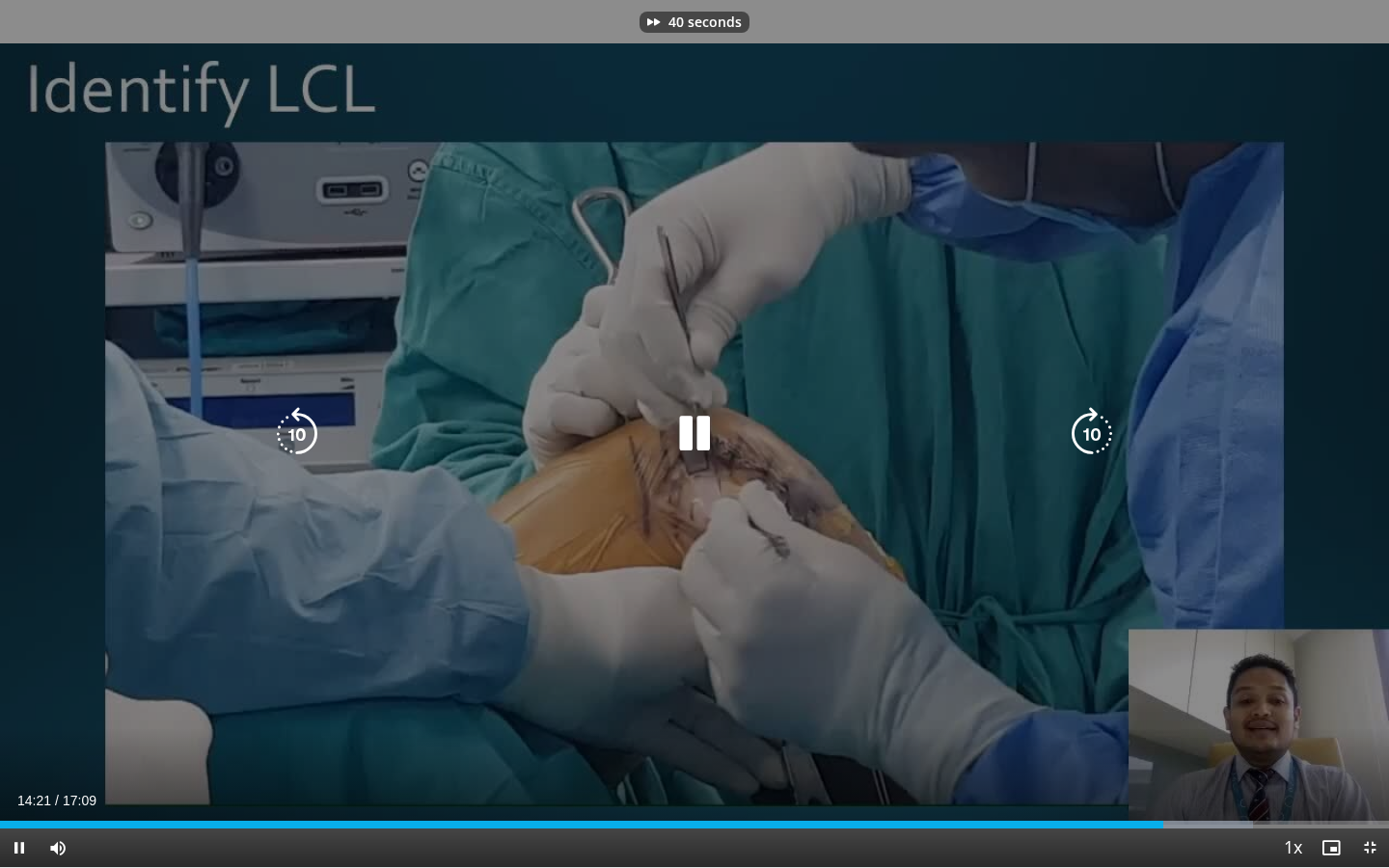 click at bounding box center [1092, 434] 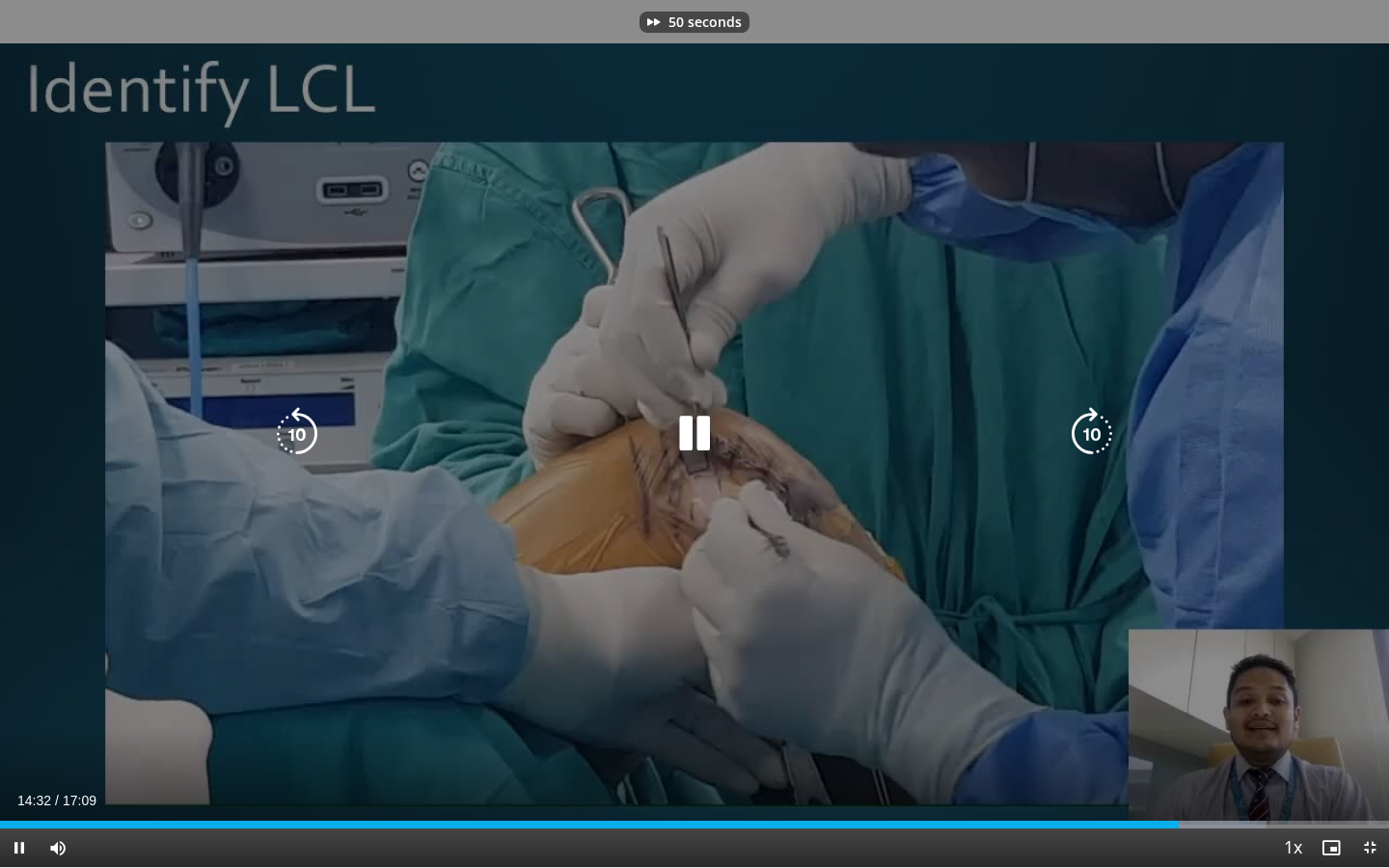 click at bounding box center [1092, 434] 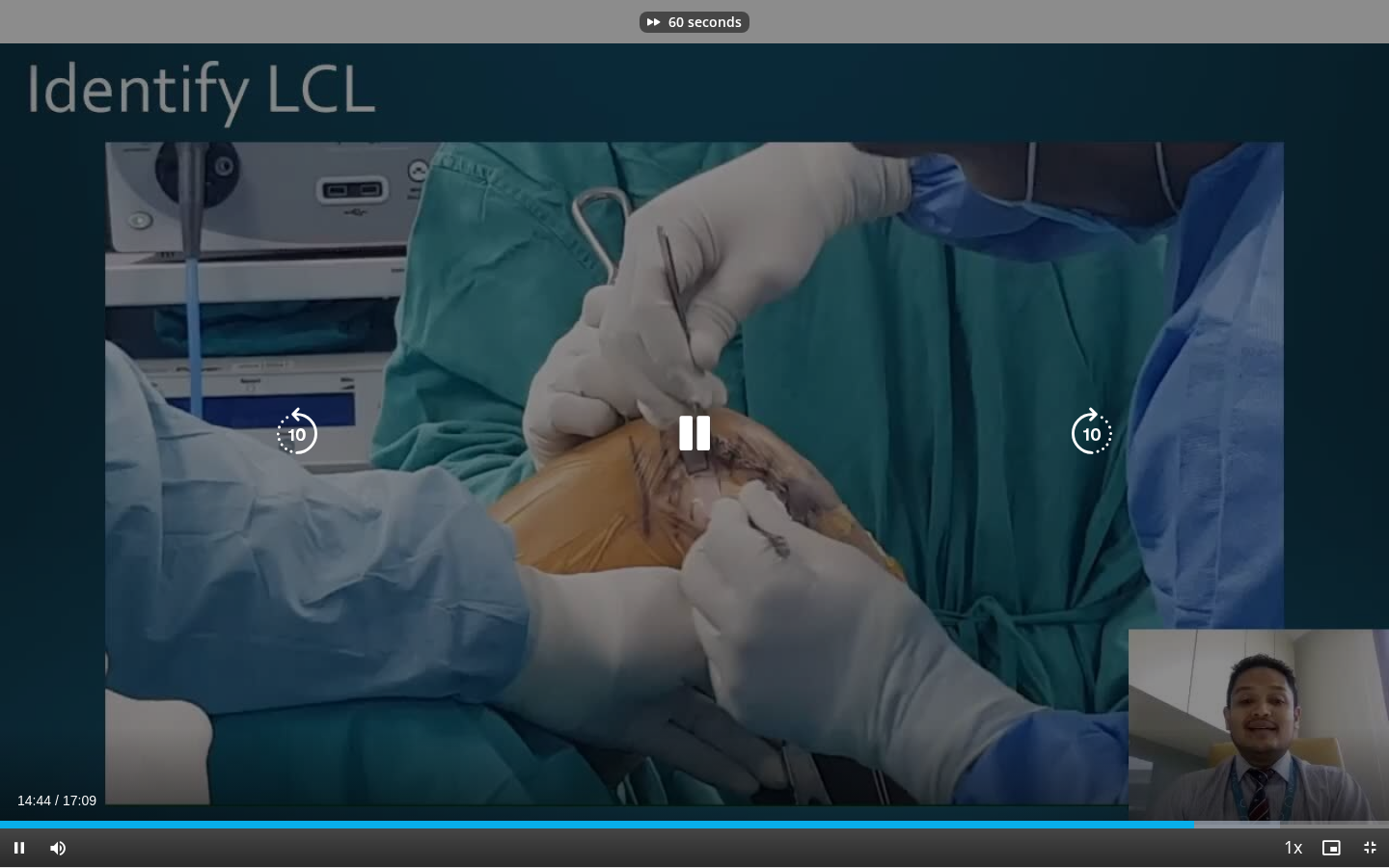 click at bounding box center [1092, 434] 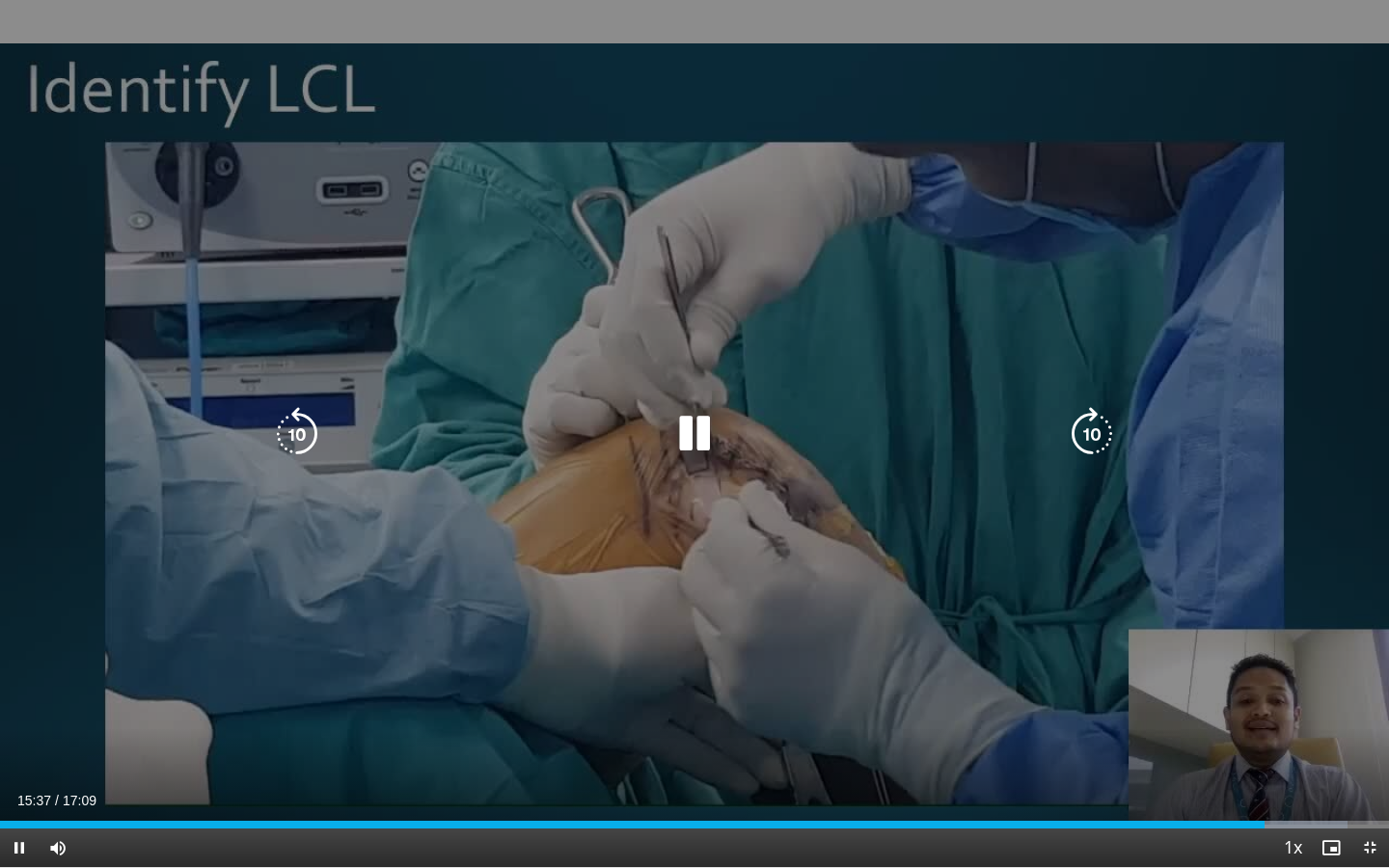 click at bounding box center (694, 434) 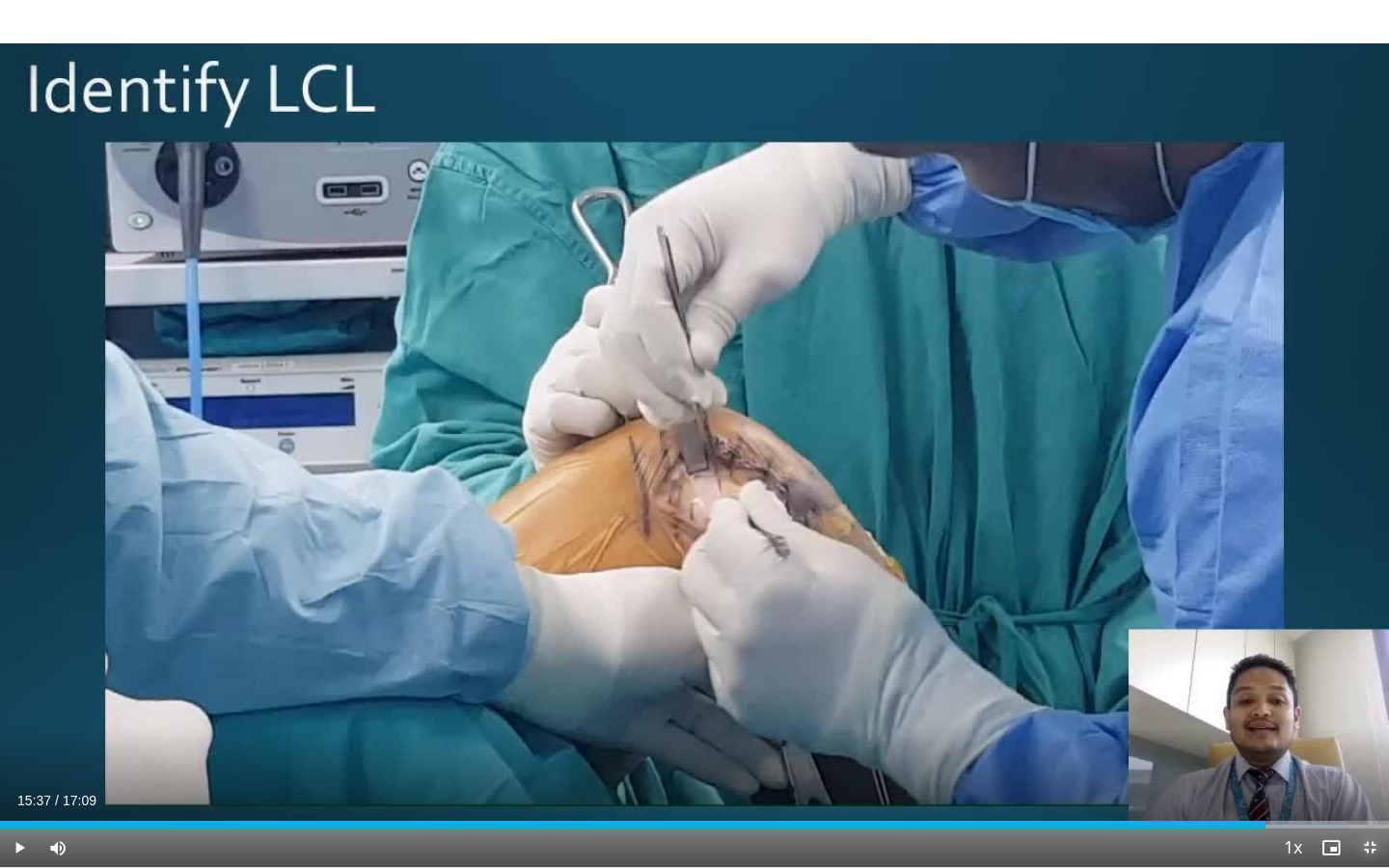 click at bounding box center [1370, 848] 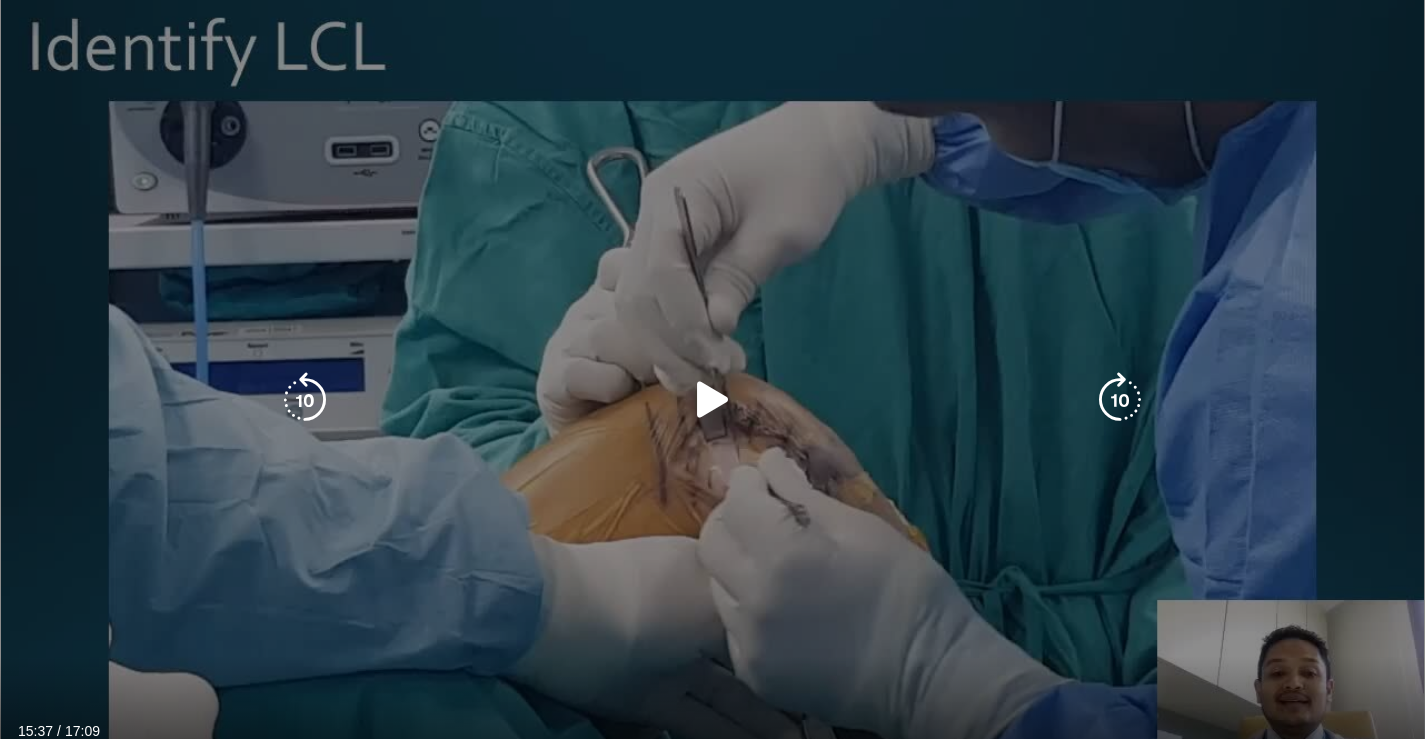 scroll, scrollTop: 300, scrollLeft: 0, axis: vertical 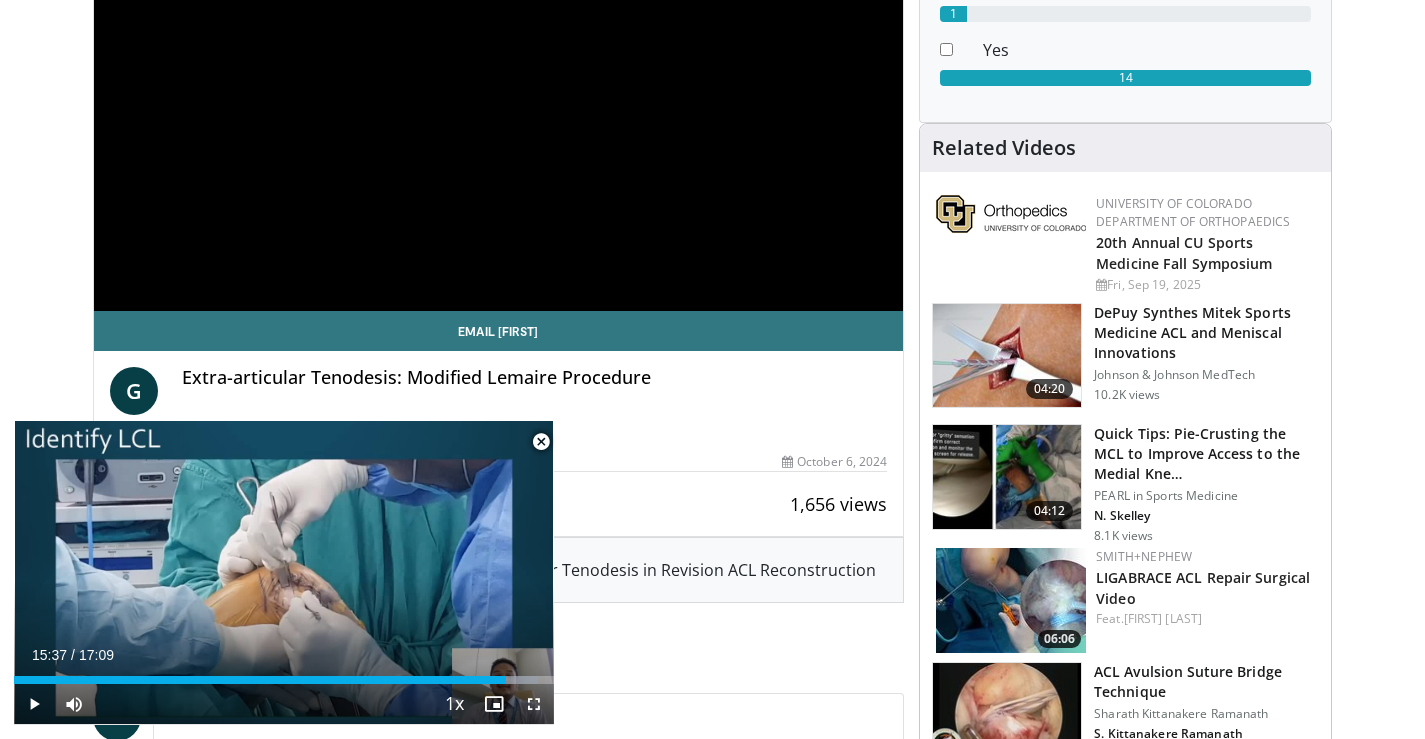 click at bounding box center (541, 442) 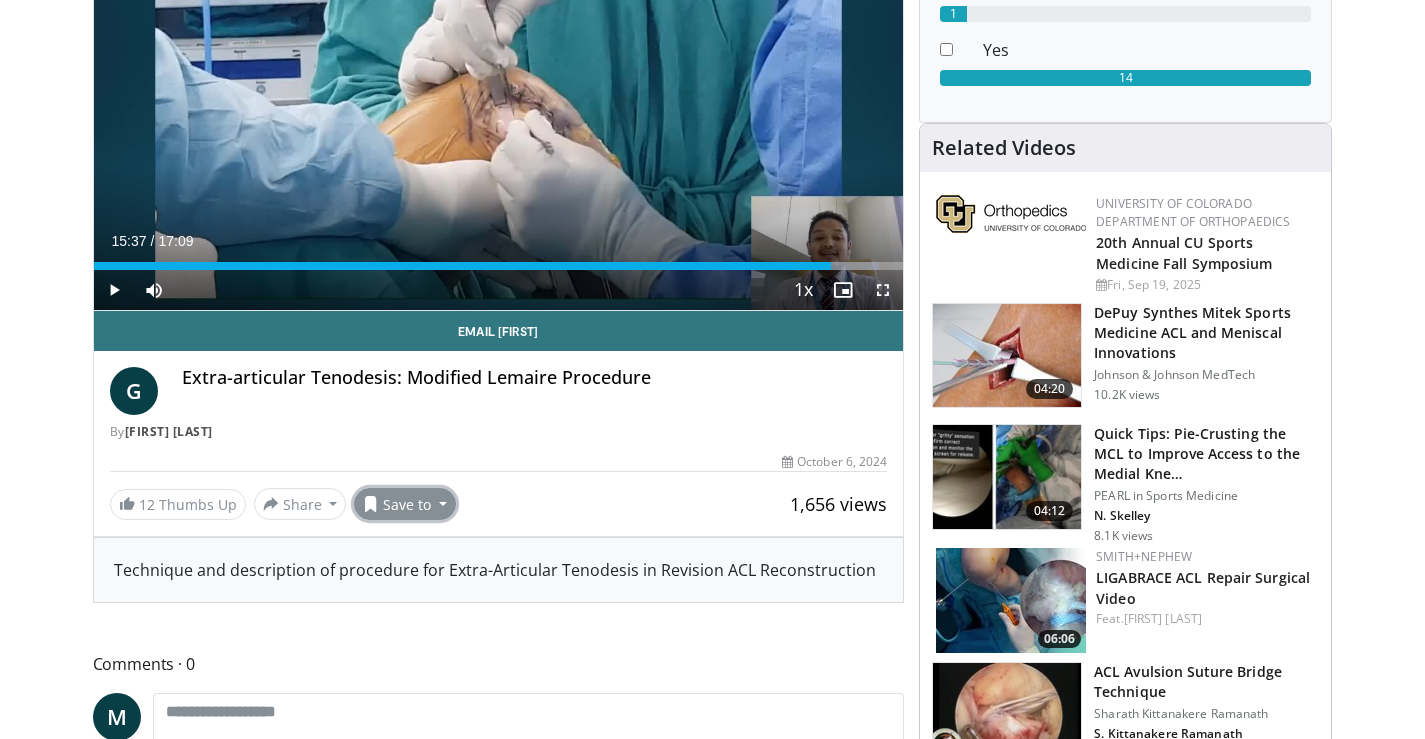 click on "Save to" at bounding box center (405, 504) 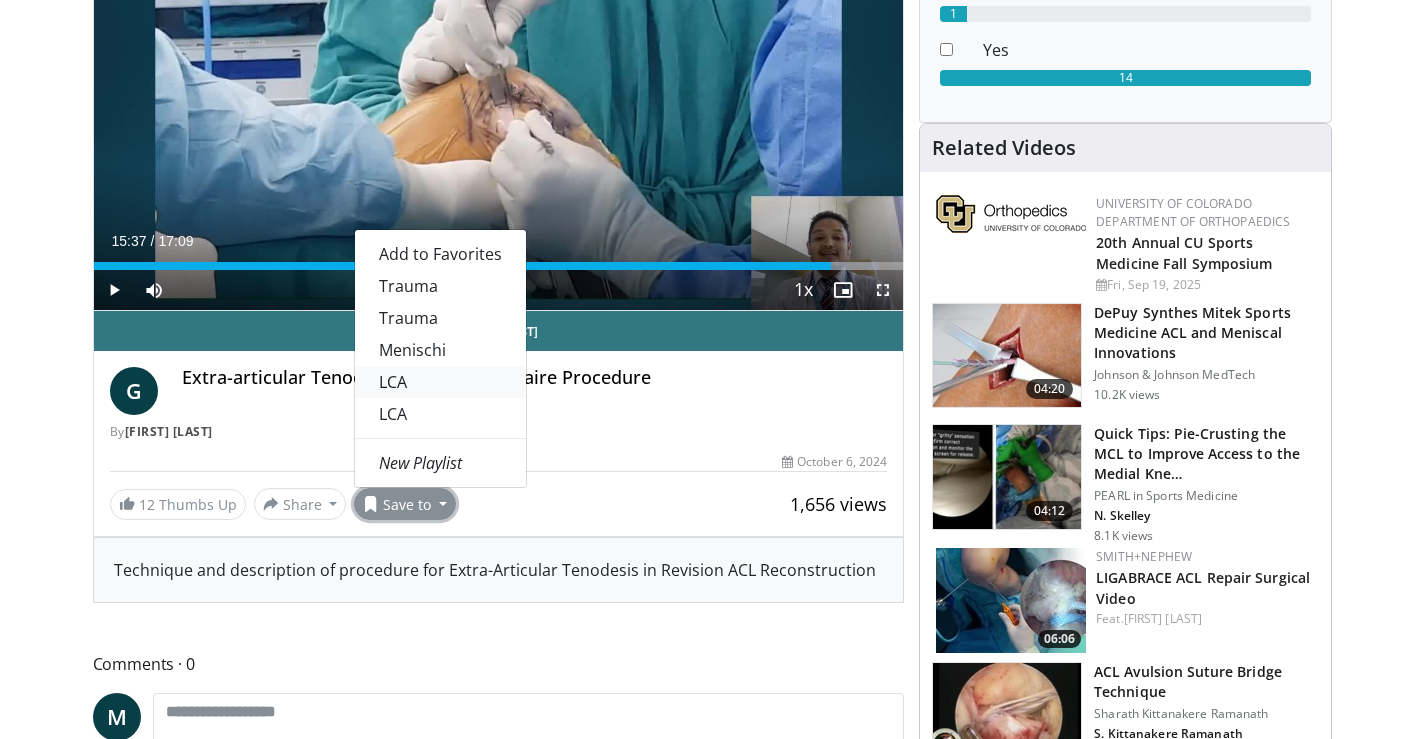 click on "LCA" at bounding box center (440, 382) 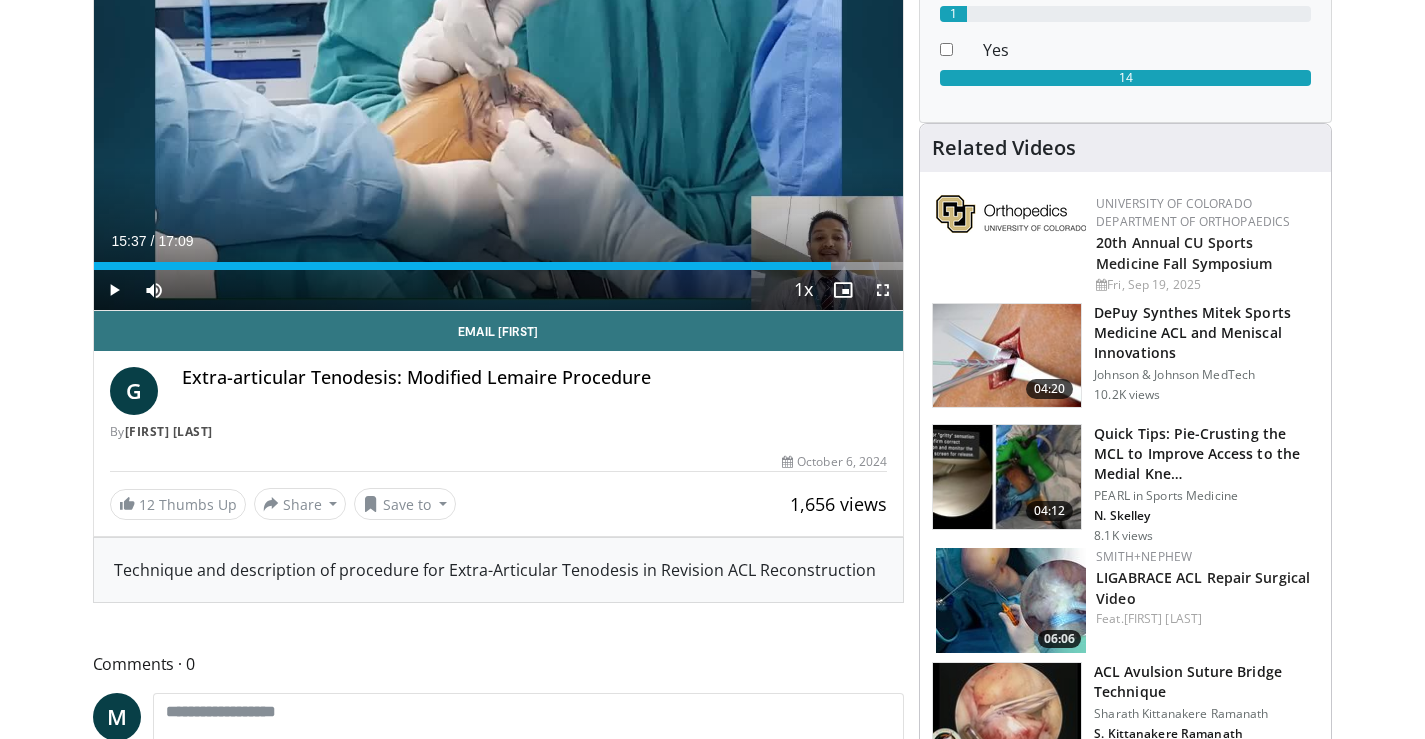scroll, scrollTop: 400, scrollLeft: 0, axis: vertical 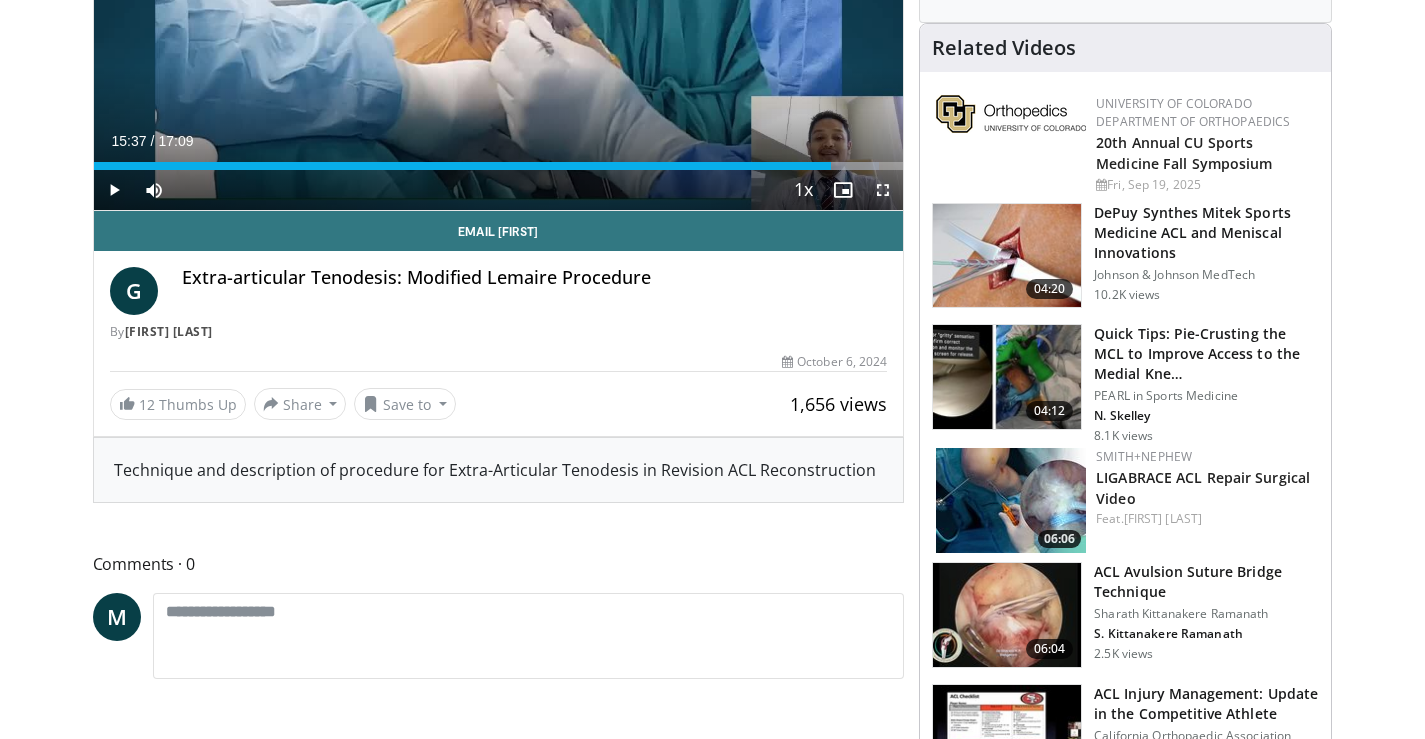 click at bounding box center (1007, 615) 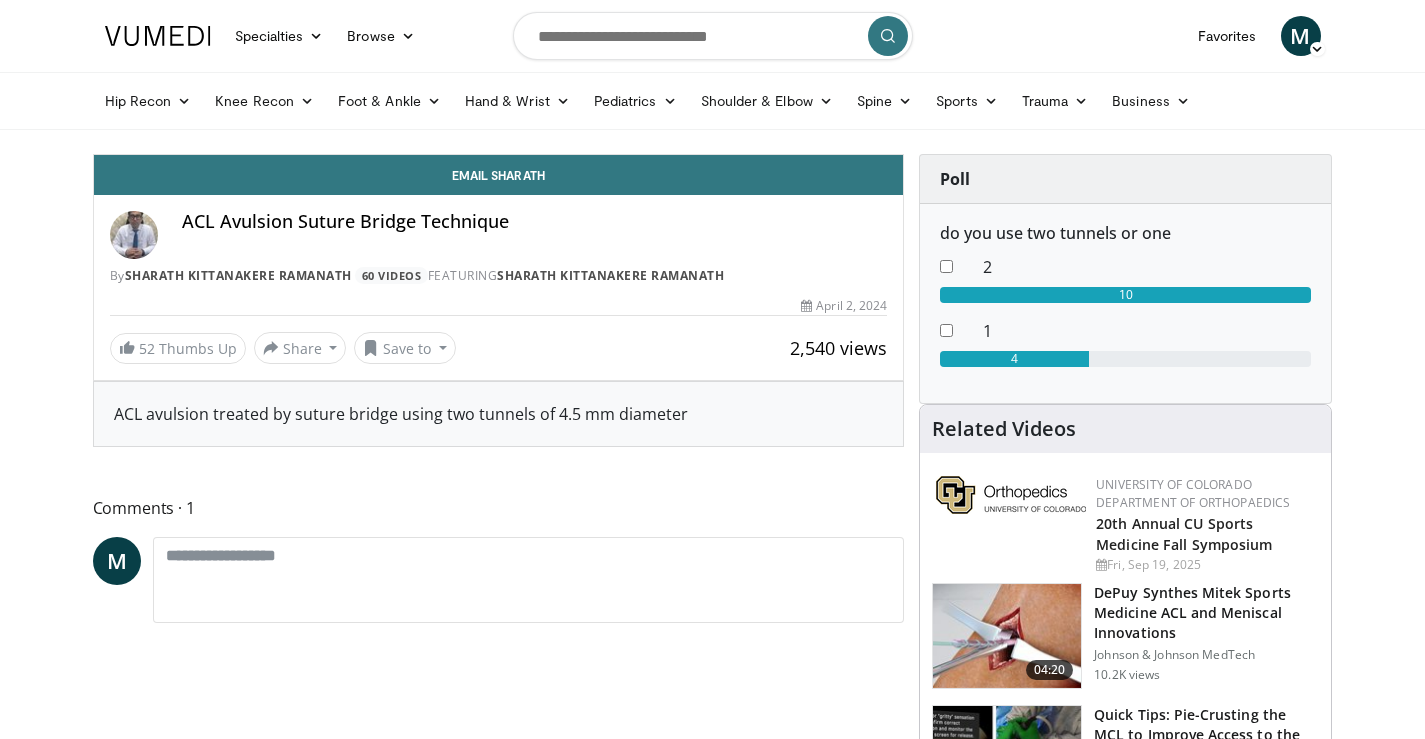 scroll, scrollTop: 0, scrollLeft: 0, axis: both 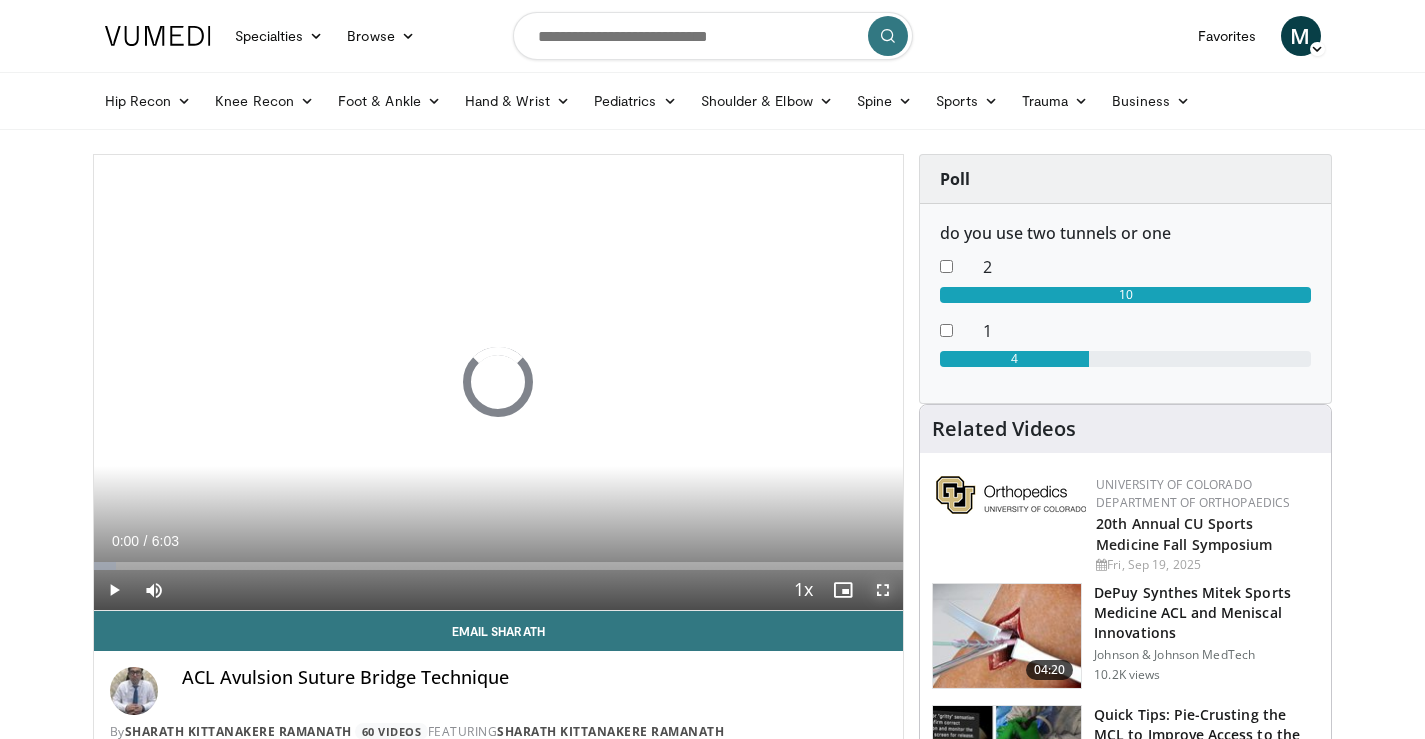 click at bounding box center [883, 590] 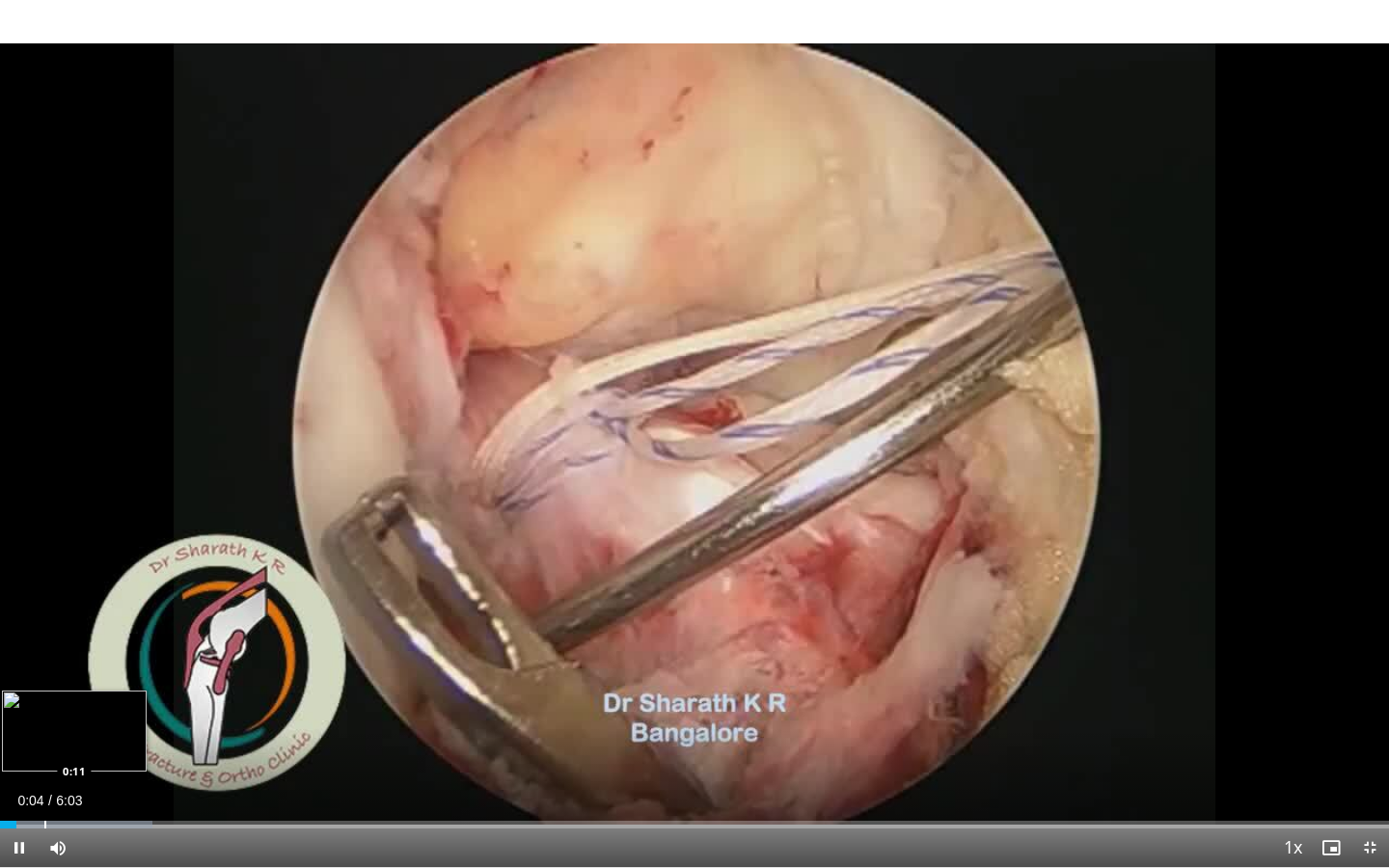 click on "Loaded :  10.98% 0:04 0:11" at bounding box center (694, 819) 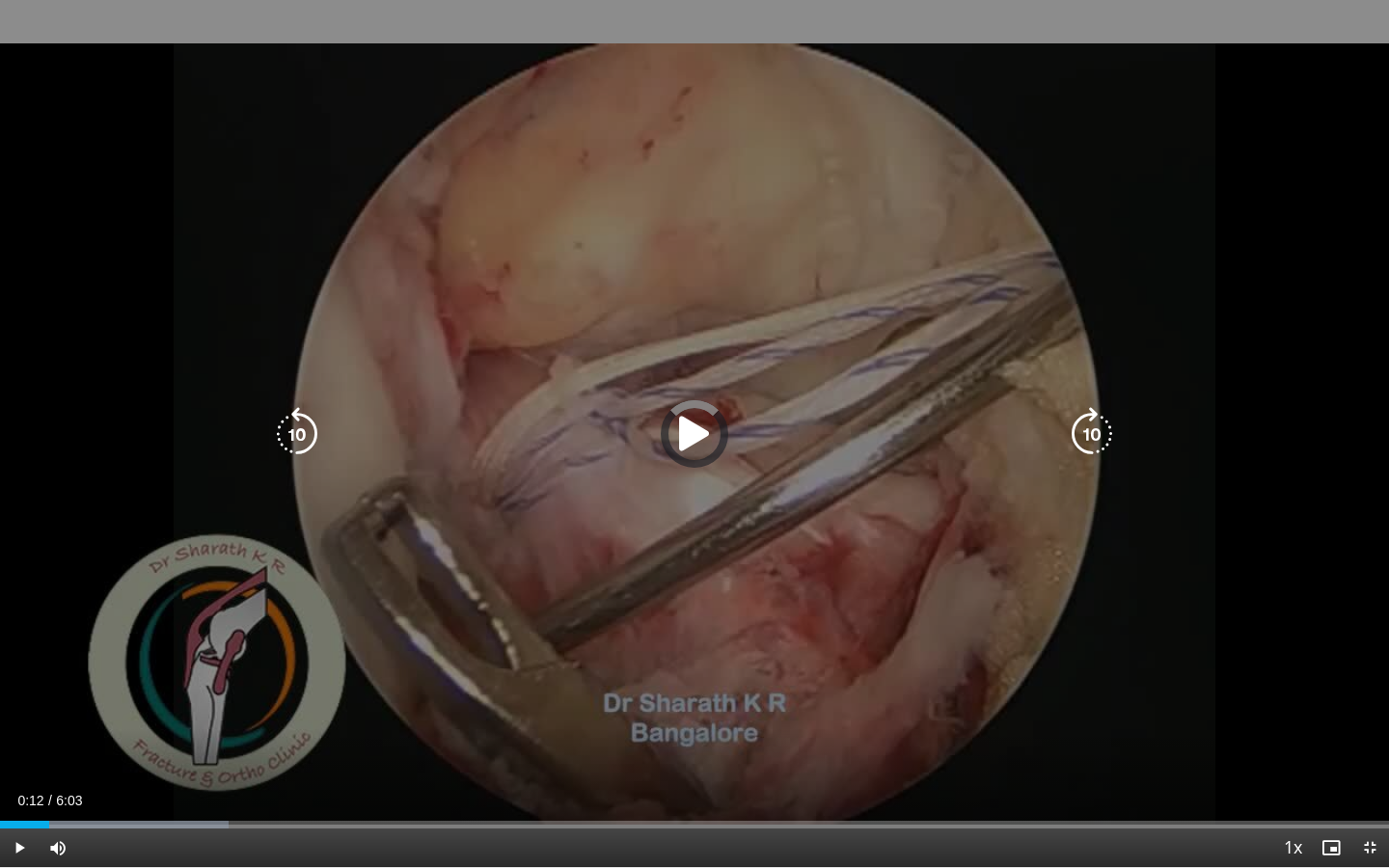 click on "Loaded :  16.48% 0:12 0:11" at bounding box center [694, 825] 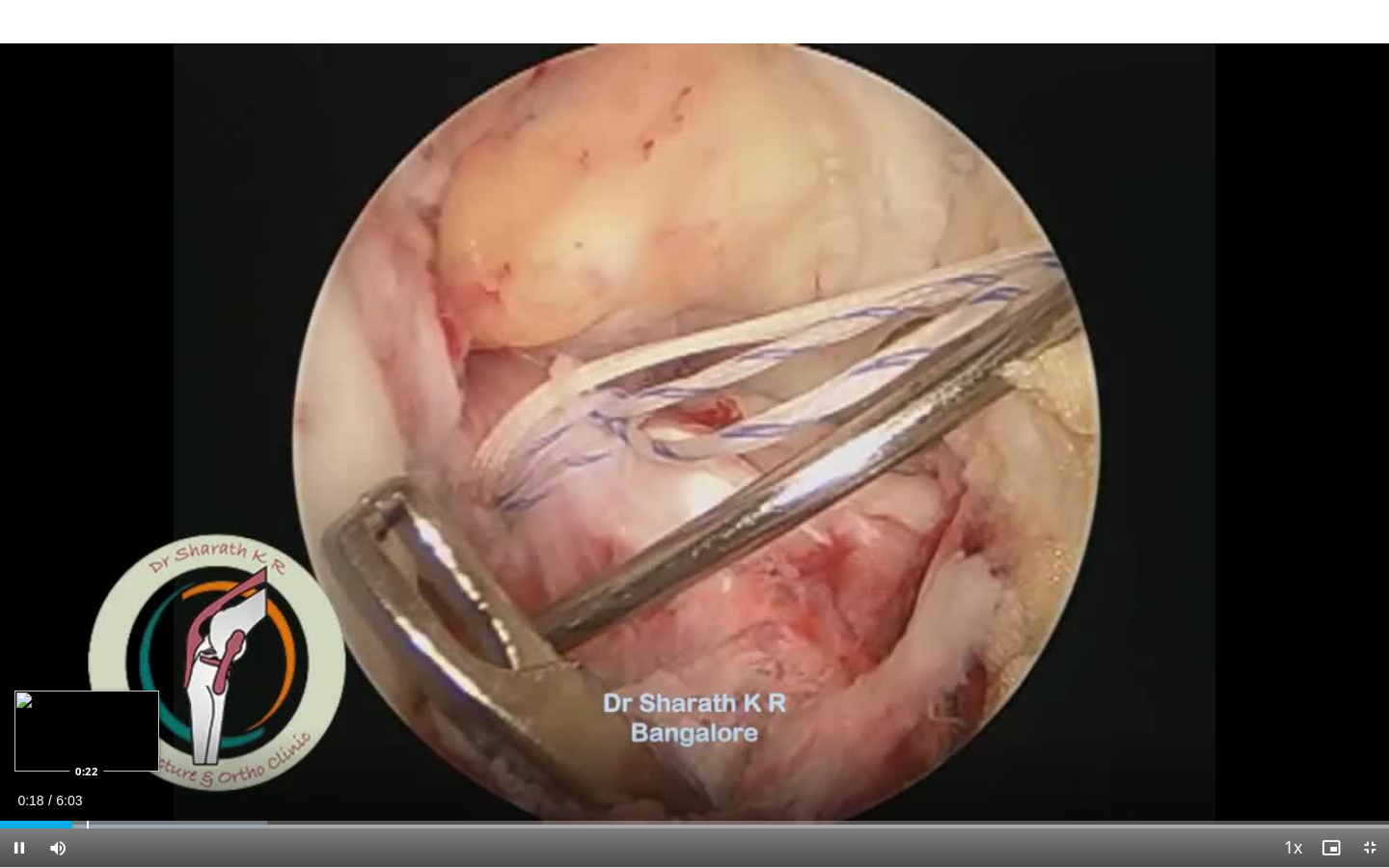 click on "Loaded :  19.23% 0:18 0:22" at bounding box center [694, 819] 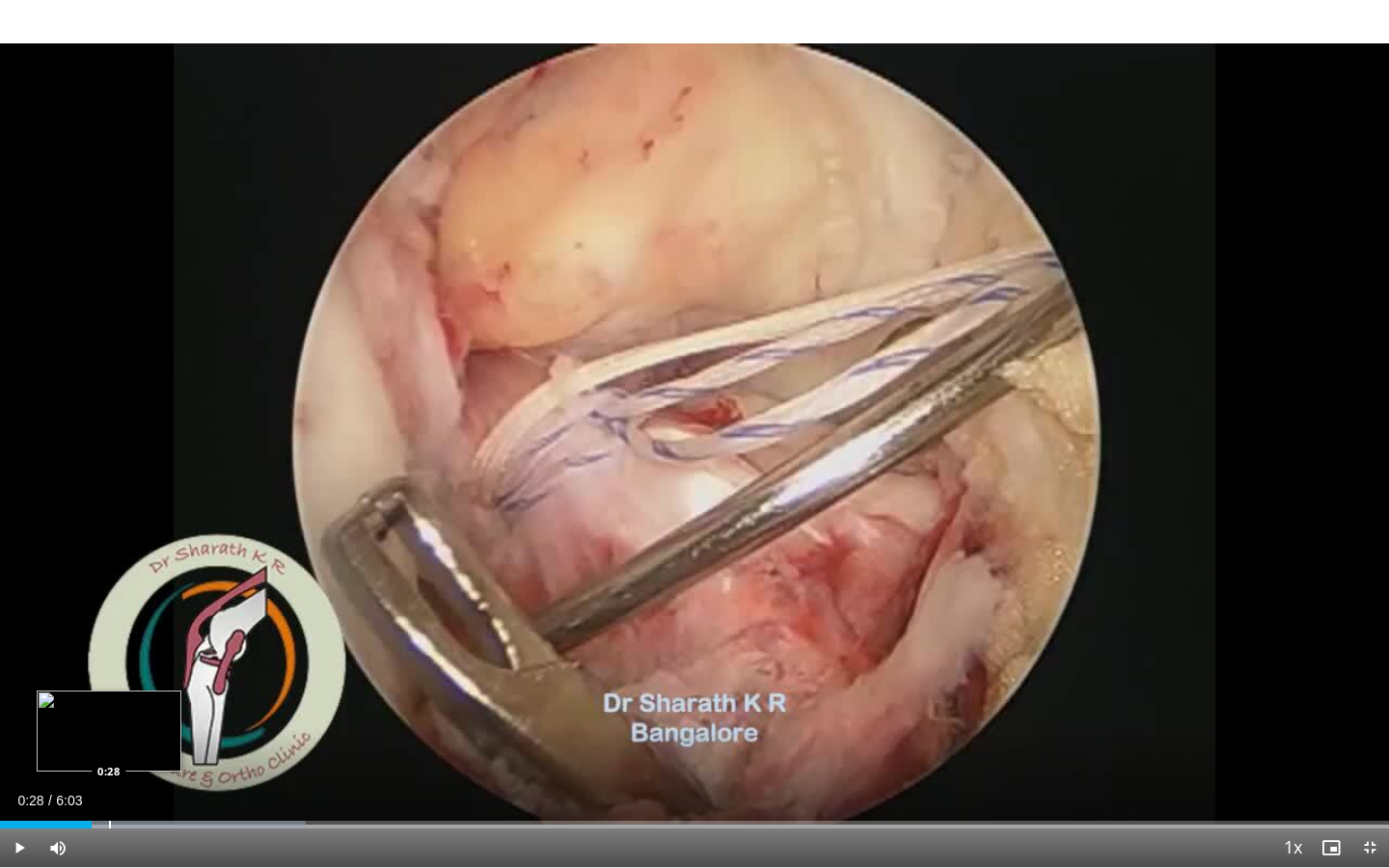 click on "Loaded :  21.98% 0:28 0:28" at bounding box center [694, 819] 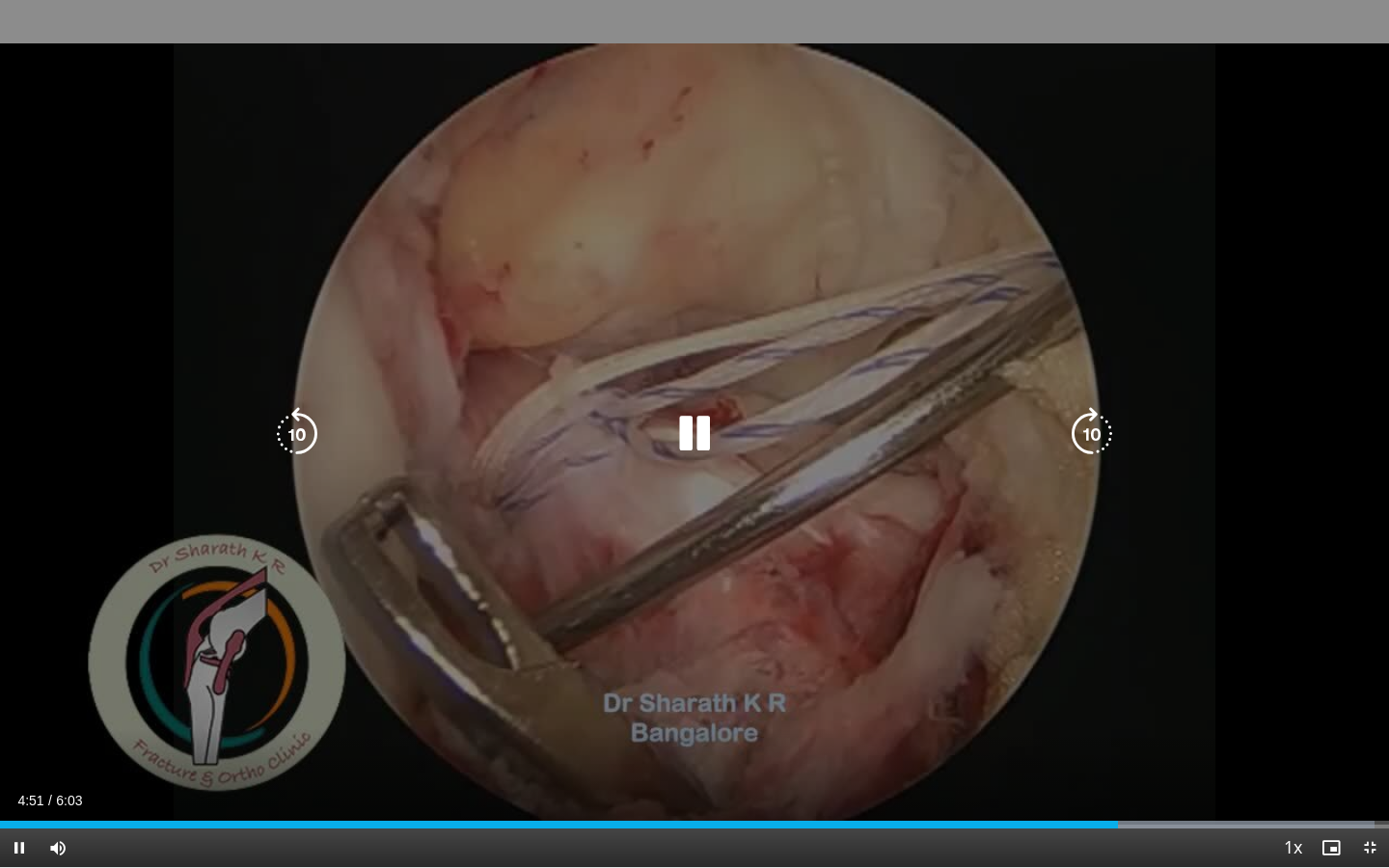 drag, startPoint x: 415, startPoint y: 538, endPoint x: 855, endPoint y: 354, distance: 476.92347 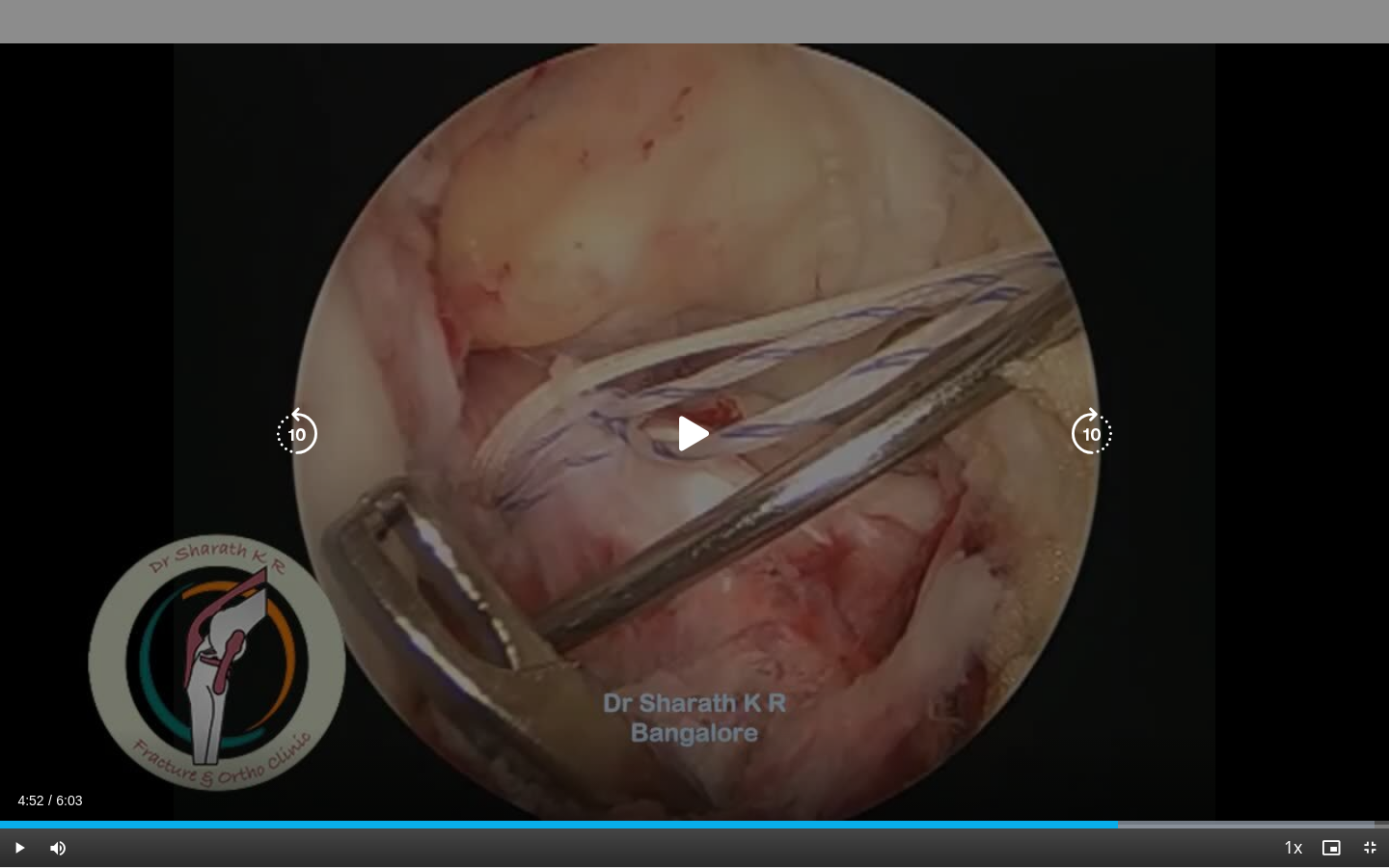 click at bounding box center [694, 434] 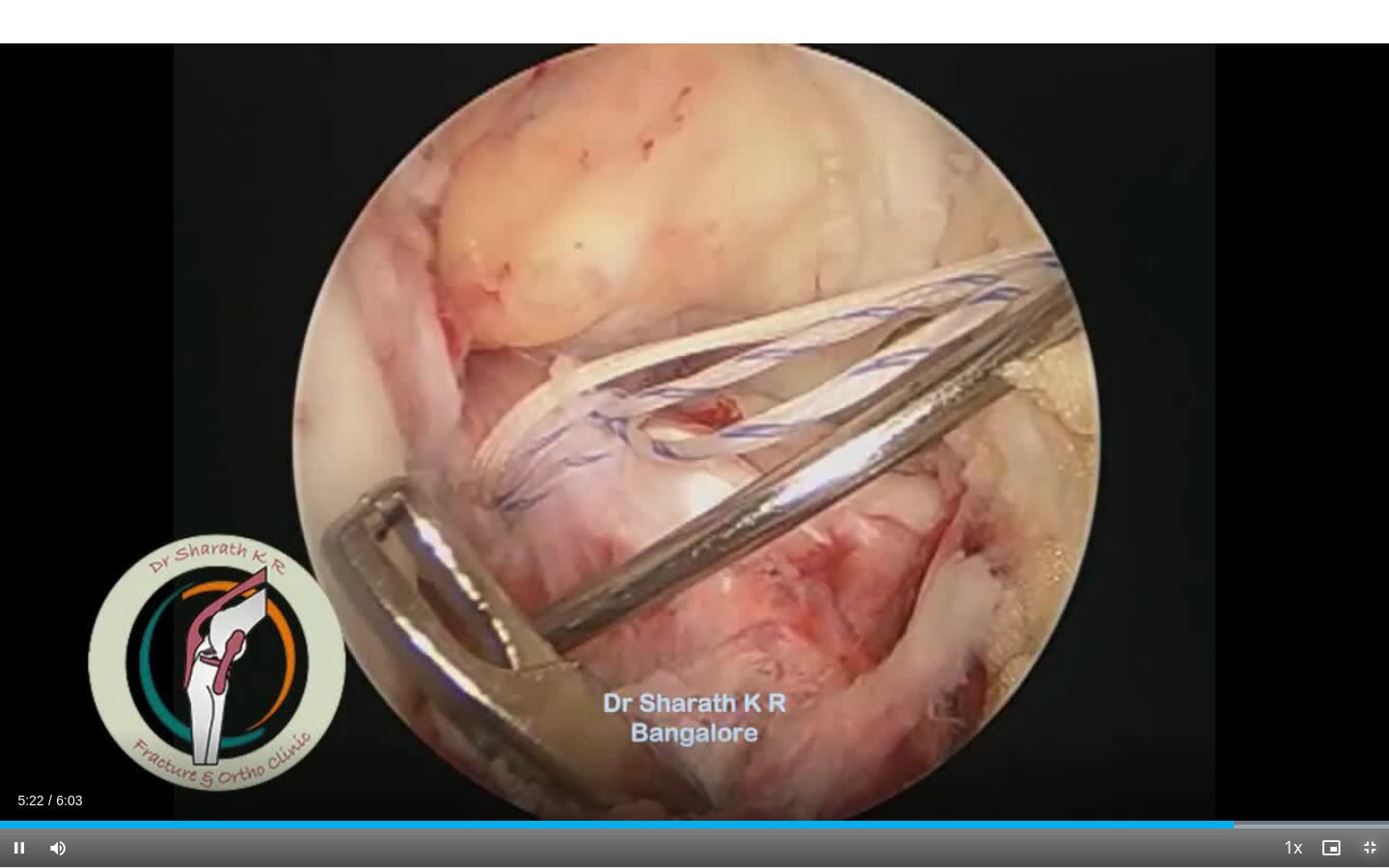 click at bounding box center (1370, 848) 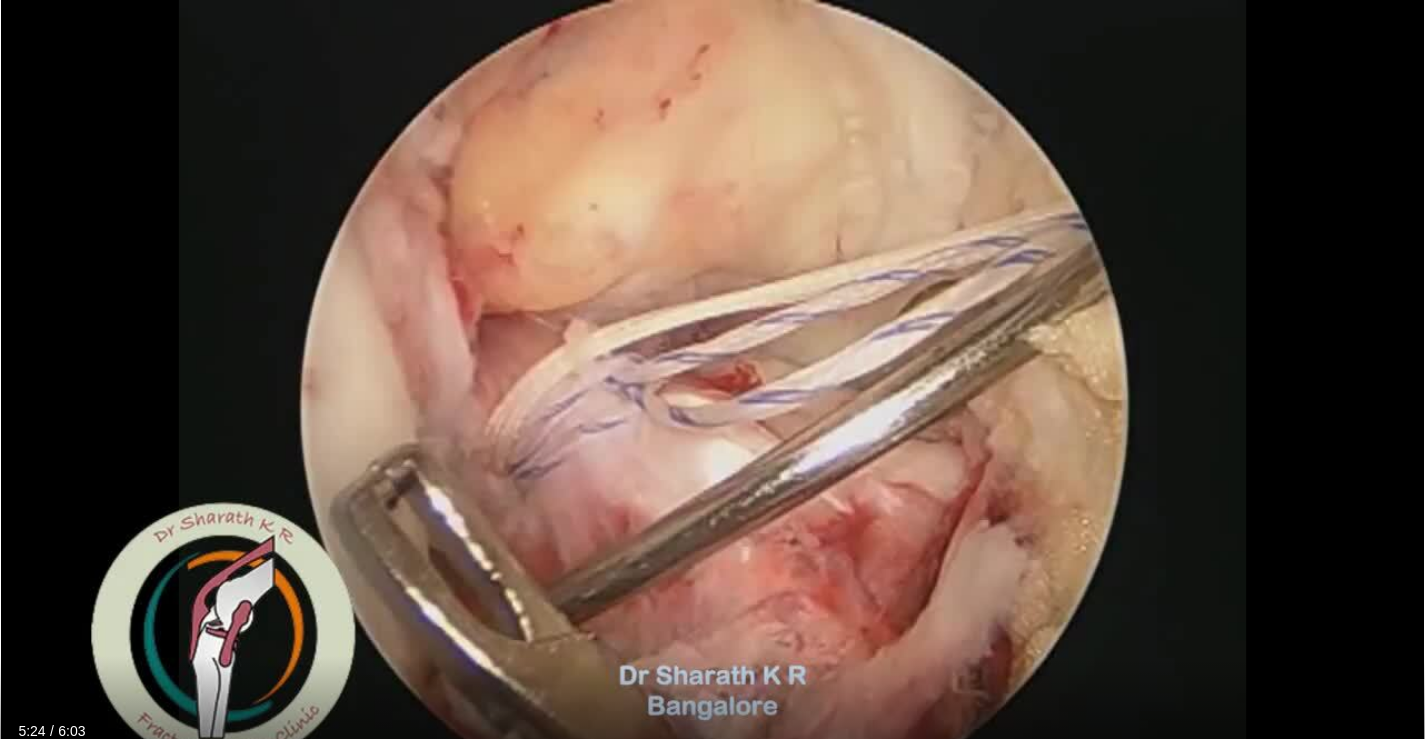 scroll, scrollTop: 100, scrollLeft: 0, axis: vertical 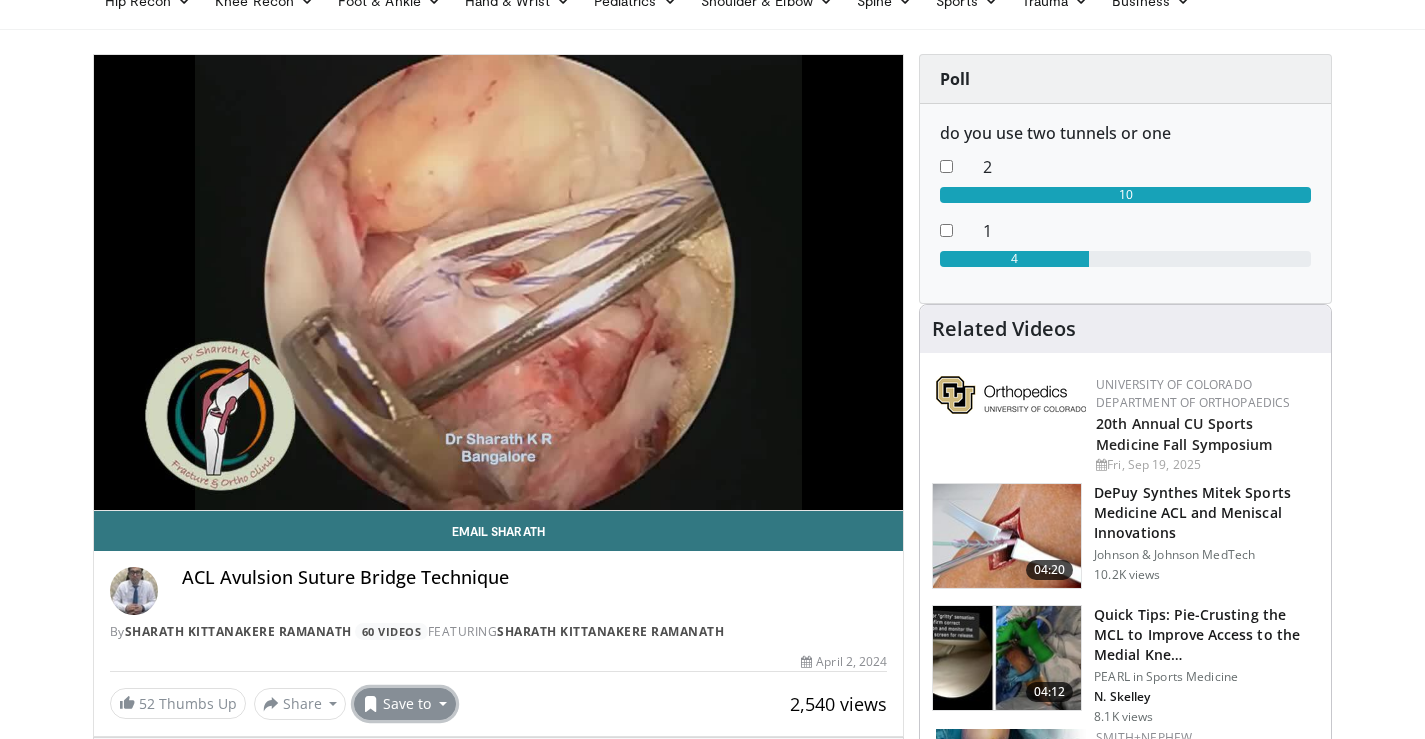 click on "Save to" at bounding box center [405, 704] 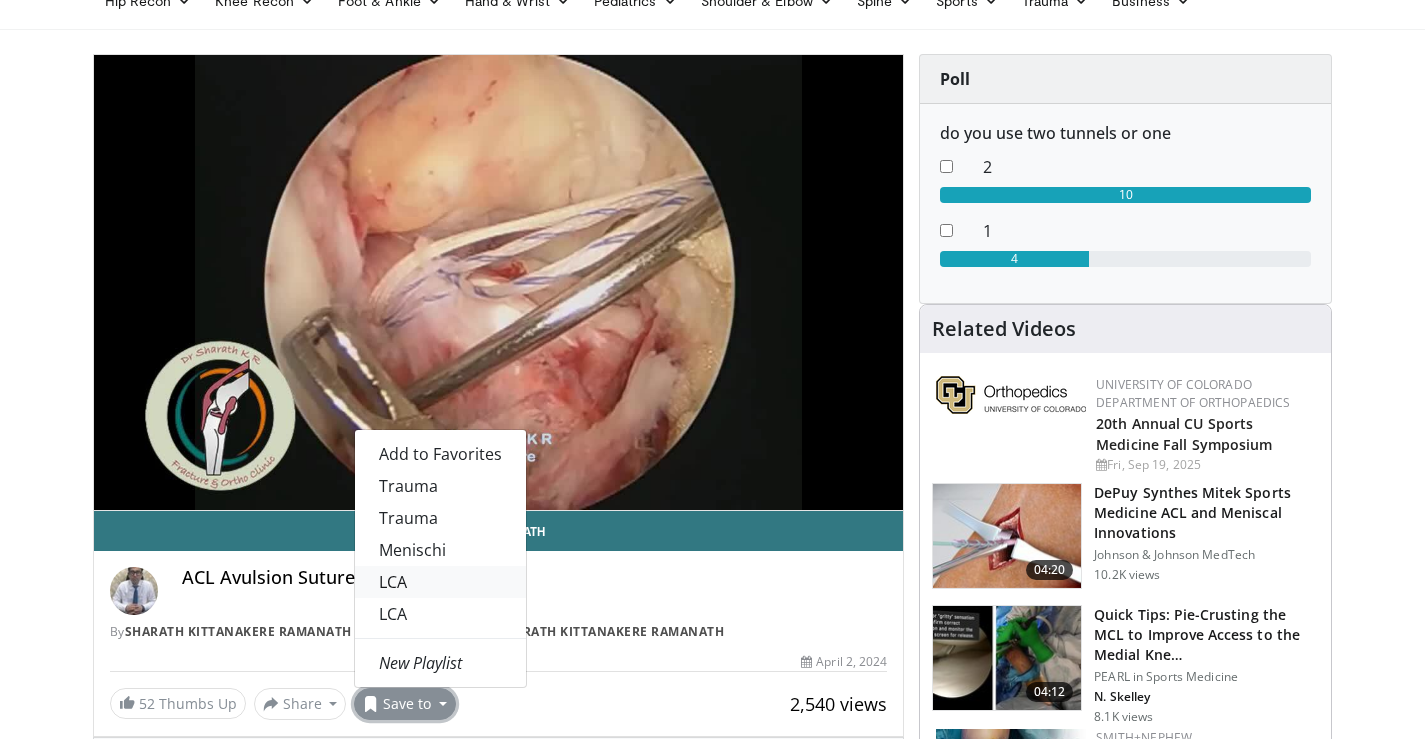 click on "LCA" at bounding box center [440, 582] 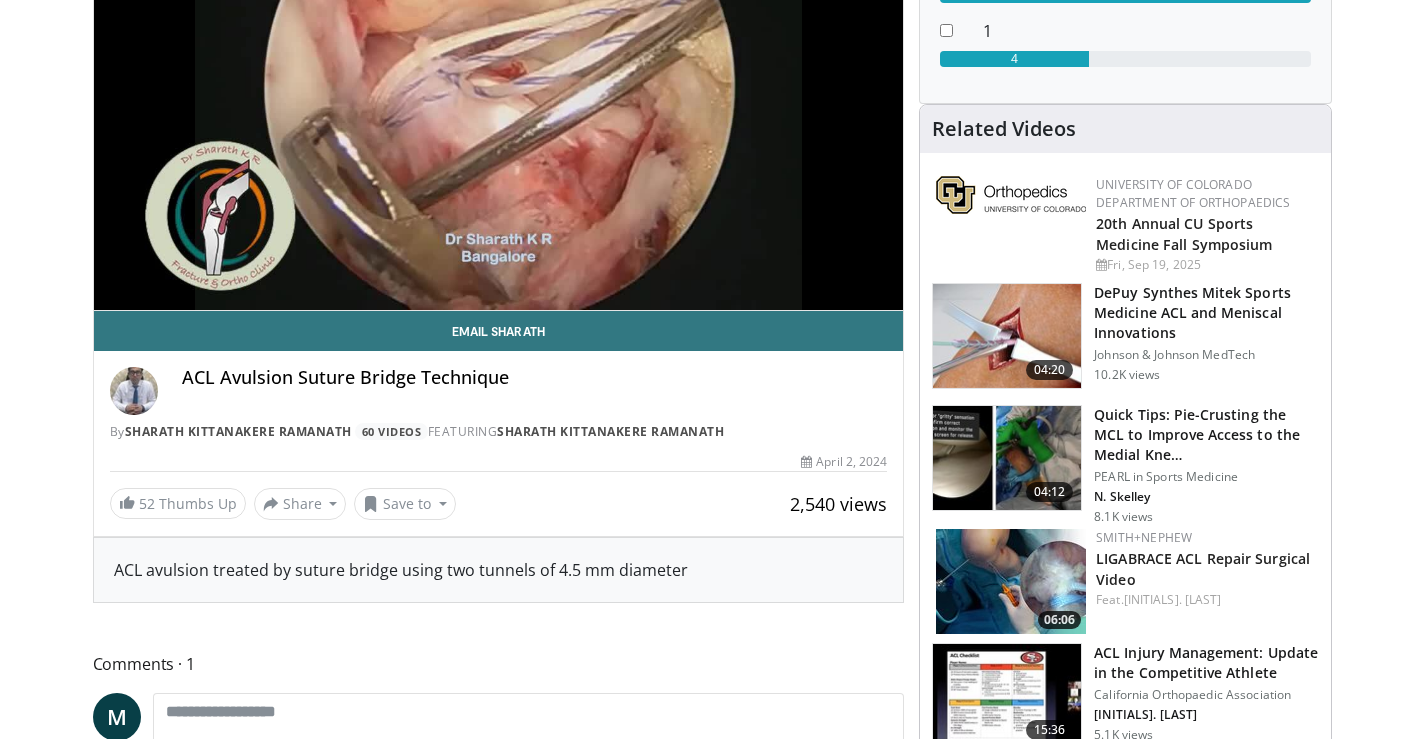 scroll, scrollTop: 234, scrollLeft: 0, axis: vertical 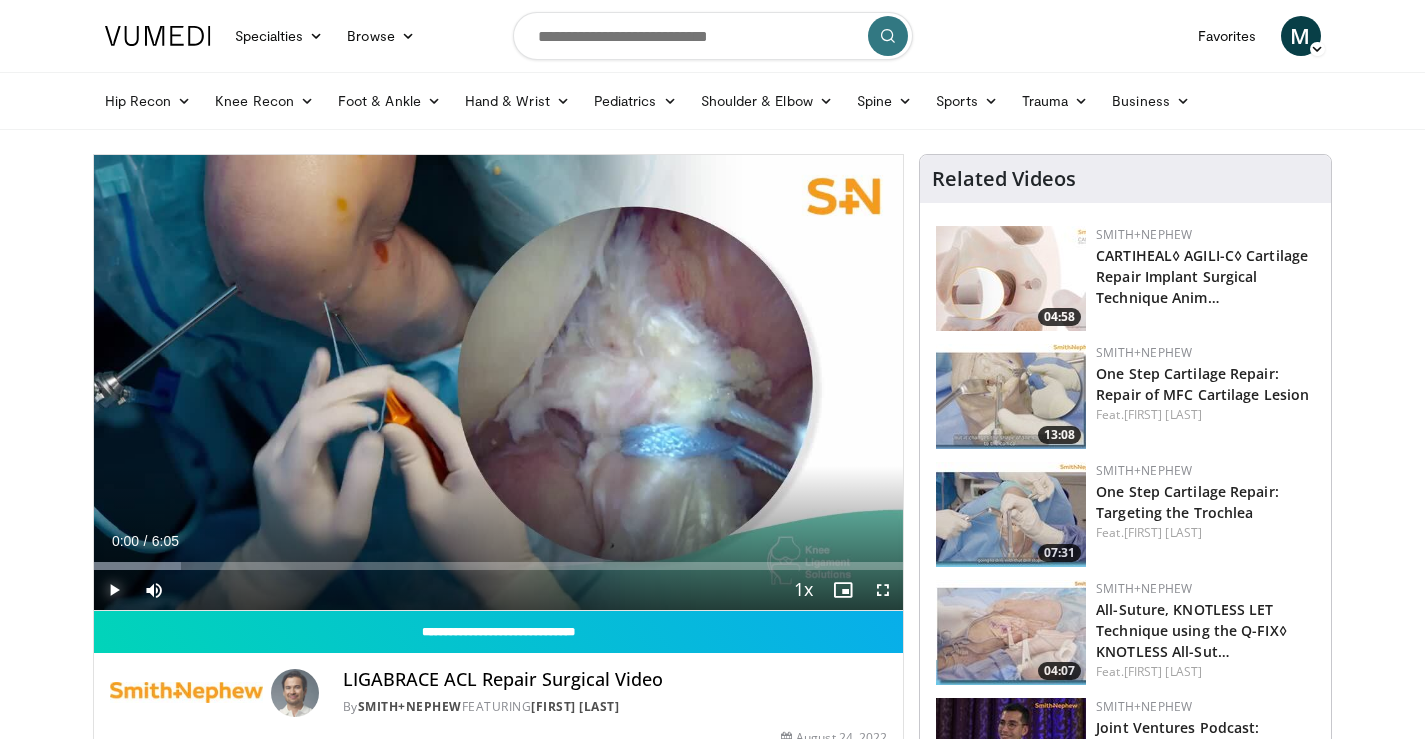click at bounding box center [114, 590] 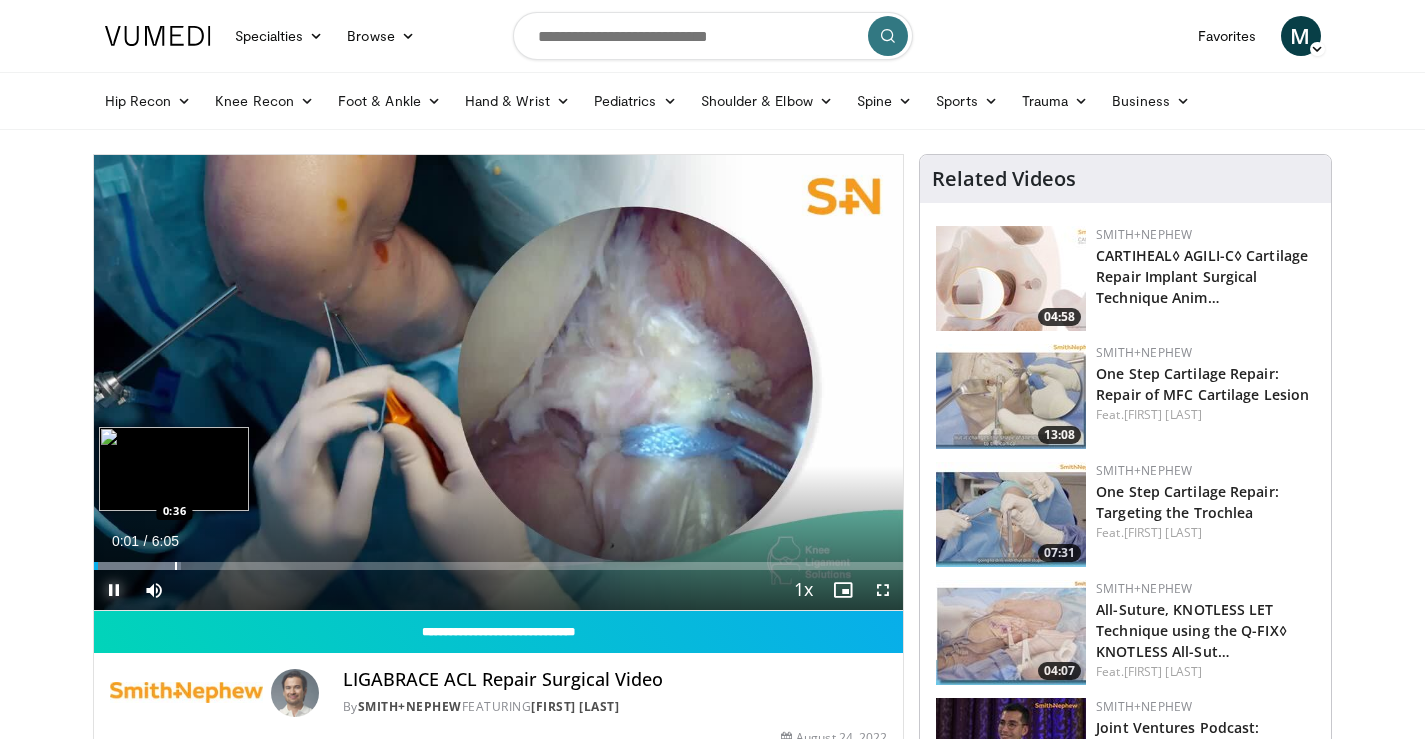 click on "Loaded :  10.82% 0:01 0:36" at bounding box center (499, 566) 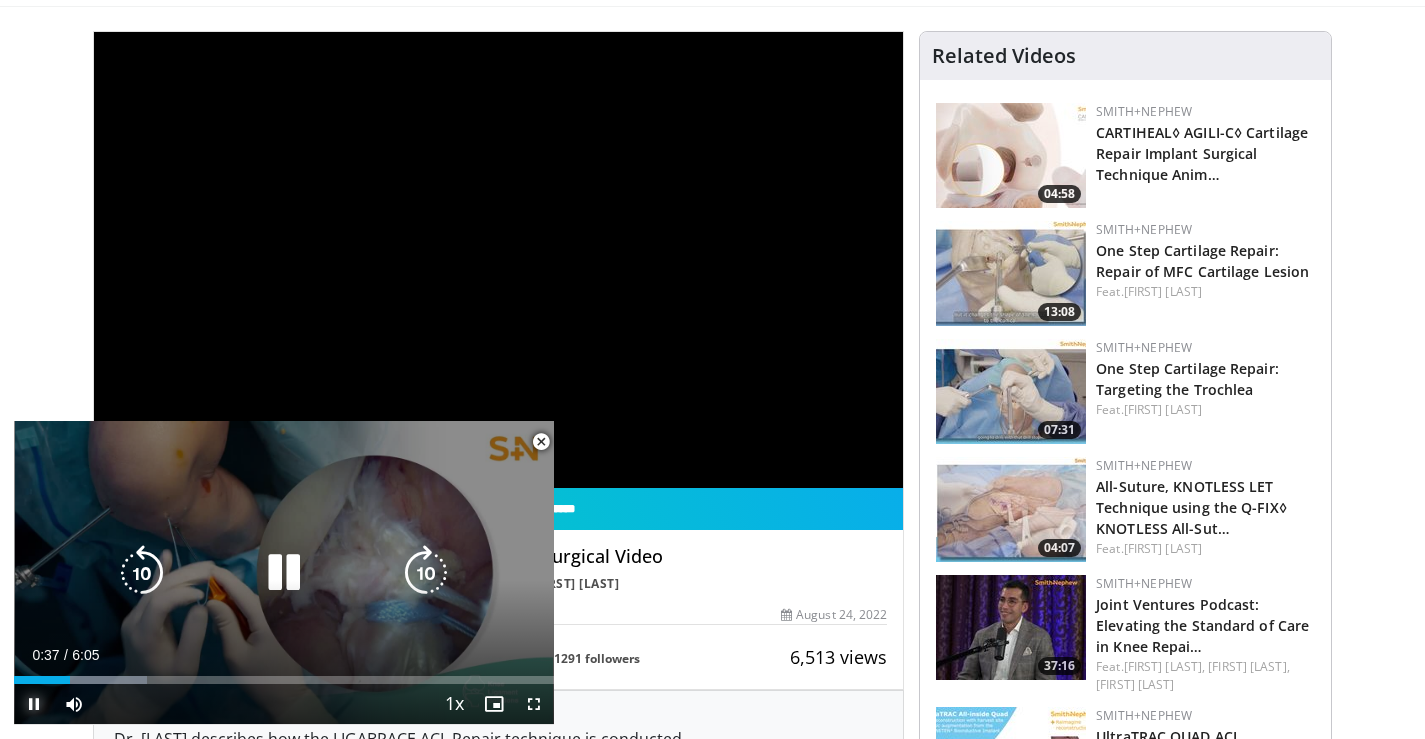 scroll, scrollTop: 300, scrollLeft: 0, axis: vertical 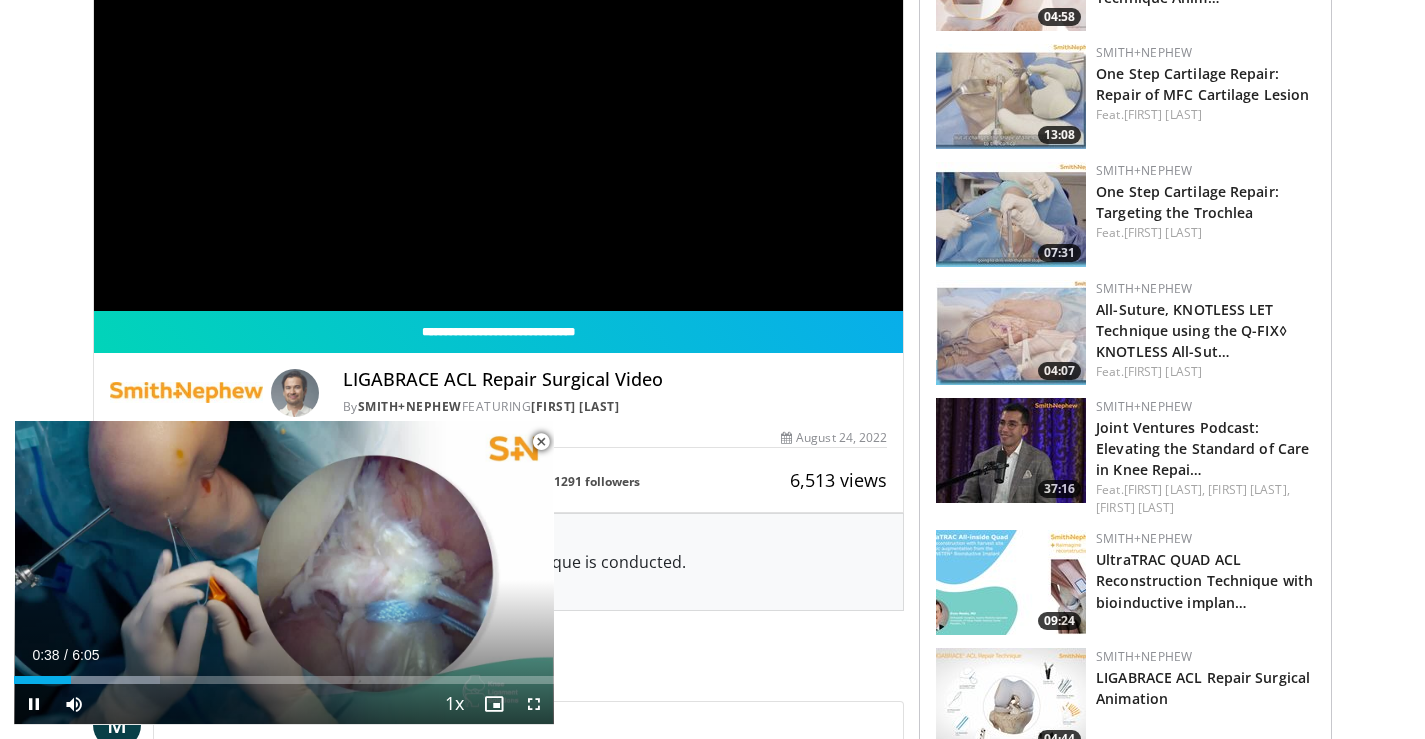 click at bounding box center [541, 442] 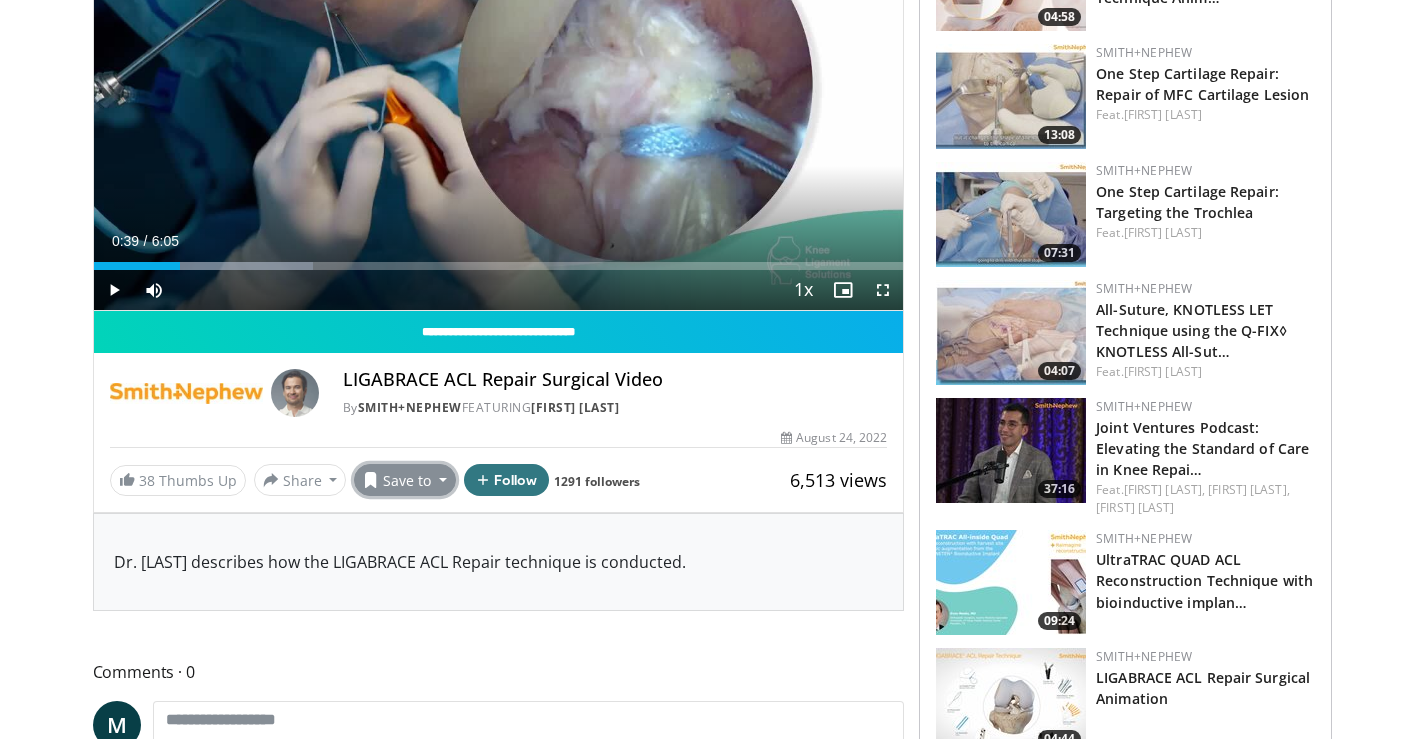 click on "Save to" at bounding box center [405, 480] 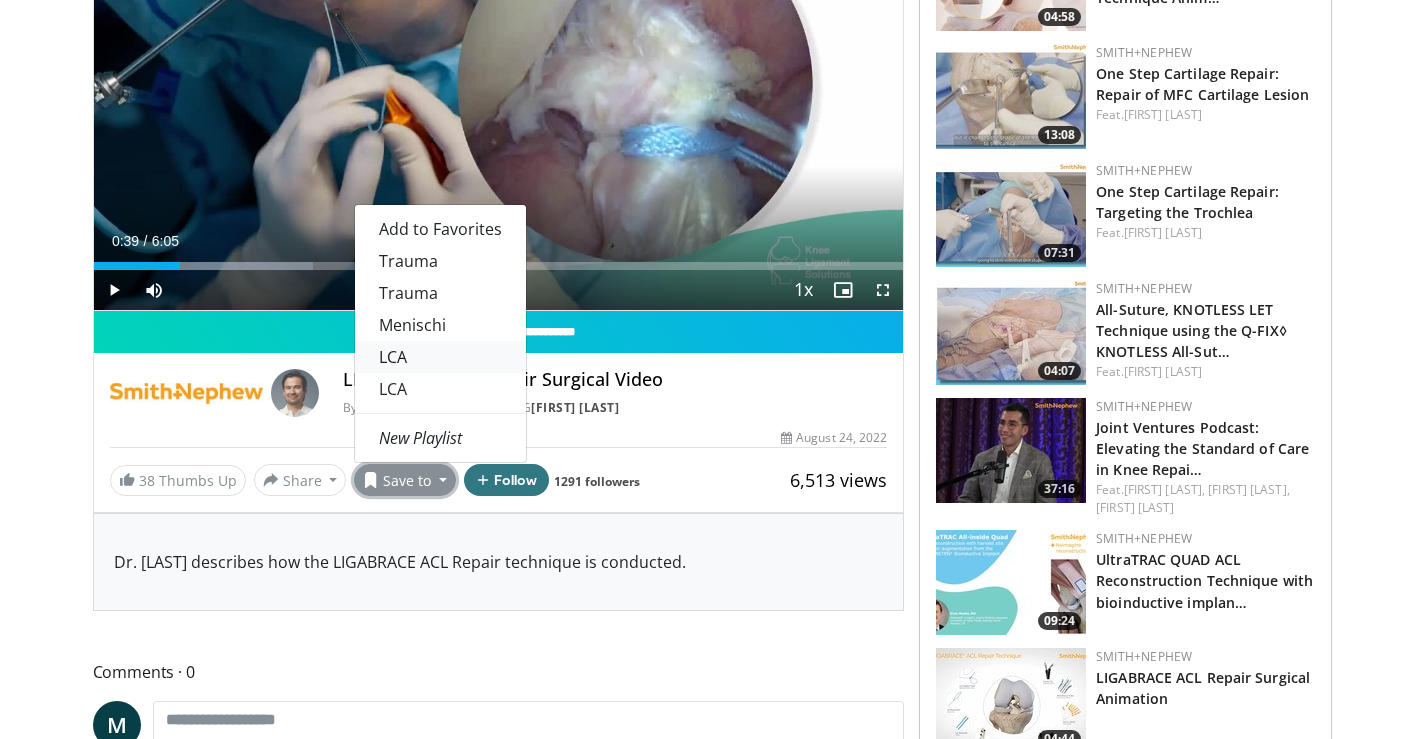 click on "LCA" at bounding box center (440, 357) 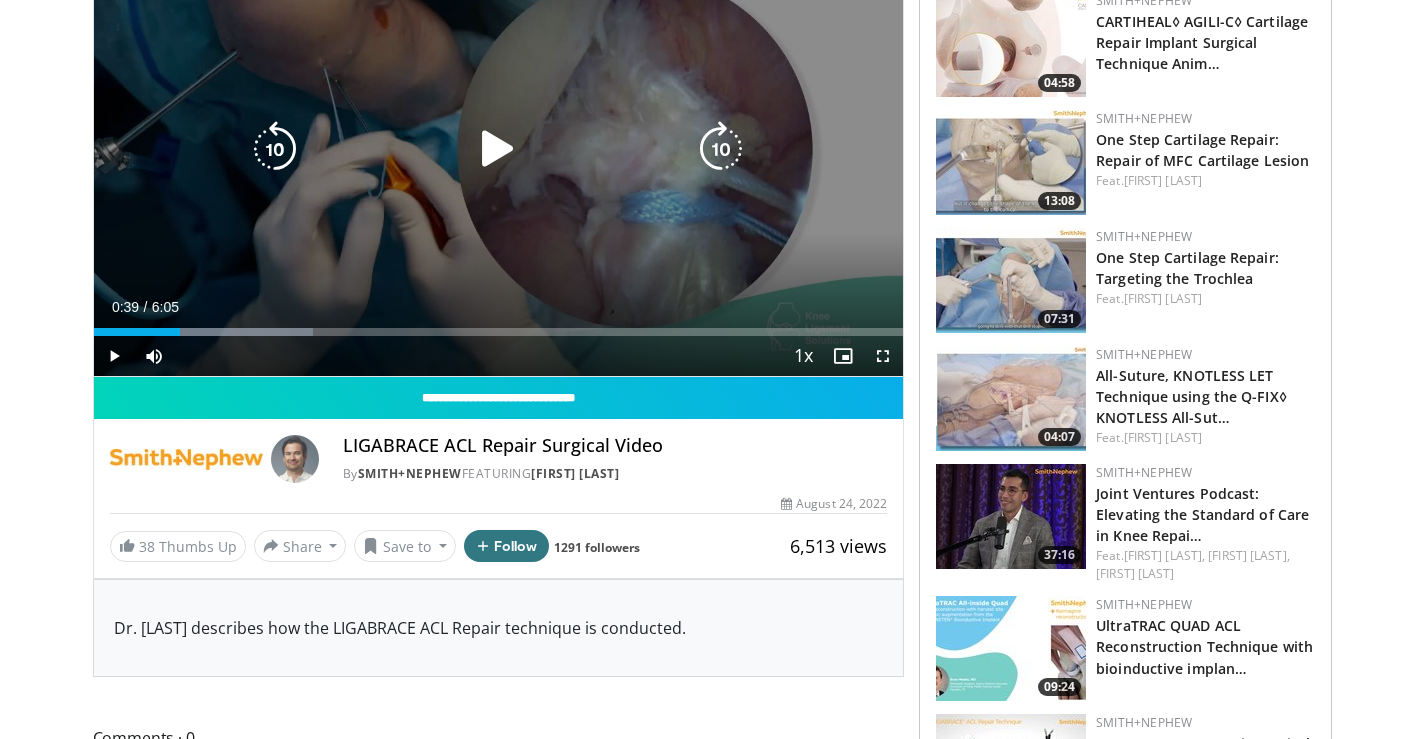 scroll, scrollTop: 366, scrollLeft: 0, axis: vertical 